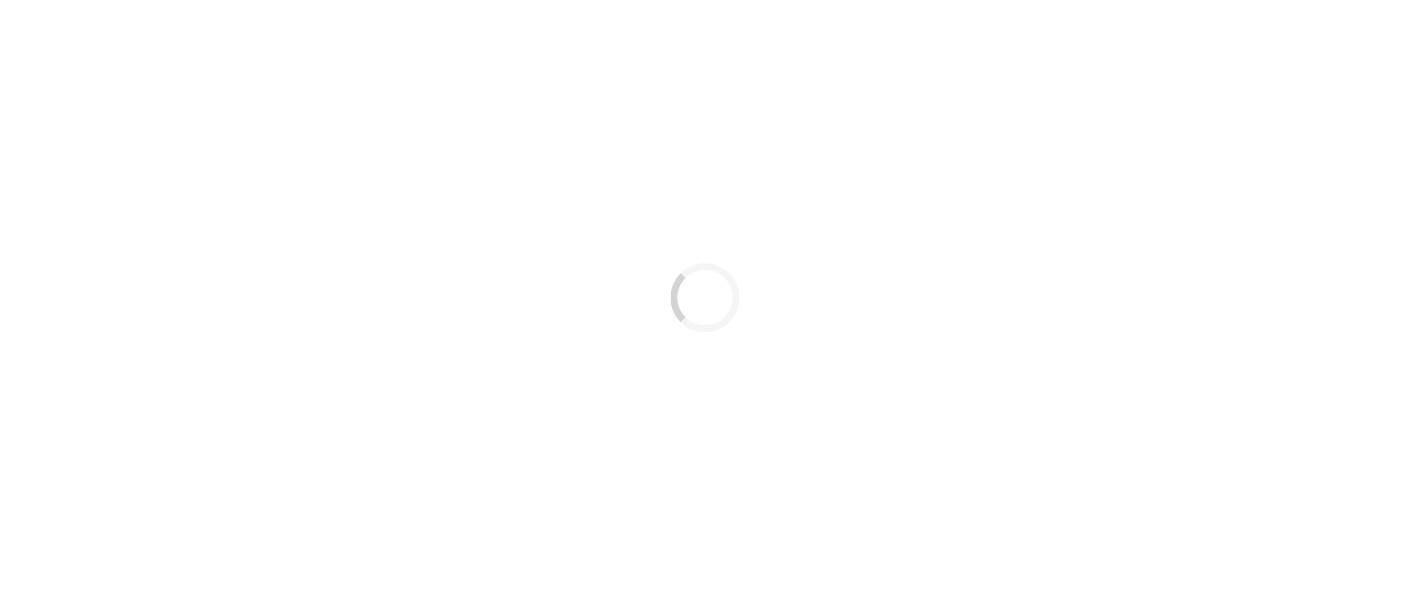 scroll, scrollTop: 0, scrollLeft: 0, axis: both 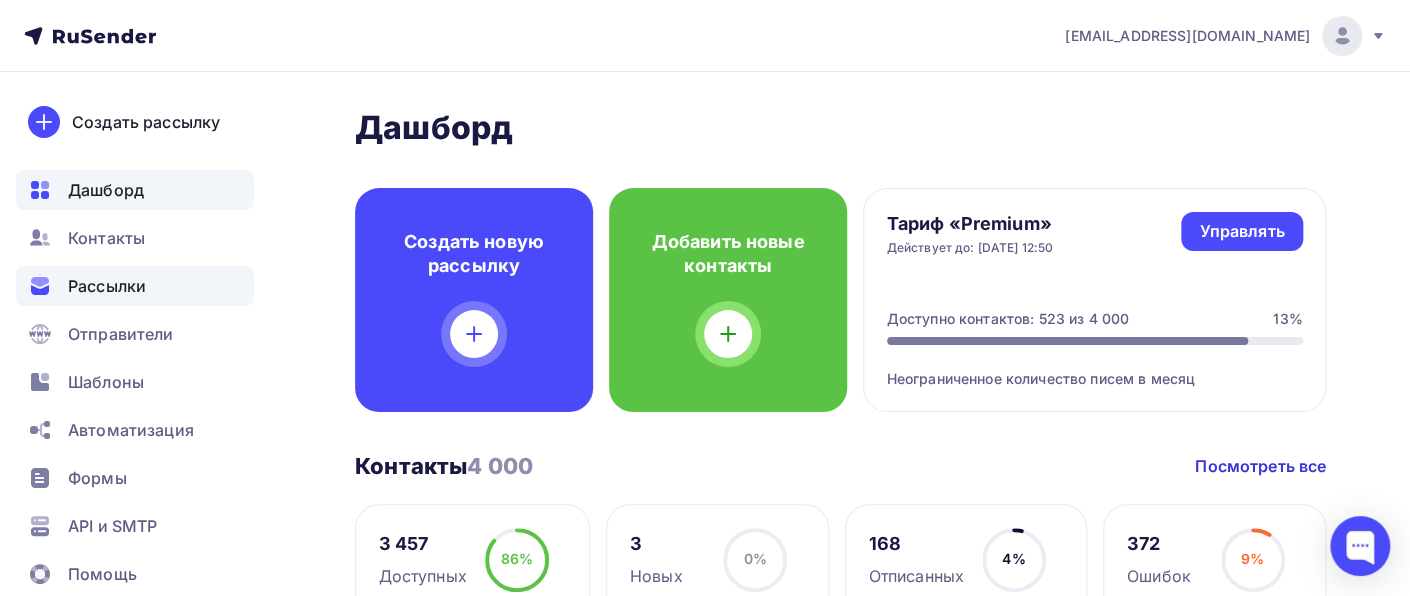 click on "Рассылки" at bounding box center [107, 286] 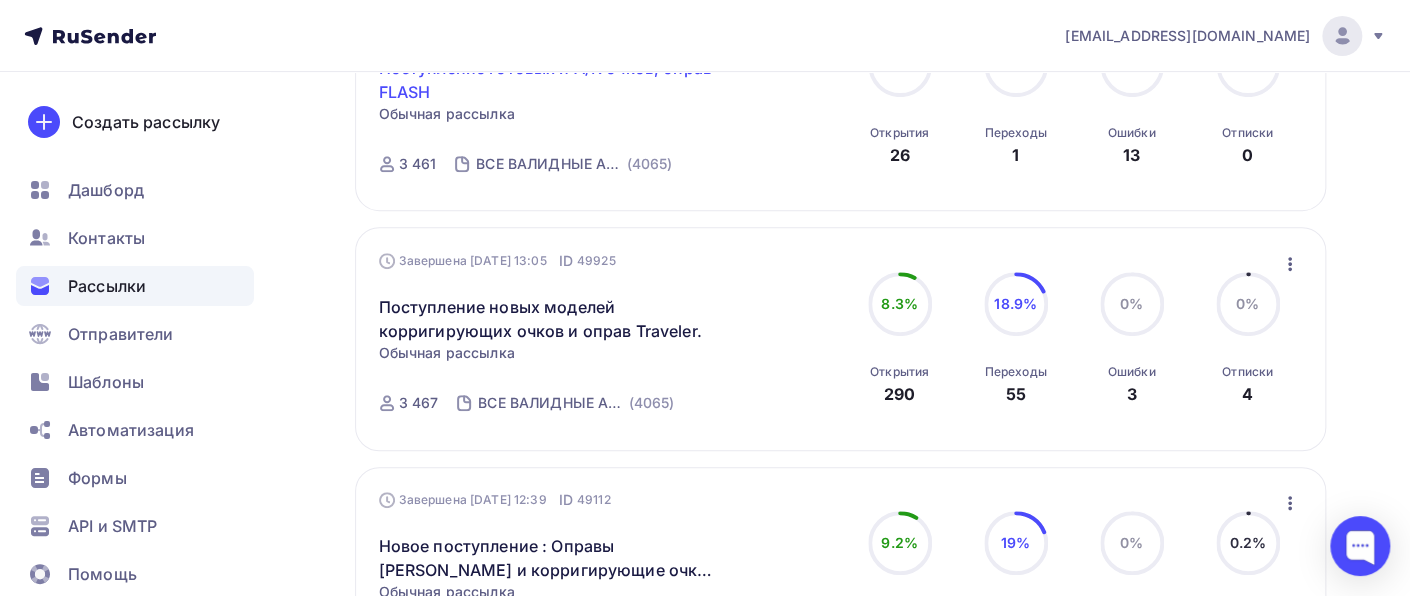 scroll, scrollTop: 400, scrollLeft: 0, axis: vertical 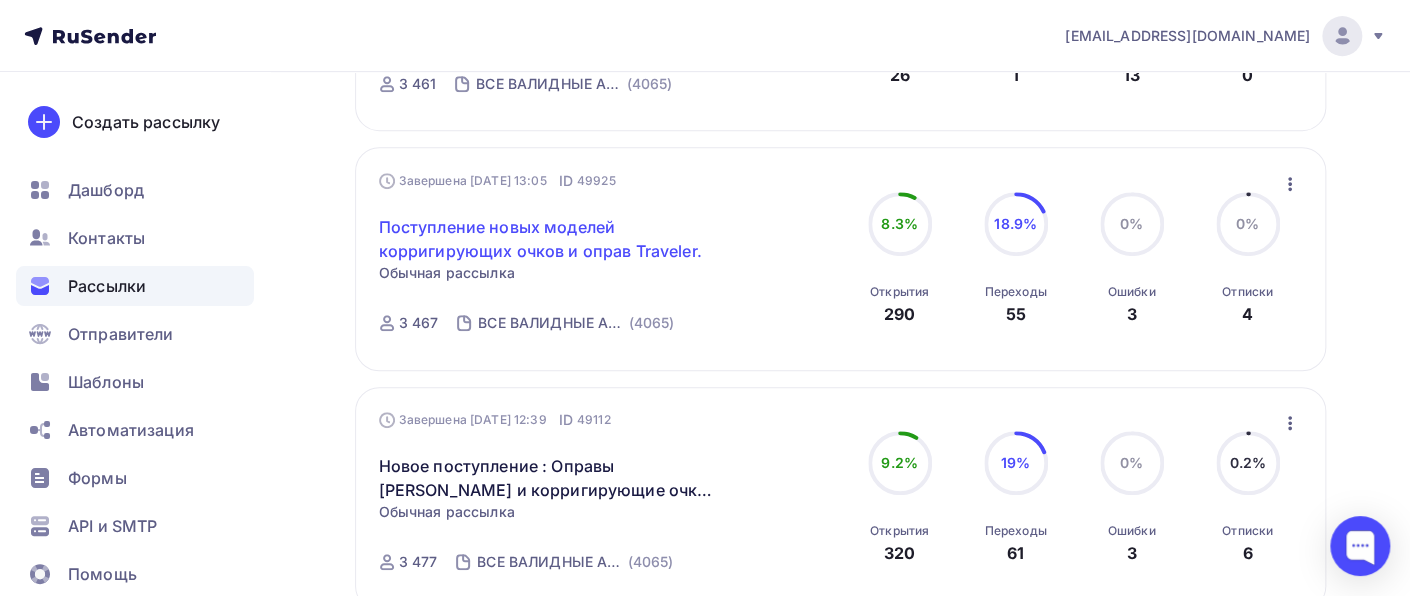 click on "Поступление новых моделей корригирующих очков и оправ  Traveler." at bounding box center (550, 239) 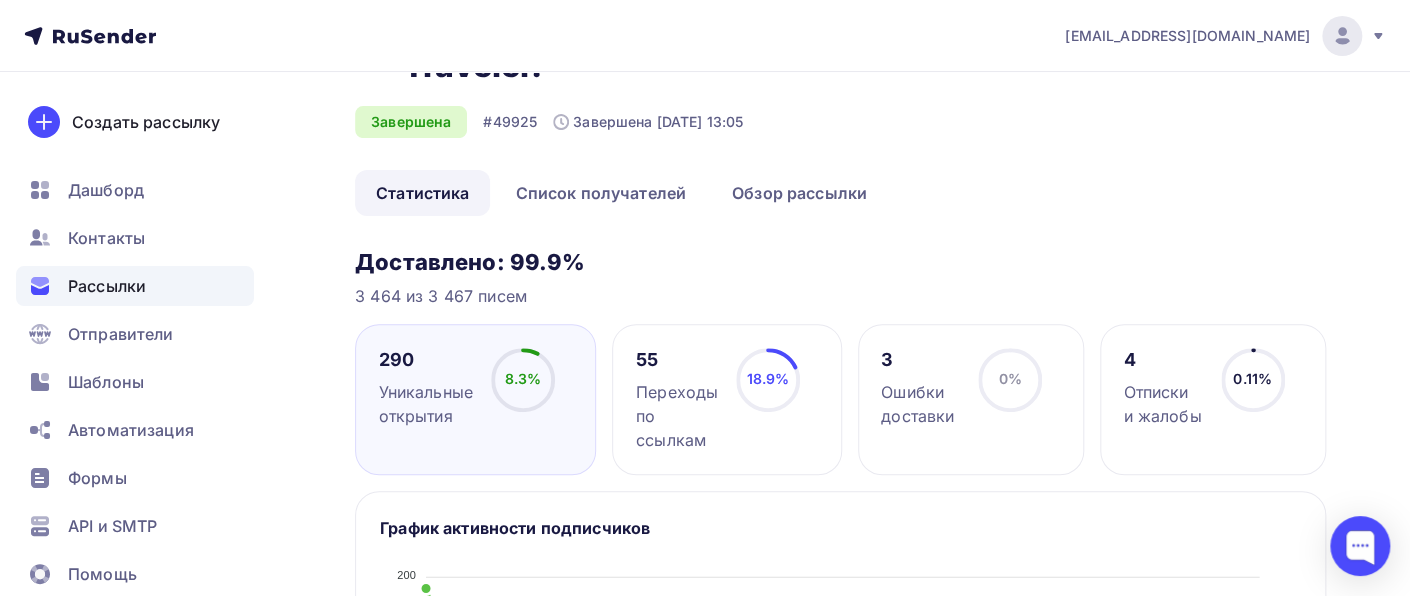 scroll, scrollTop: 100, scrollLeft: 0, axis: vertical 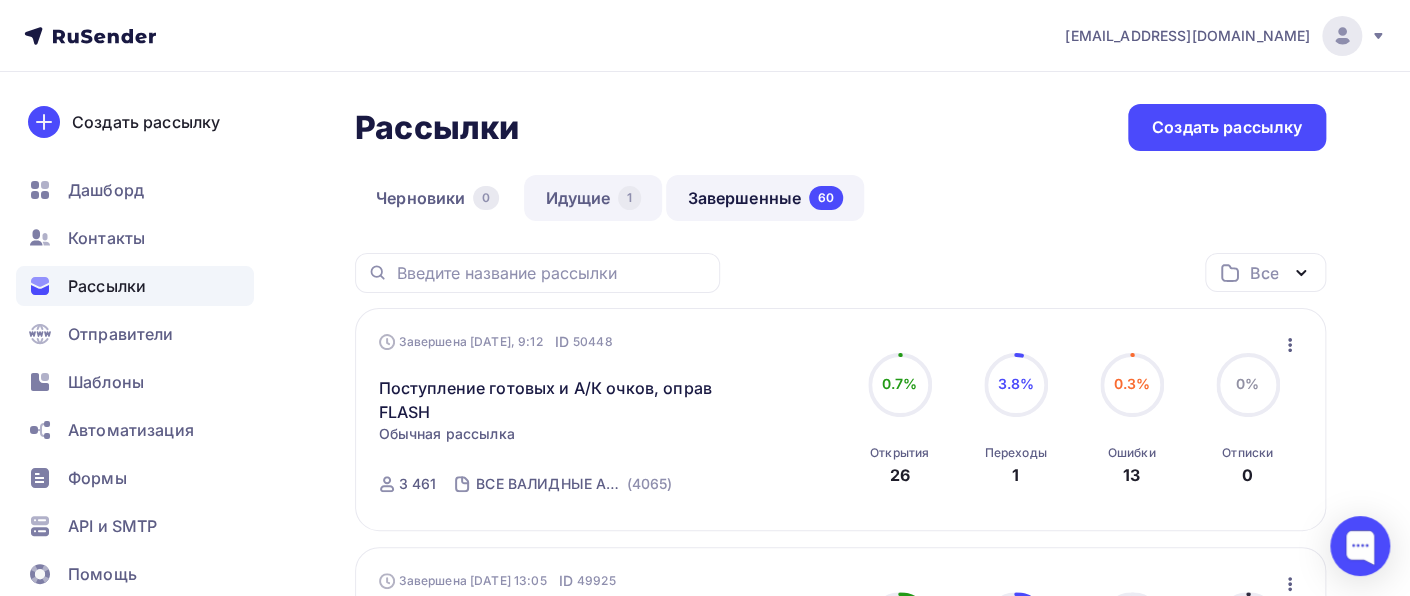 click on "Идущие
1" at bounding box center [593, 198] 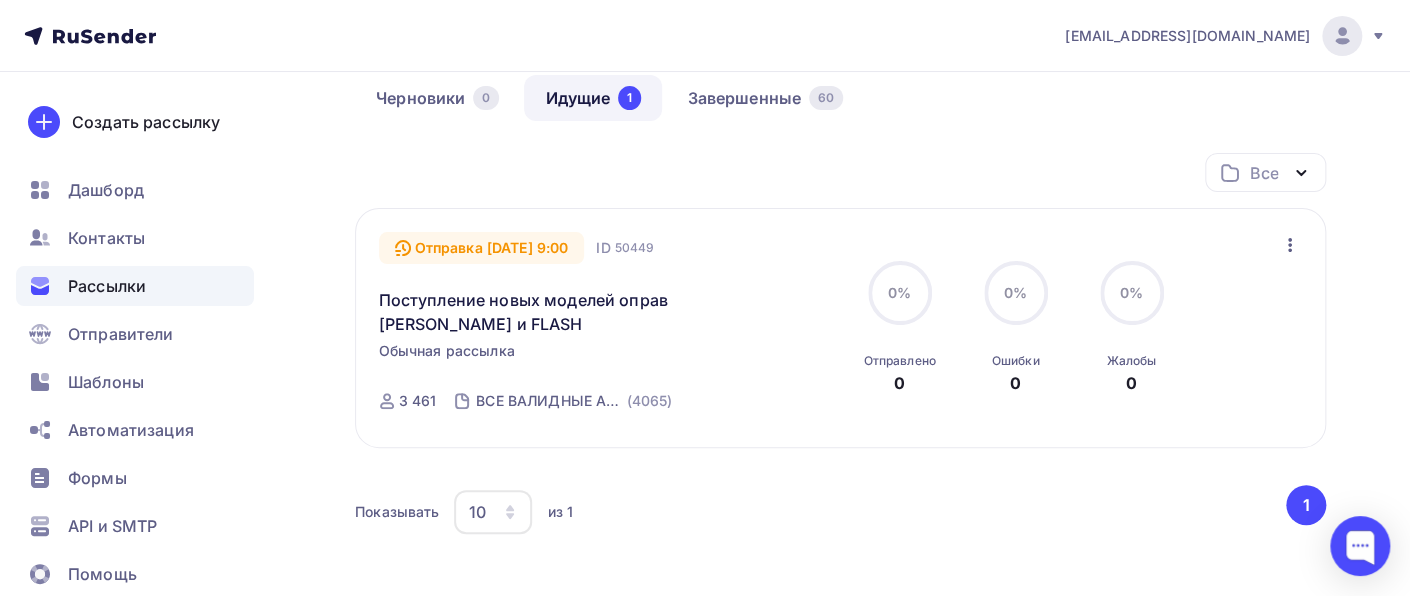 scroll, scrollTop: 100, scrollLeft: 0, axis: vertical 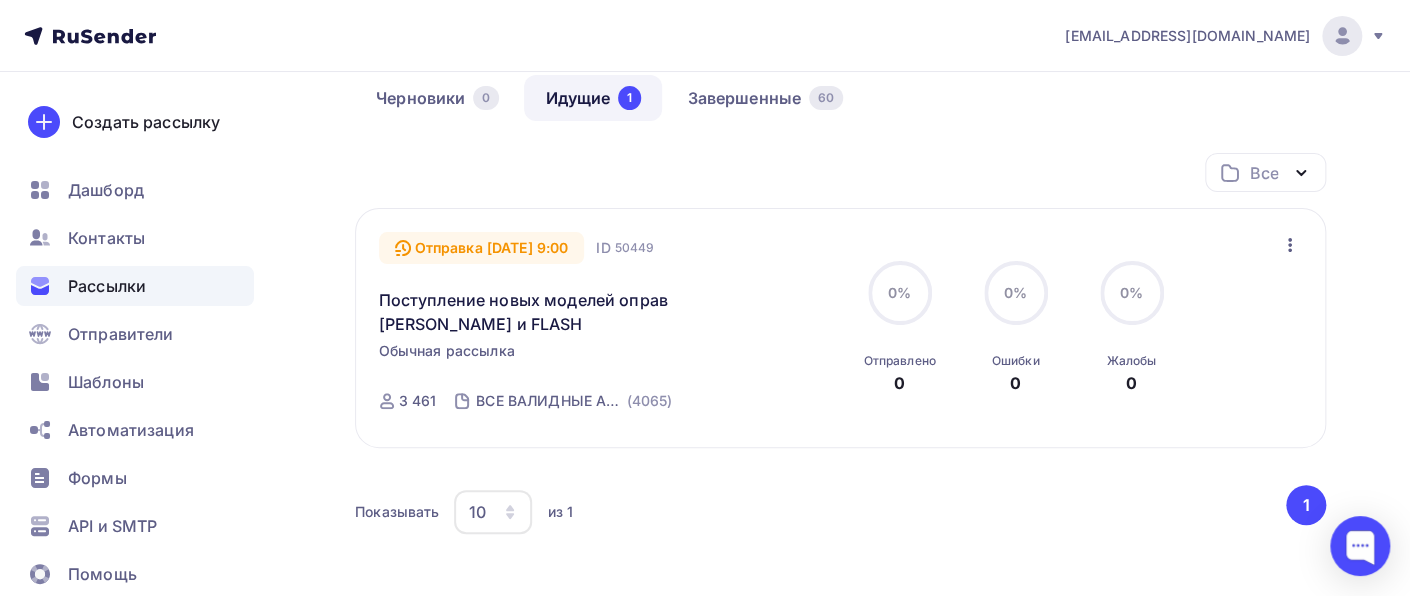 click 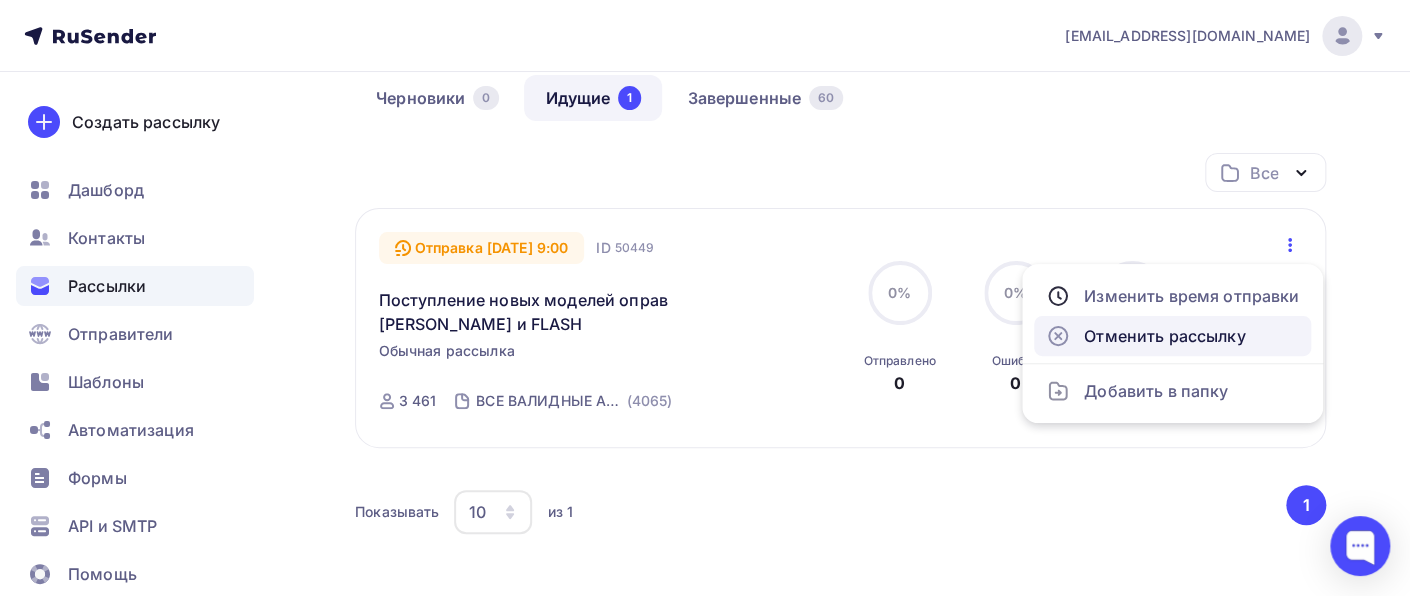 click on "Отменить рассылку" at bounding box center (1172, 336) 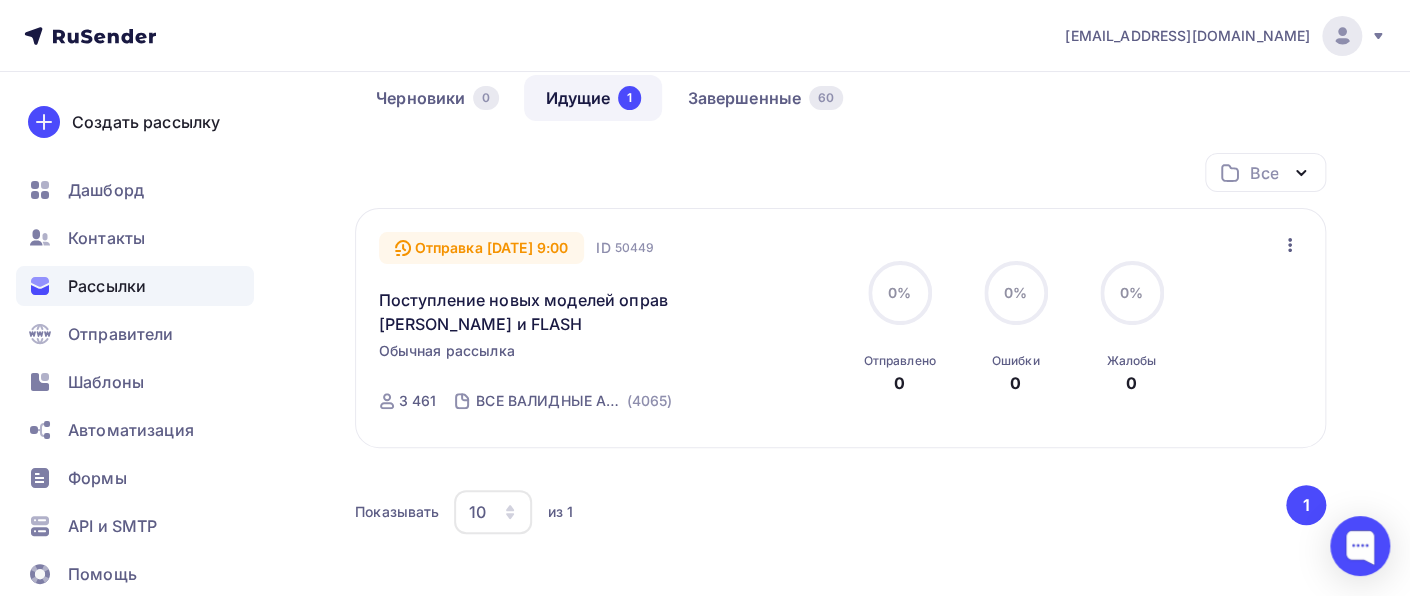 scroll, scrollTop: 35, scrollLeft: 0, axis: vertical 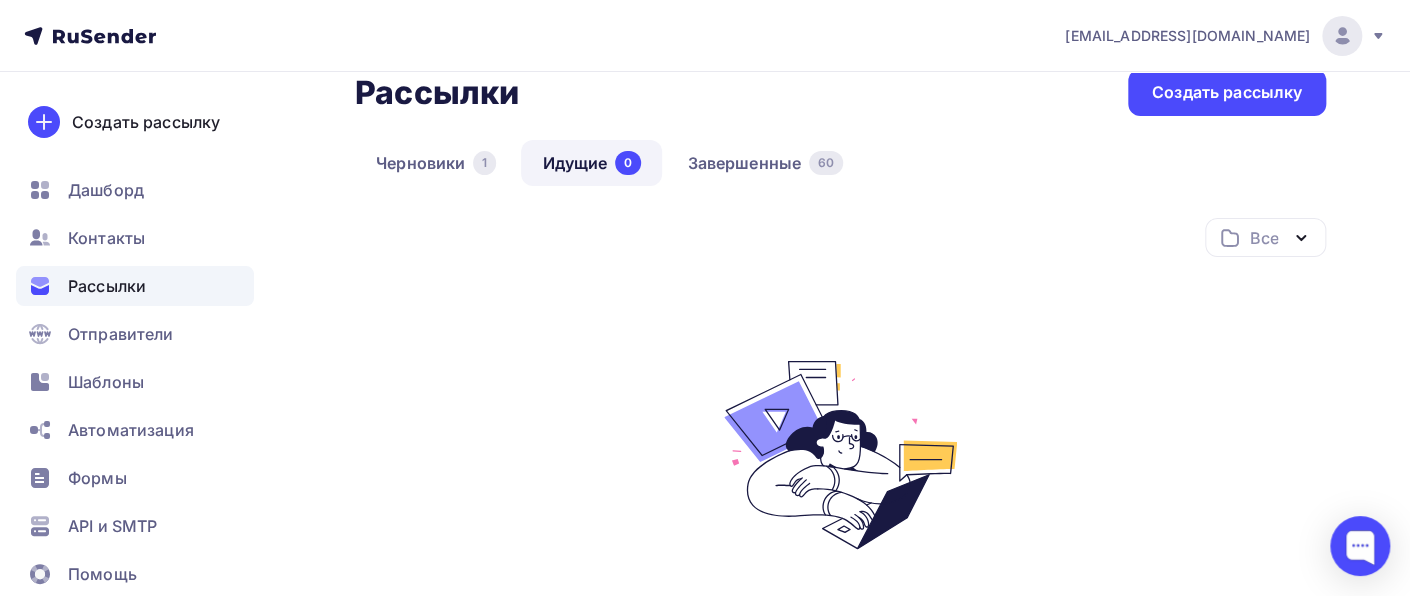 click on "Рассылки" at bounding box center [107, 286] 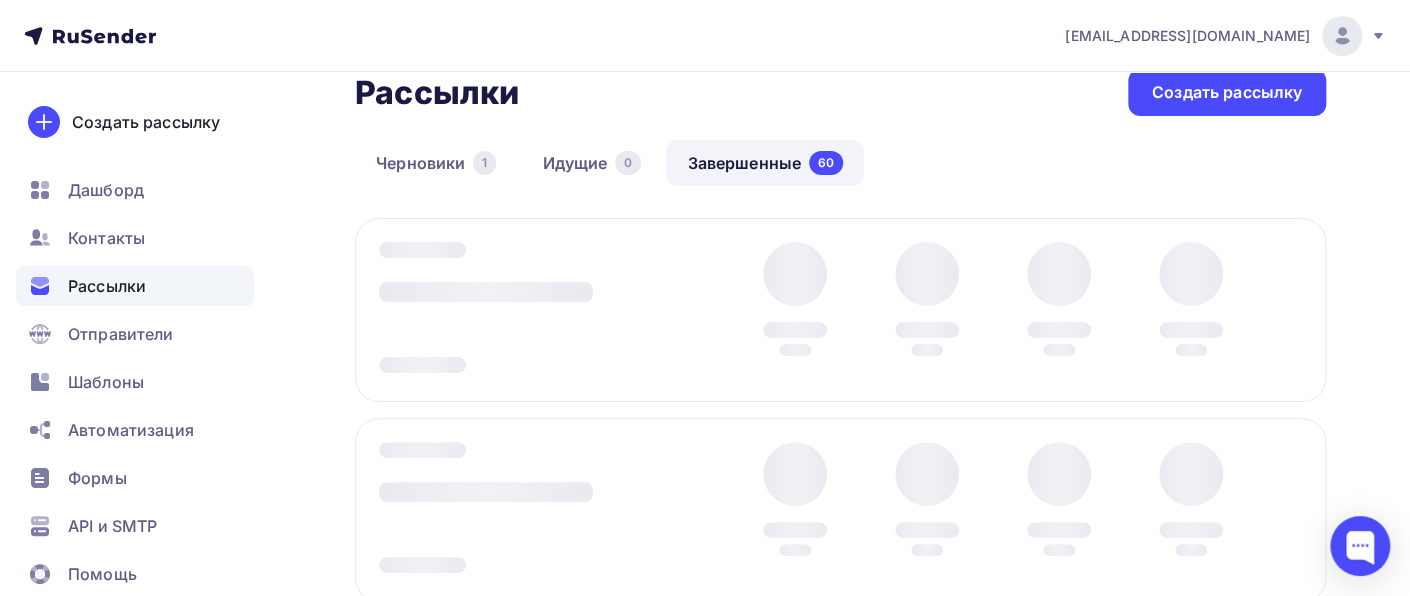 scroll, scrollTop: 0, scrollLeft: 0, axis: both 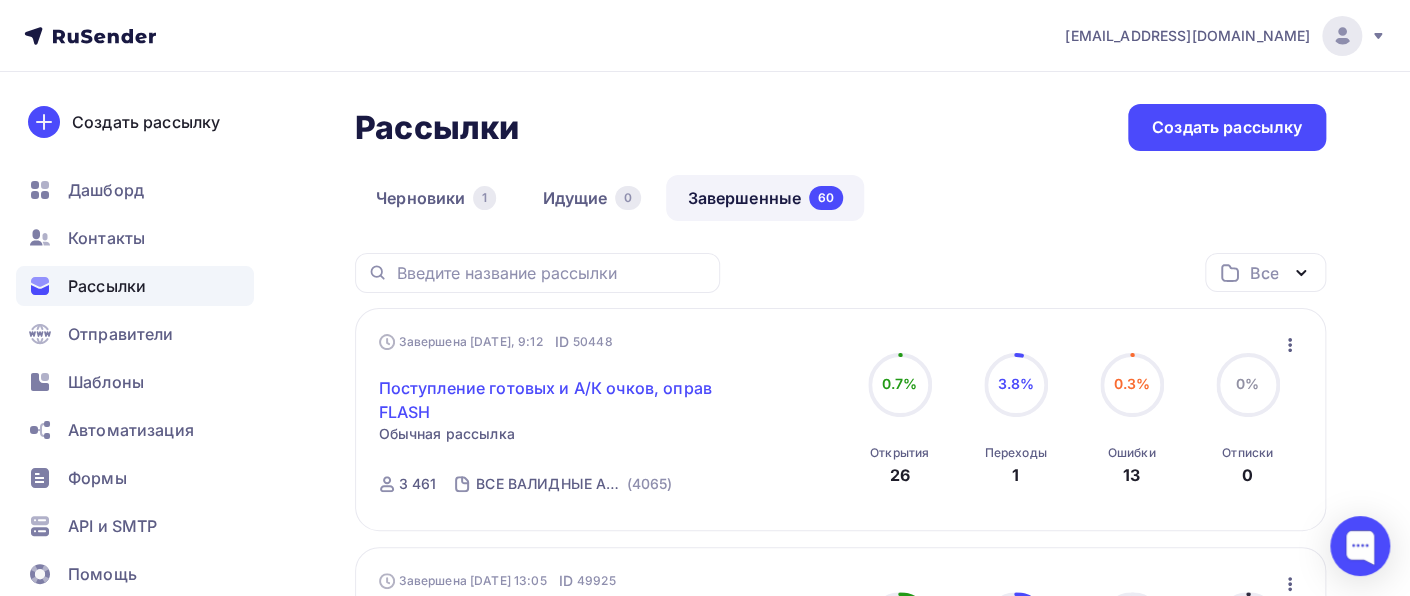 click on "Поступление готовых и А/К очков, оправ FLASH" at bounding box center [550, 400] 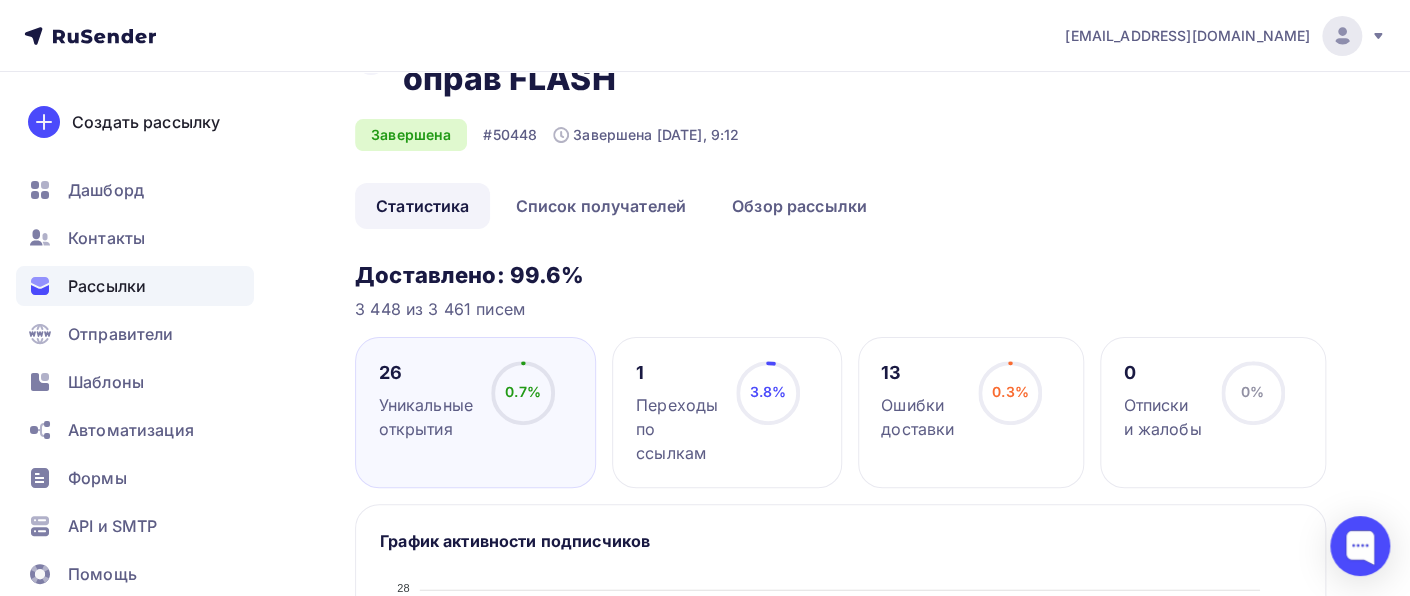 scroll, scrollTop: 0, scrollLeft: 0, axis: both 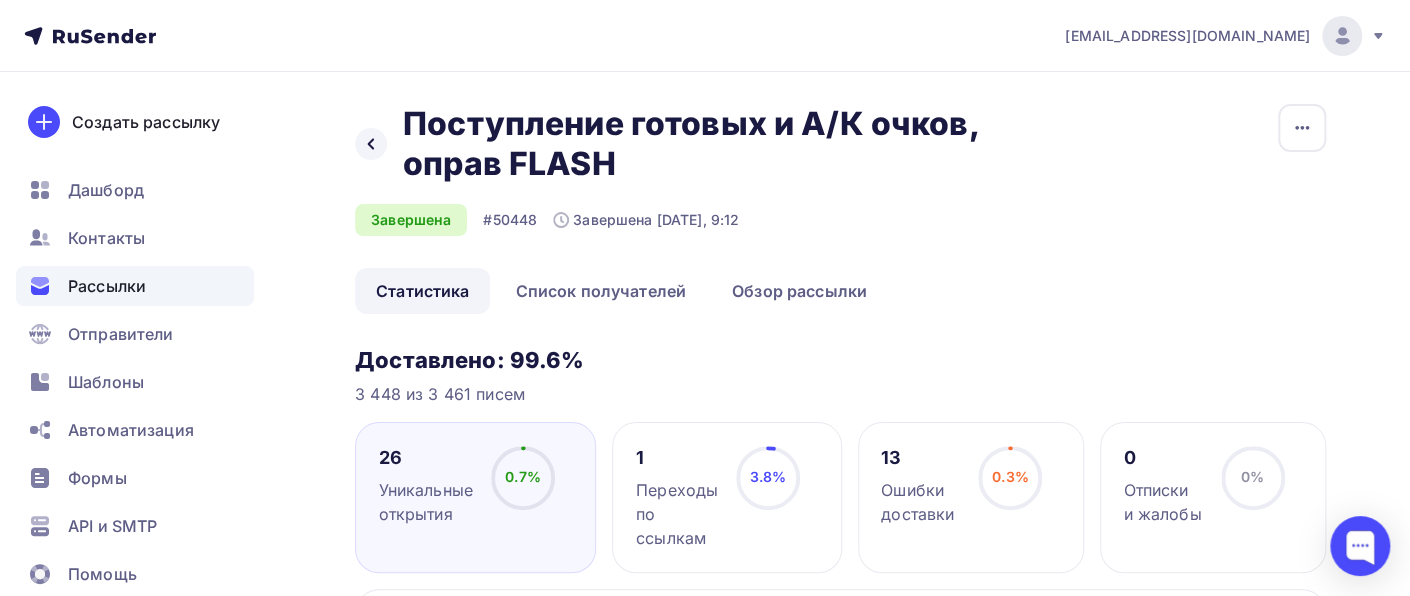 click on "Рассылки" at bounding box center [135, 286] 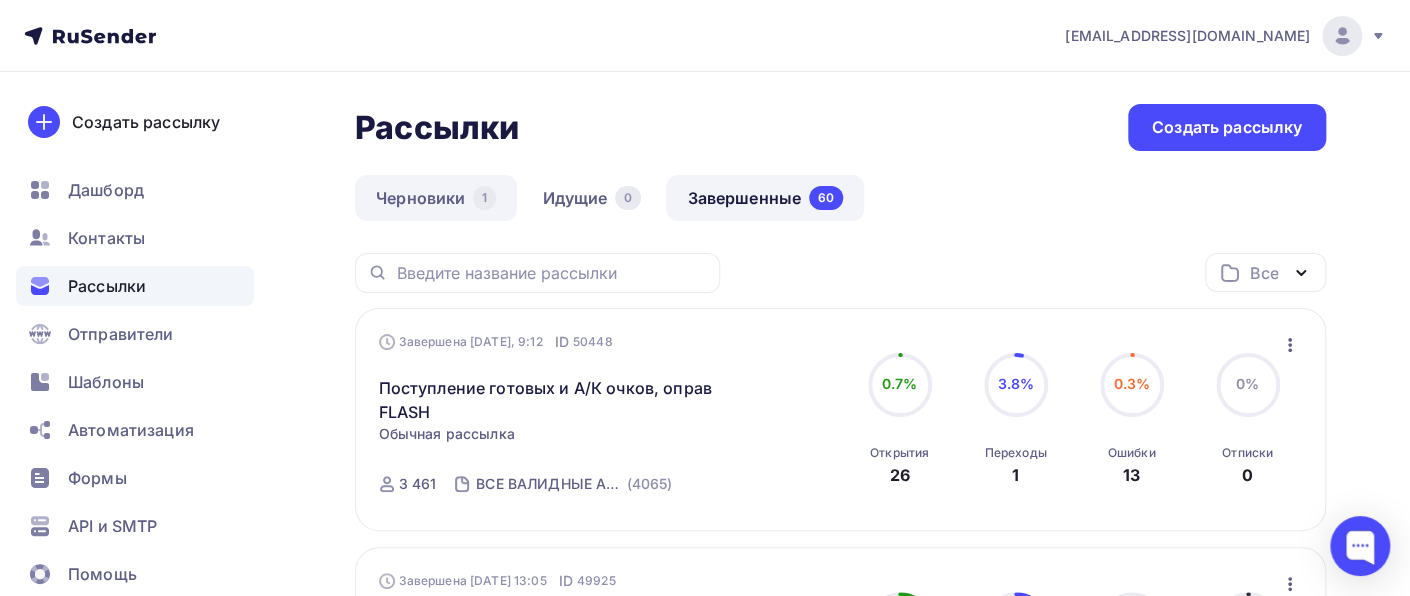 click on "Черновики
1" at bounding box center (436, 198) 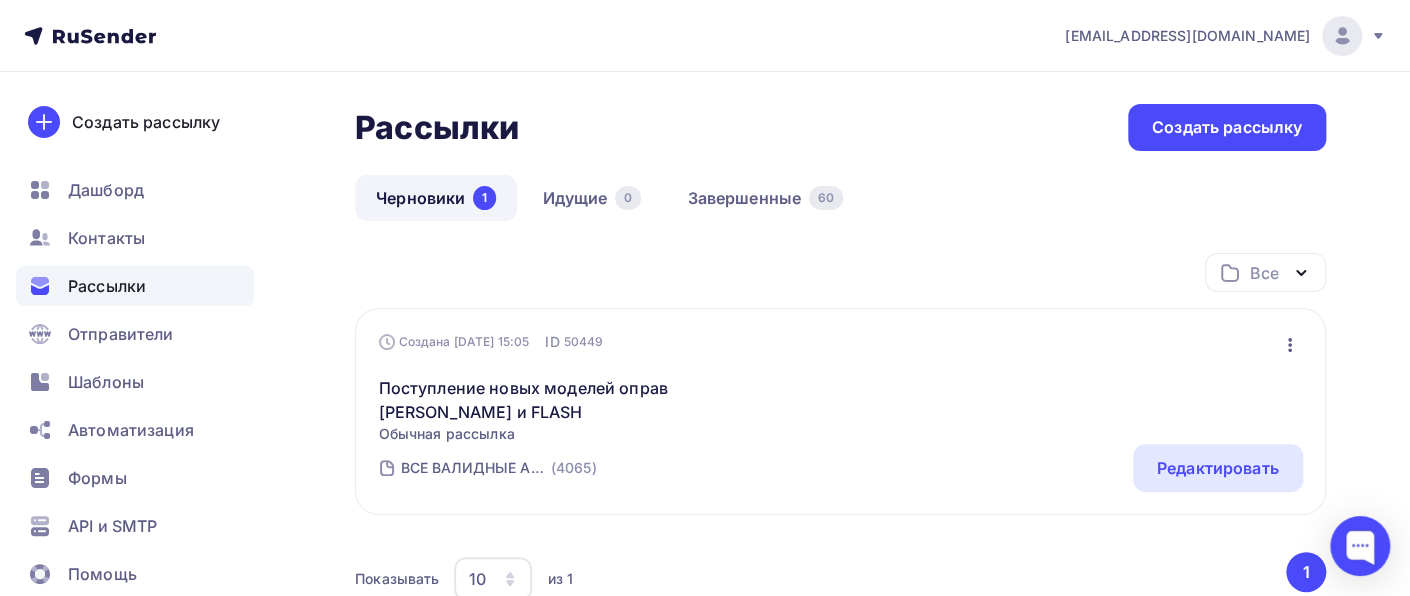 scroll, scrollTop: 159, scrollLeft: 0, axis: vertical 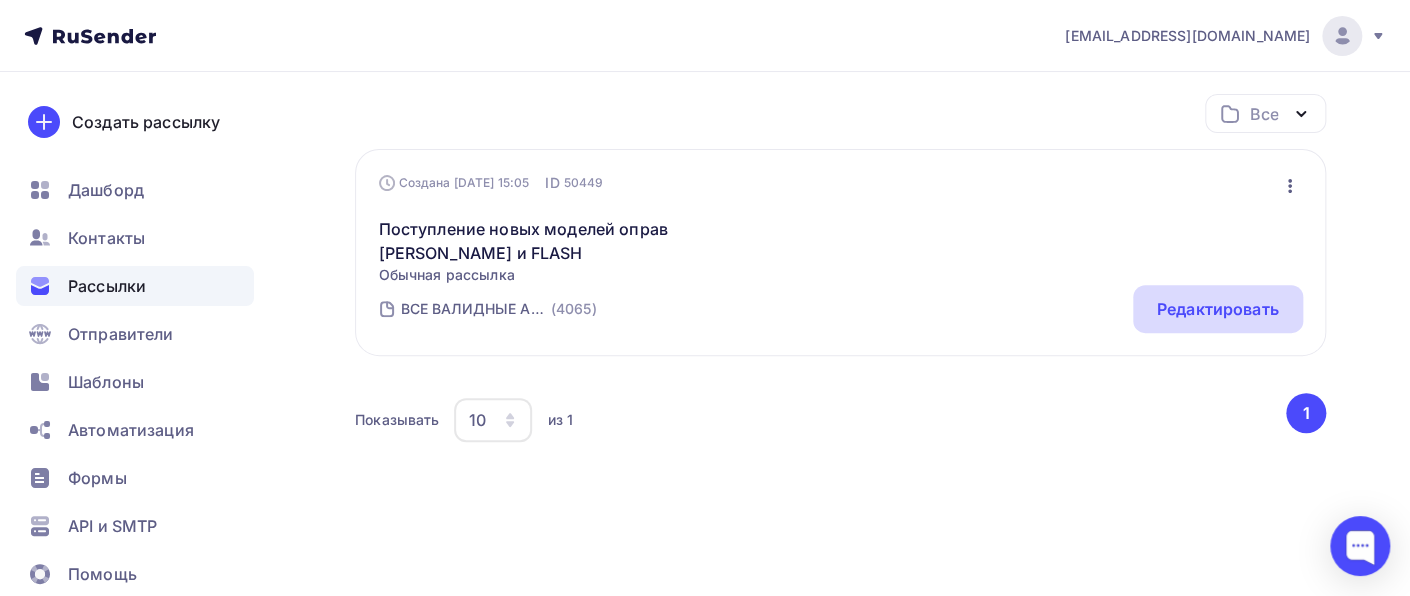 click on "Редактировать" at bounding box center [1218, 309] 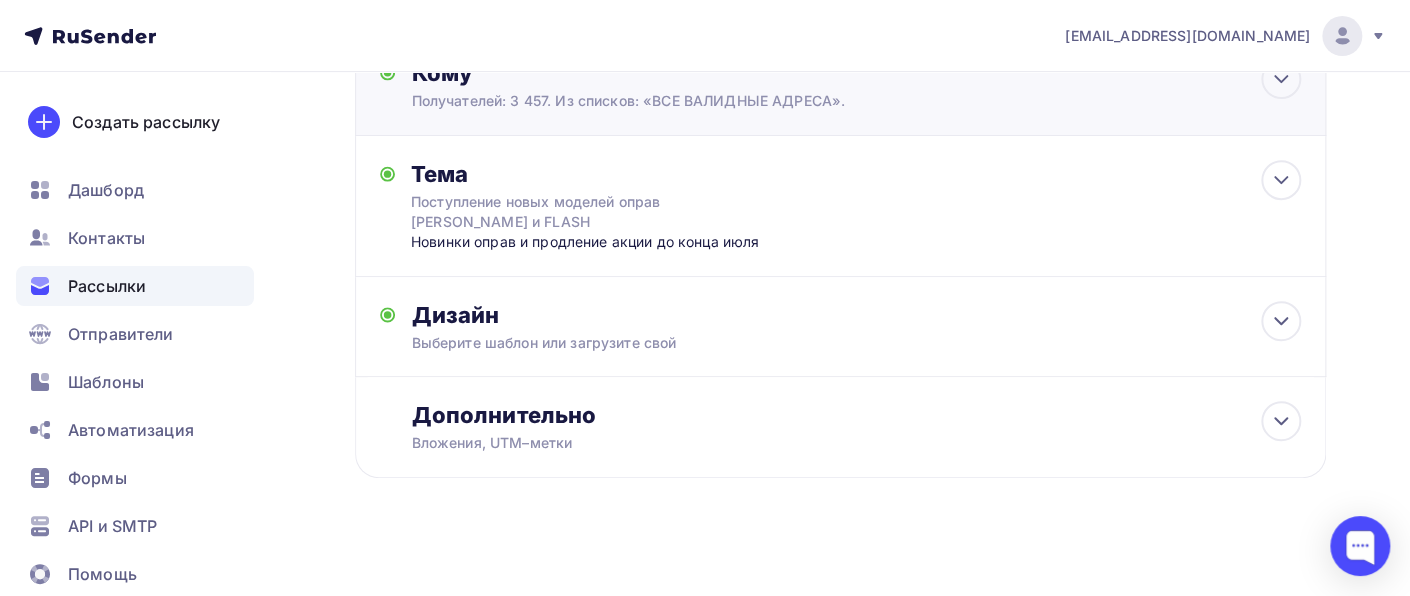 scroll, scrollTop: 293, scrollLeft: 0, axis: vertical 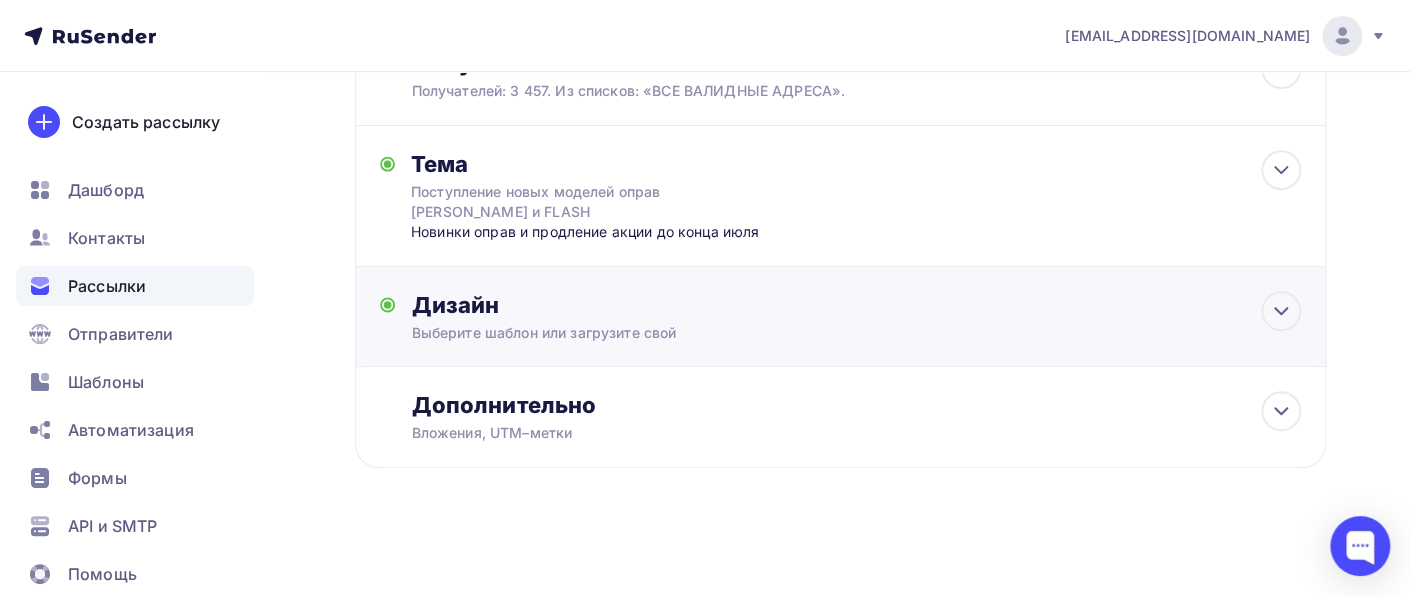 click on "Дизайн" at bounding box center (856, 305) 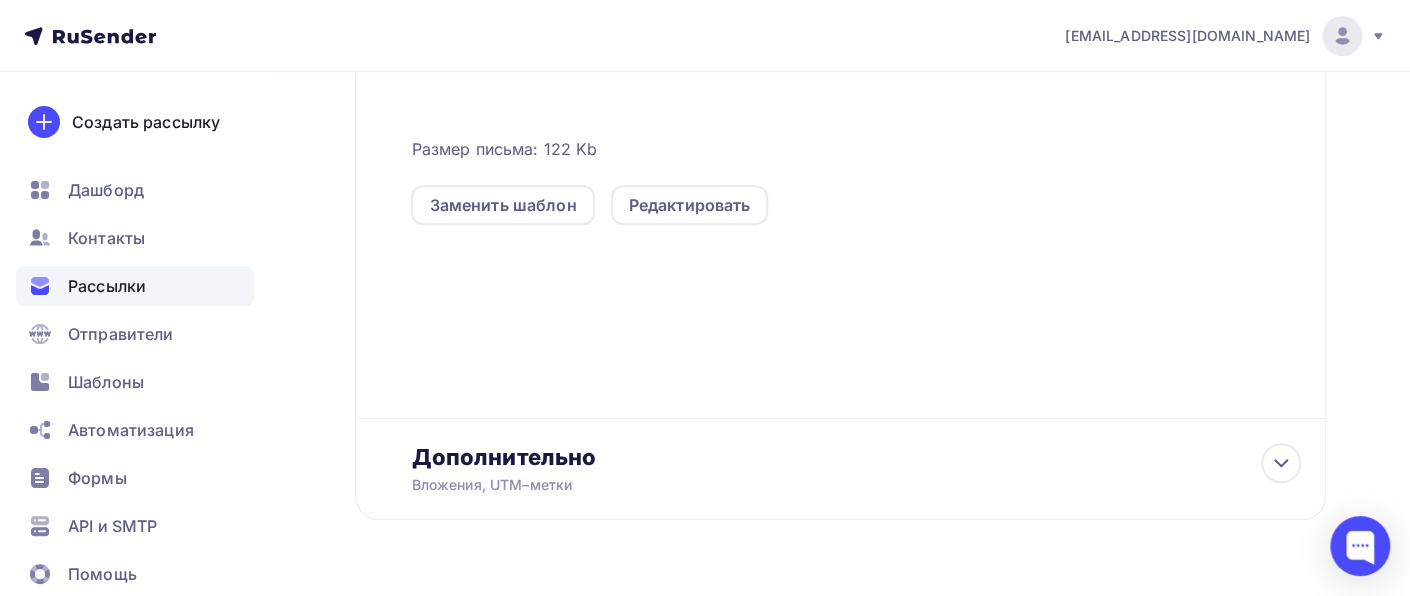 scroll, scrollTop: 593, scrollLeft: 0, axis: vertical 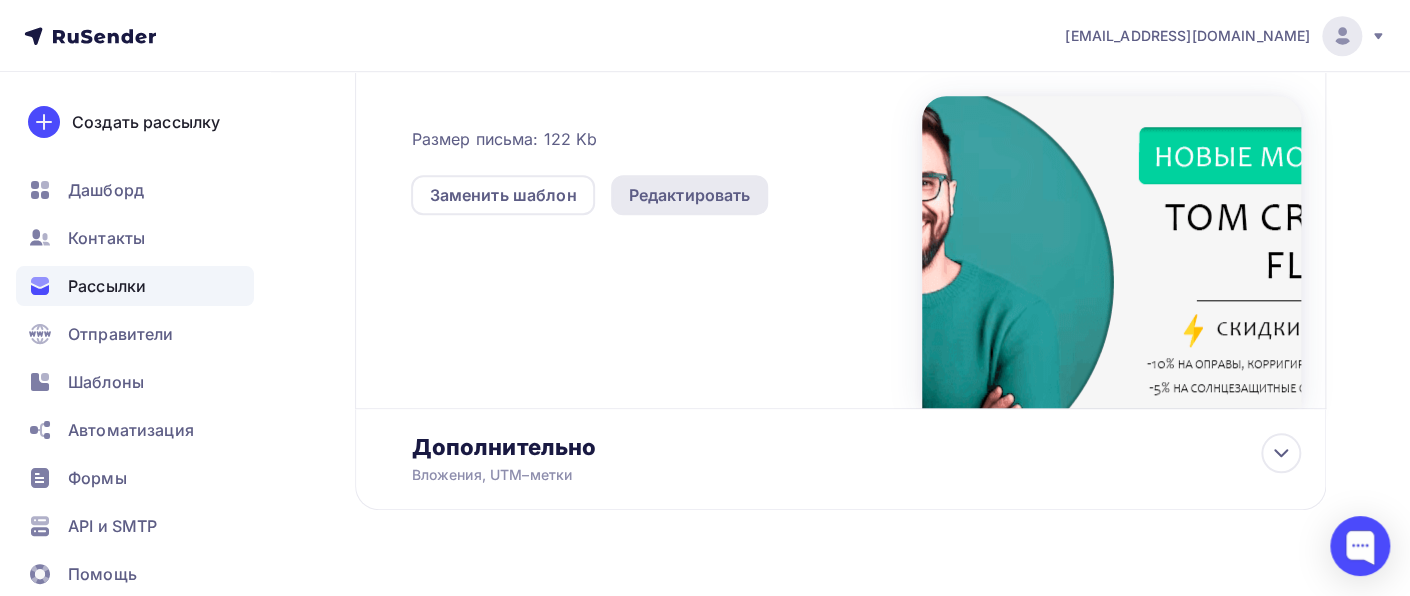 click on "Редактировать" at bounding box center [690, 195] 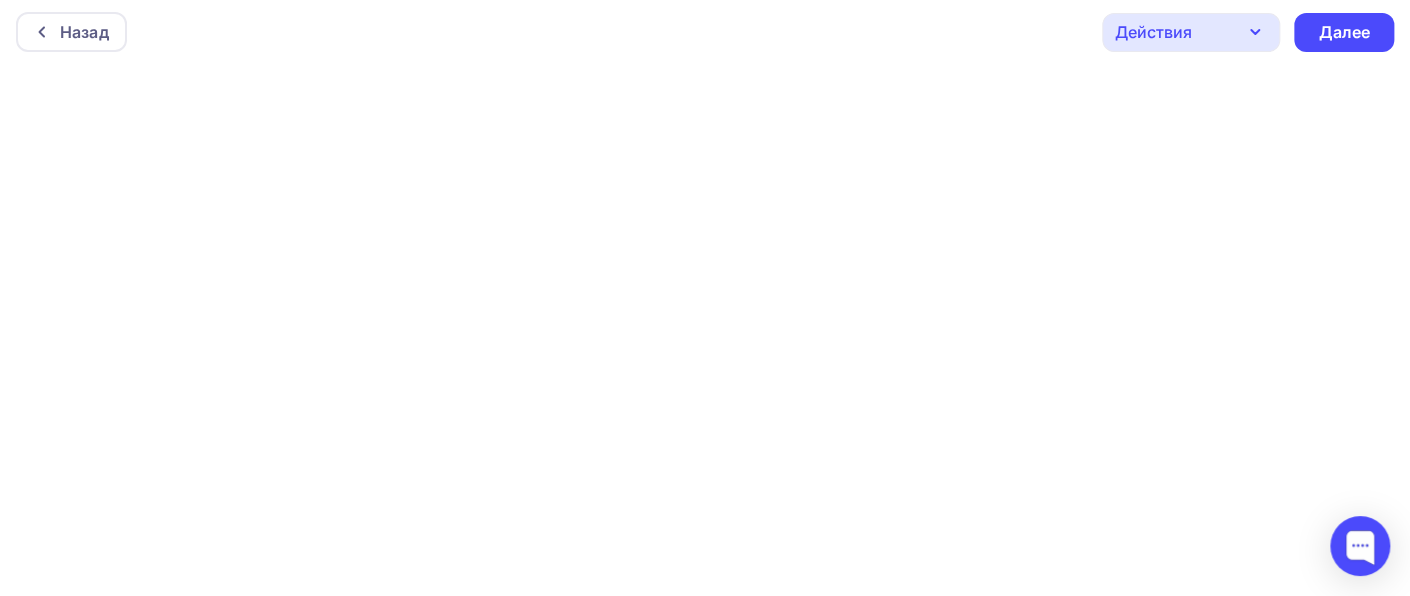 scroll, scrollTop: 4, scrollLeft: 0, axis: vertical 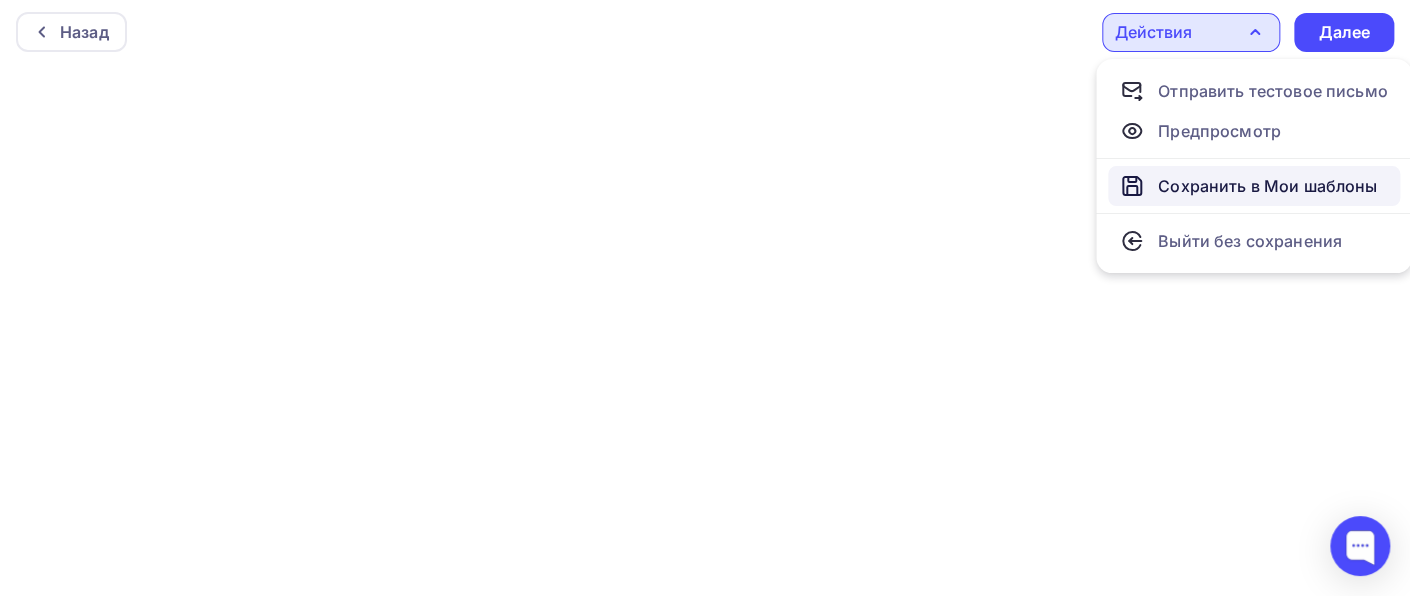 click on "Сохранить в Мои шаблоны" at bounding box center [1267, 186] 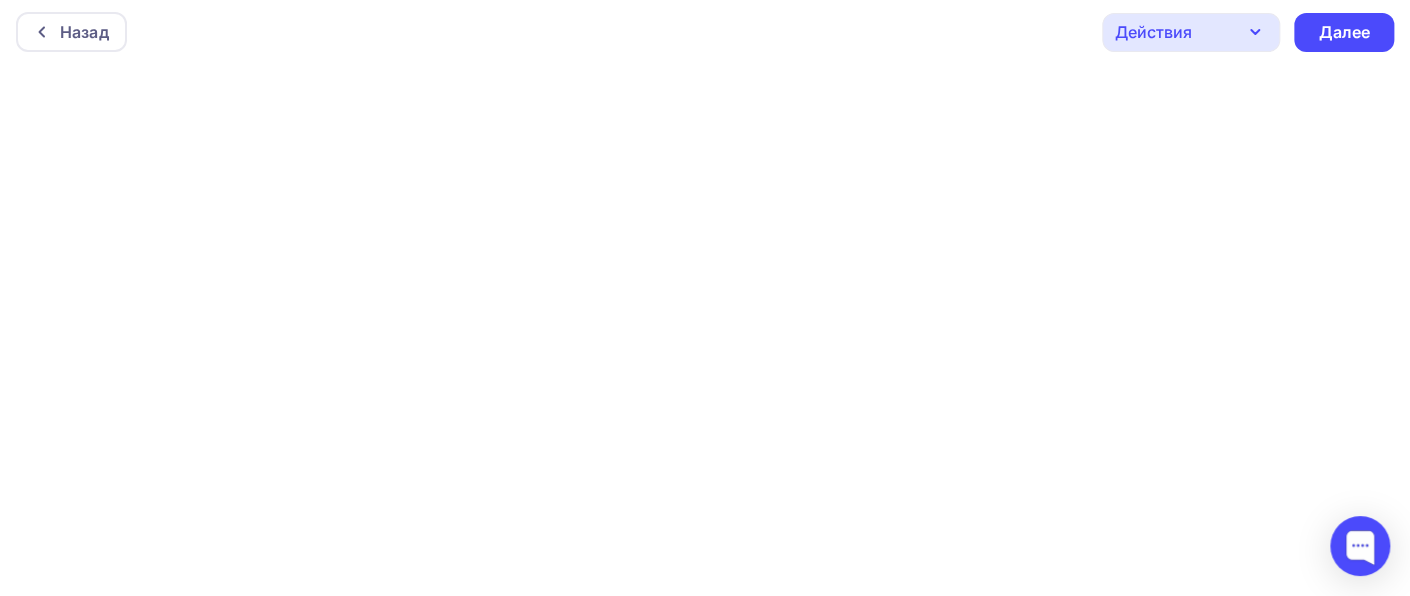 click on "Действия" at bounding box center [1191, 32] 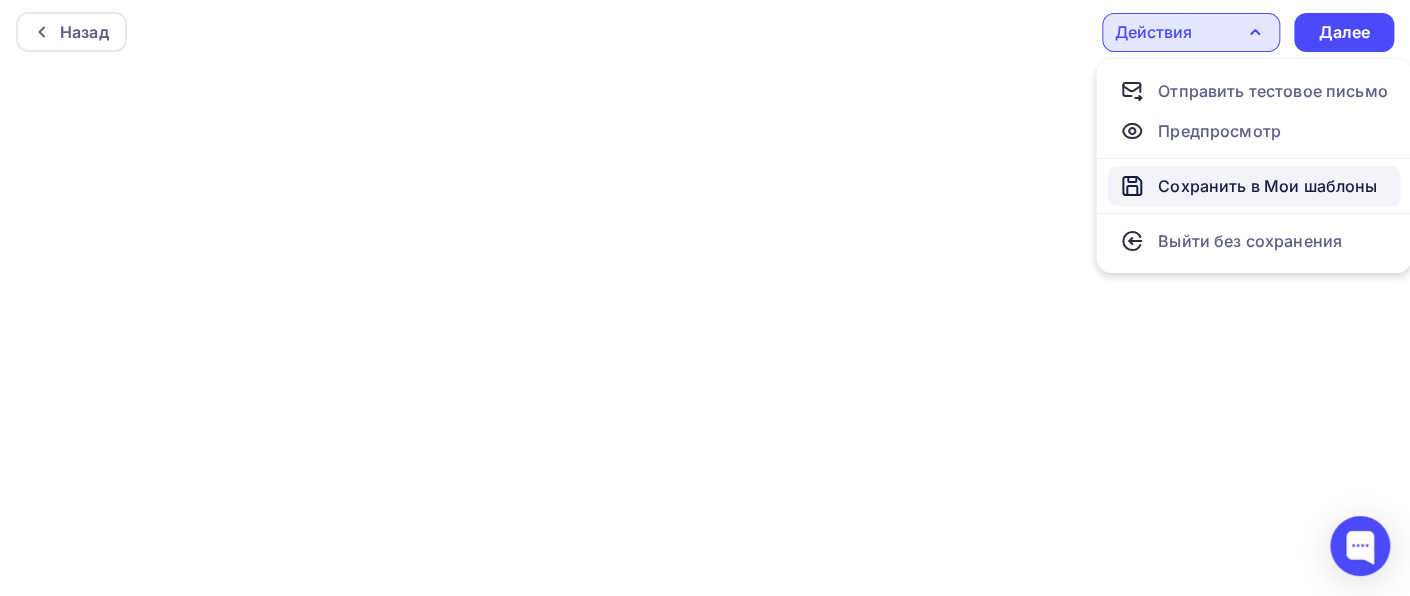 click on "Сохранить в Мои шаблоны" at bounding box center (1267, 186) 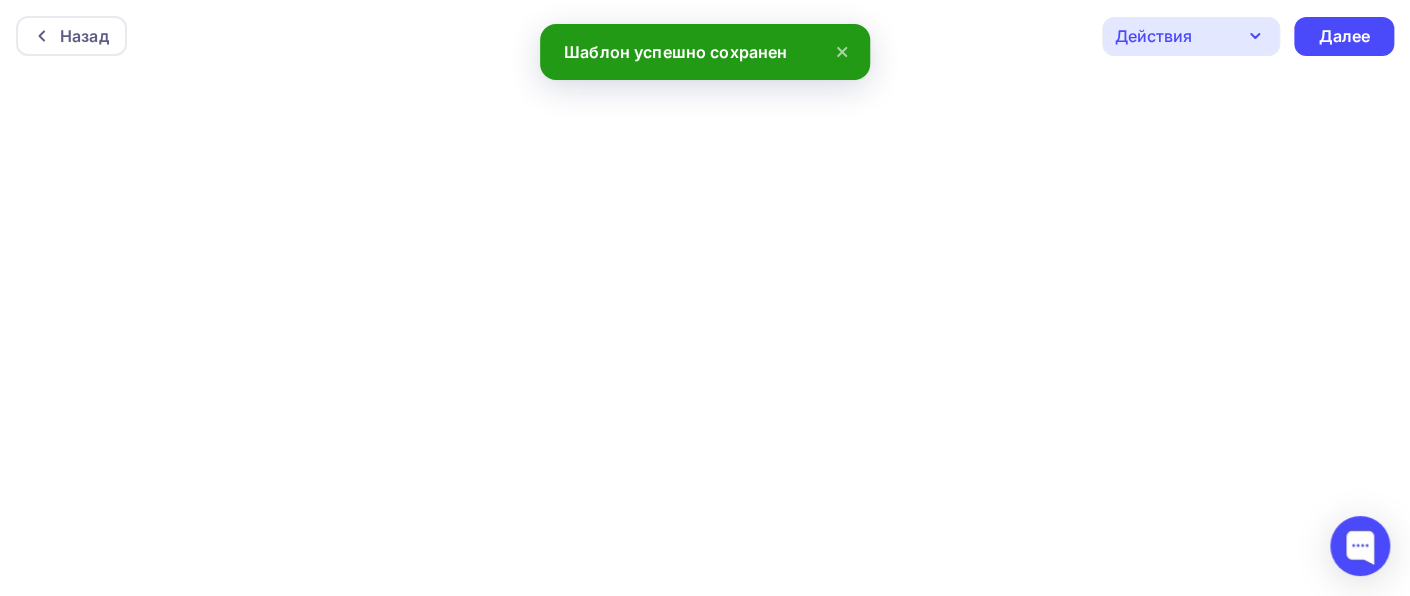 scroll, scrollTop: 0, scrollLeft: 0, axis: both 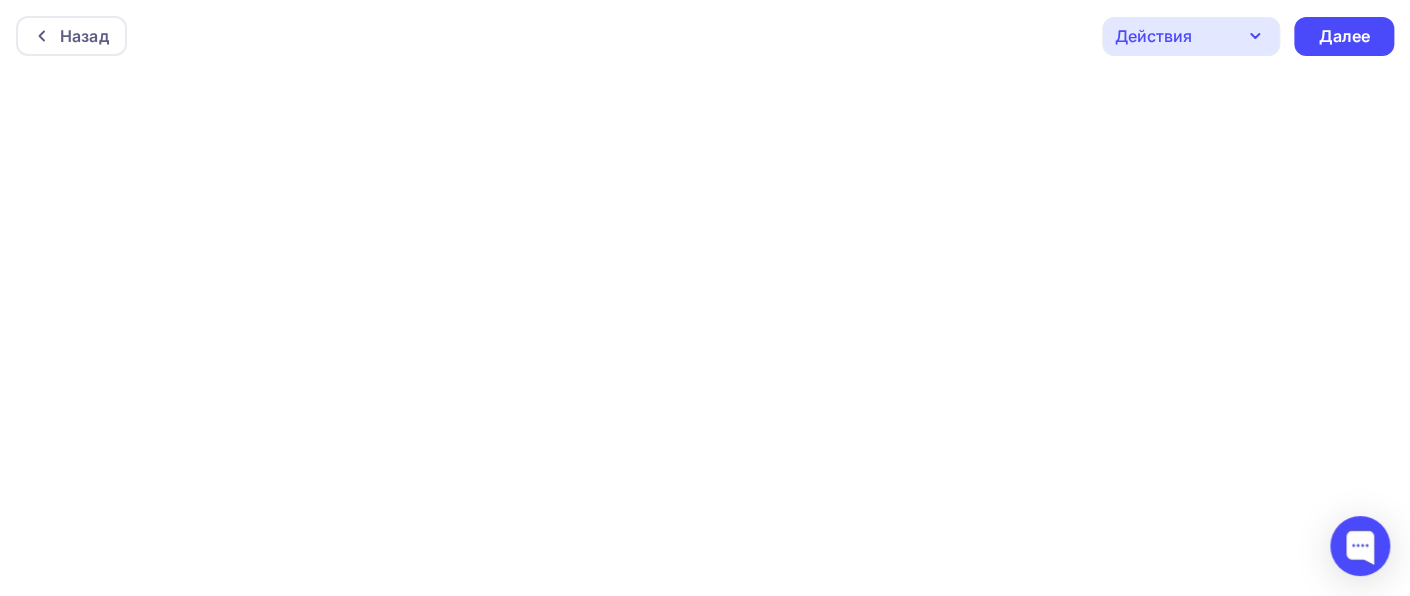 click on "Действия" at bounding box center (1191, 36) 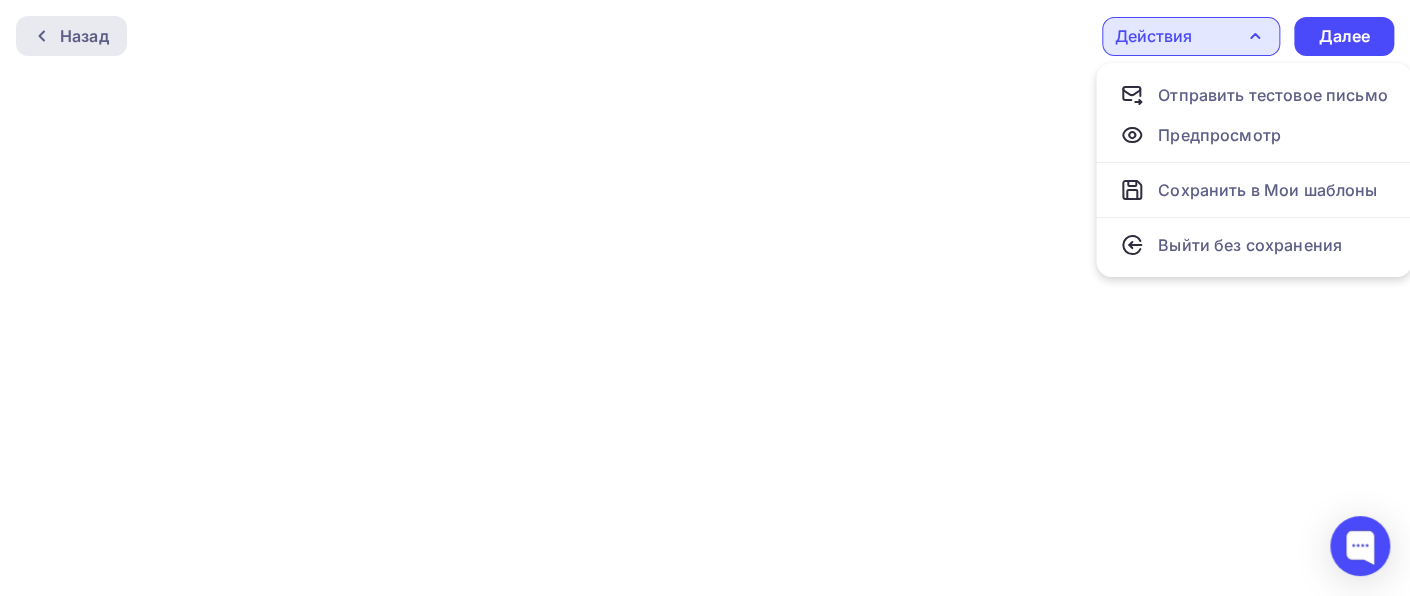 click on "Назад" at bounding box center (84, 36) 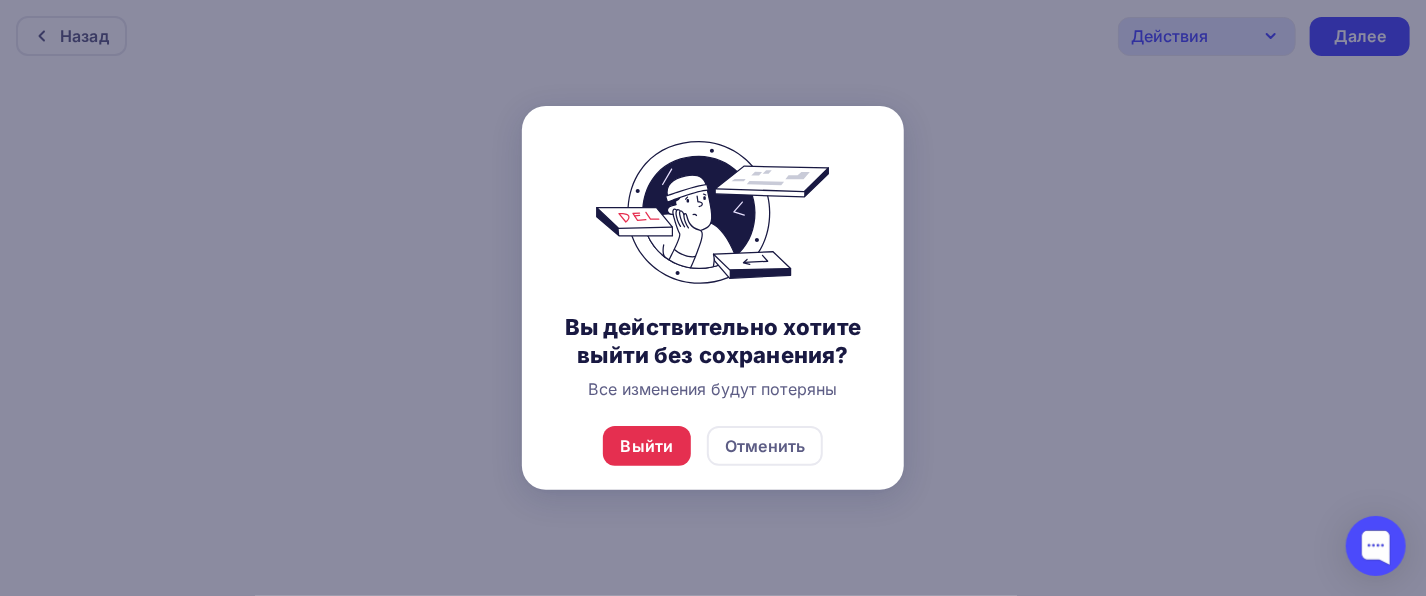 click at bounding box center [713, 298] 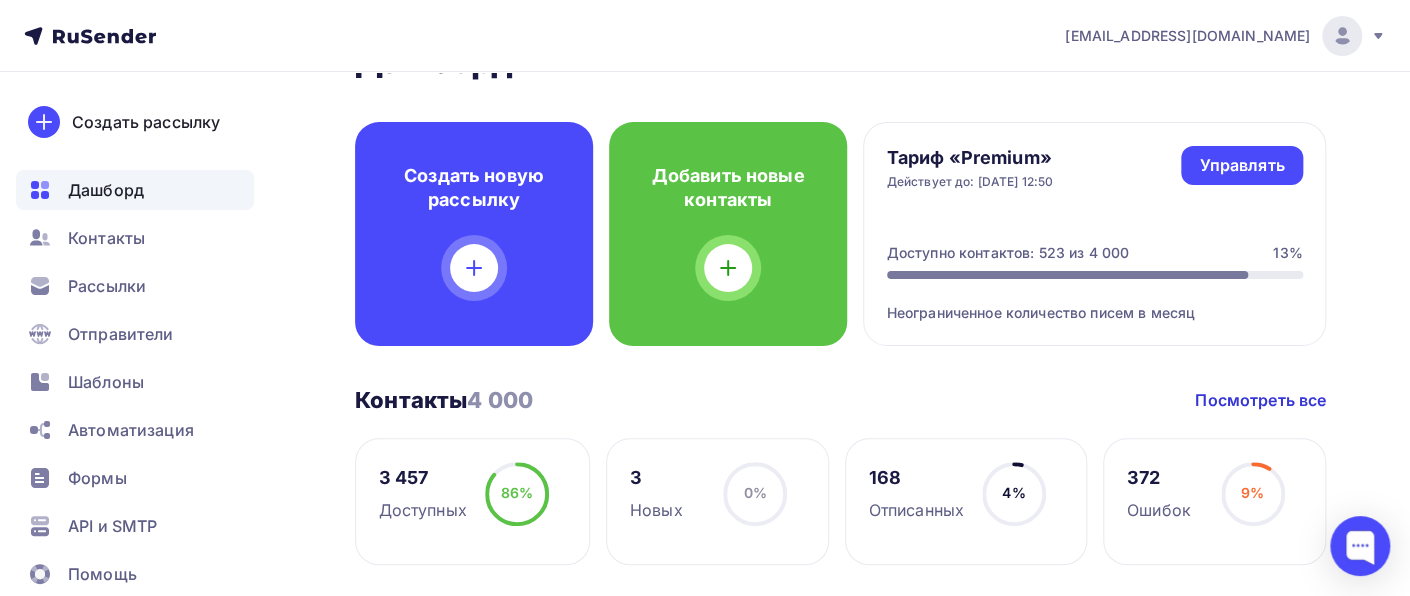 scroll, scrollTop: 100, scrollLeft: 0, axis: vertical 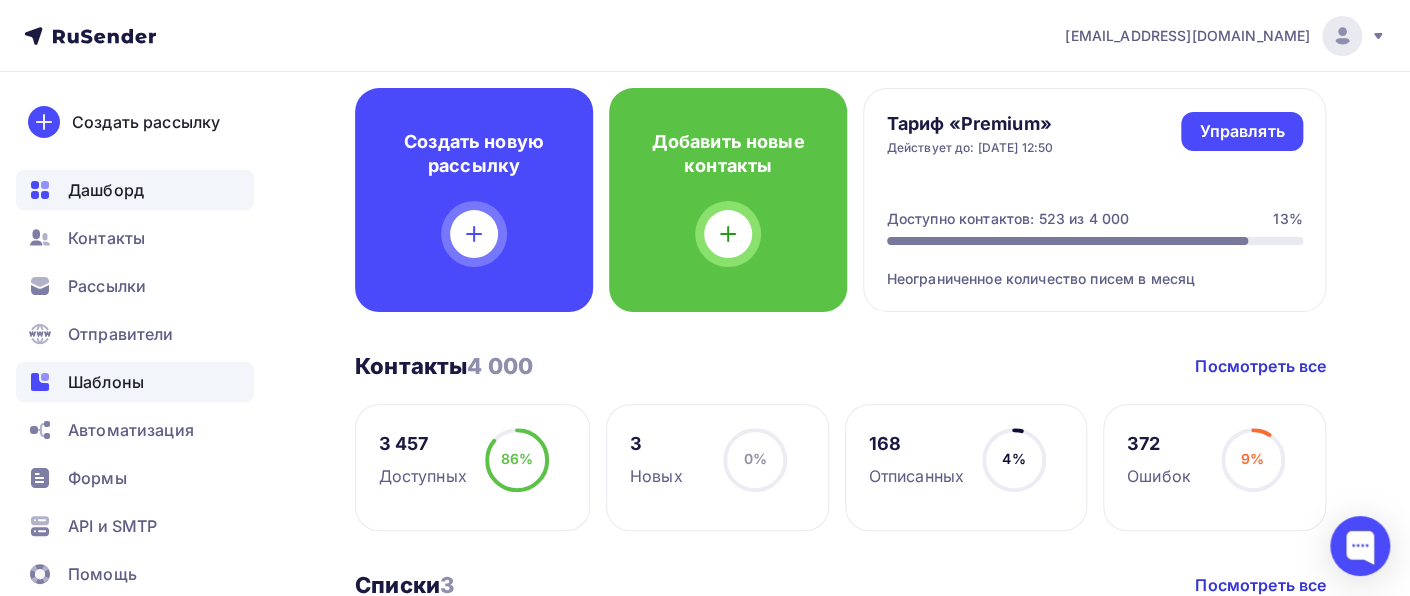 click on "Шаблоны" at bounding box center (106, 382) 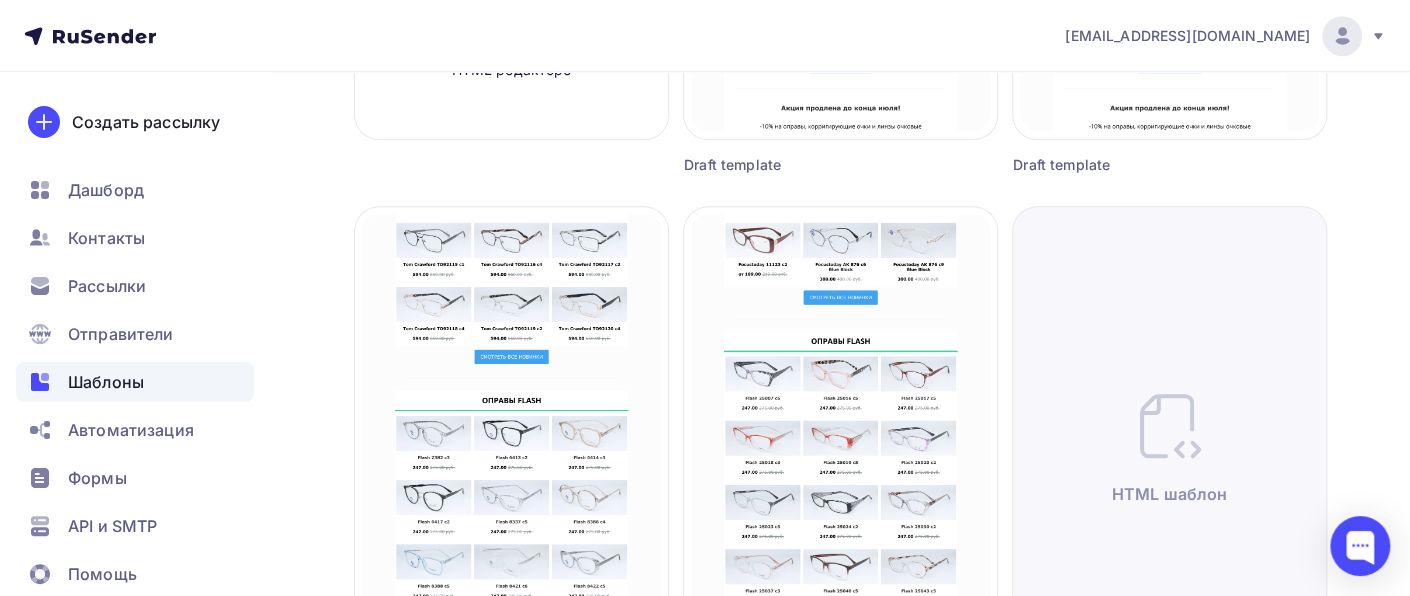scroll, scrollTop: 800, scrollLeft: 0, axis: vertical 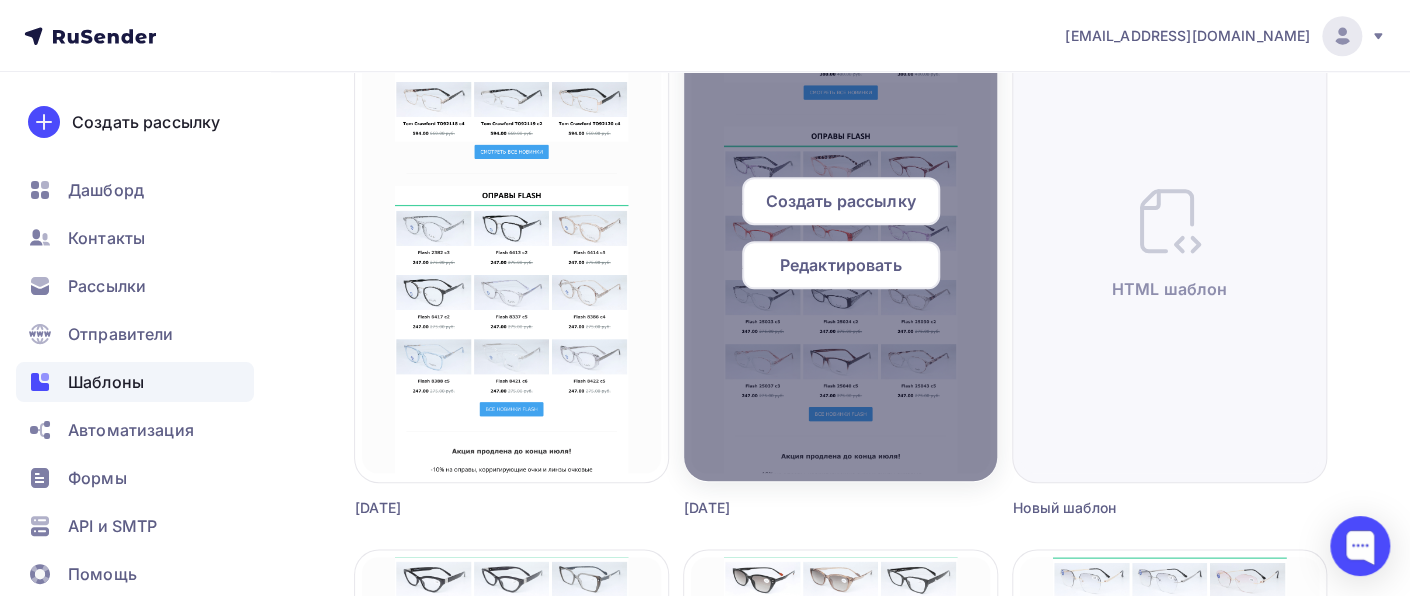 click on "Редактировать" at bounding box center (841, 265) 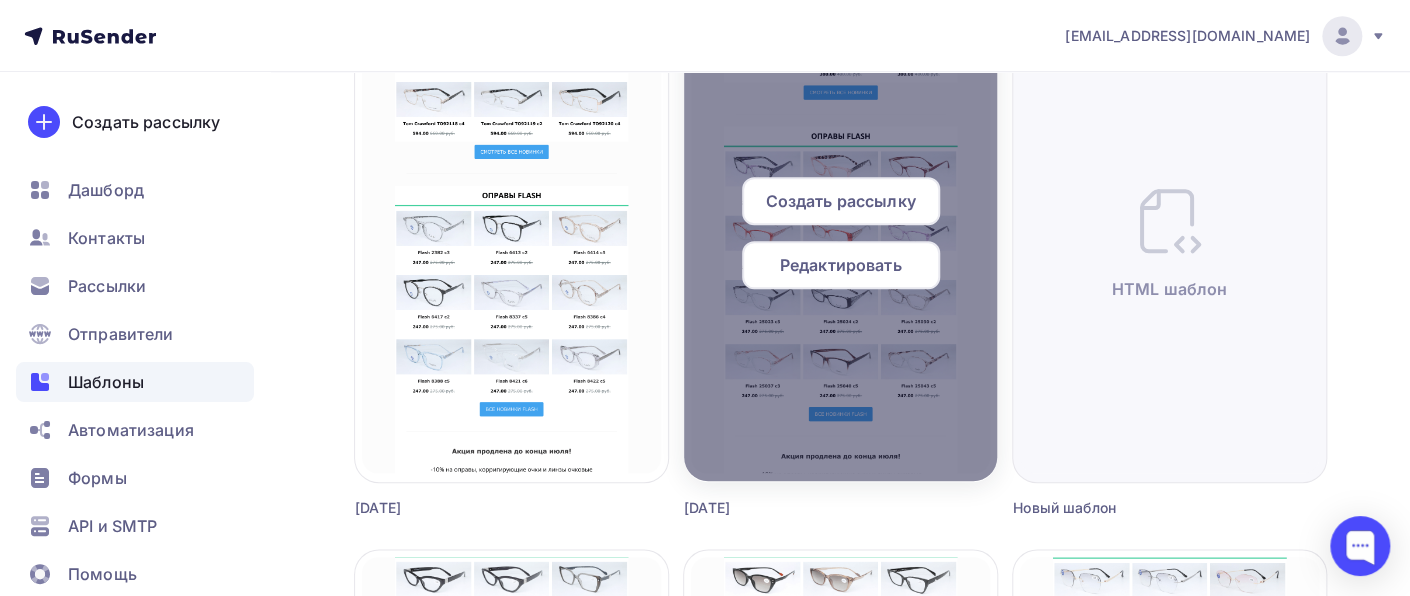 scroll, scrollTop: 0, scrollLeft: 0, axis: both 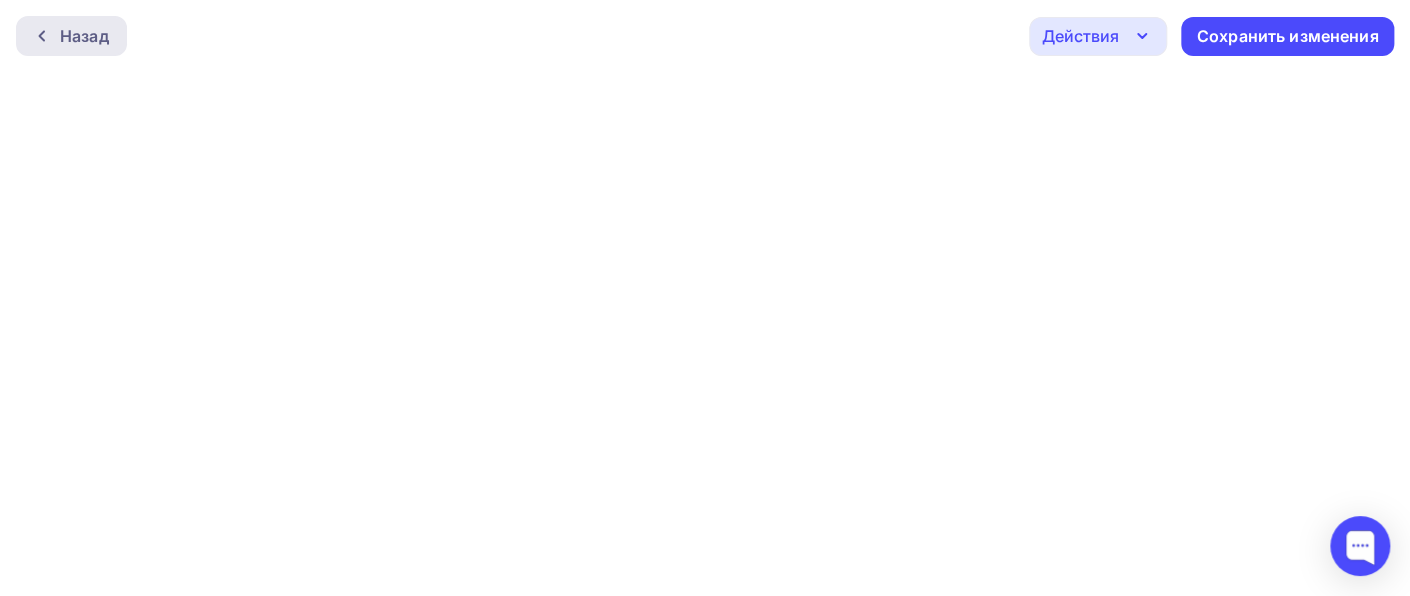 click 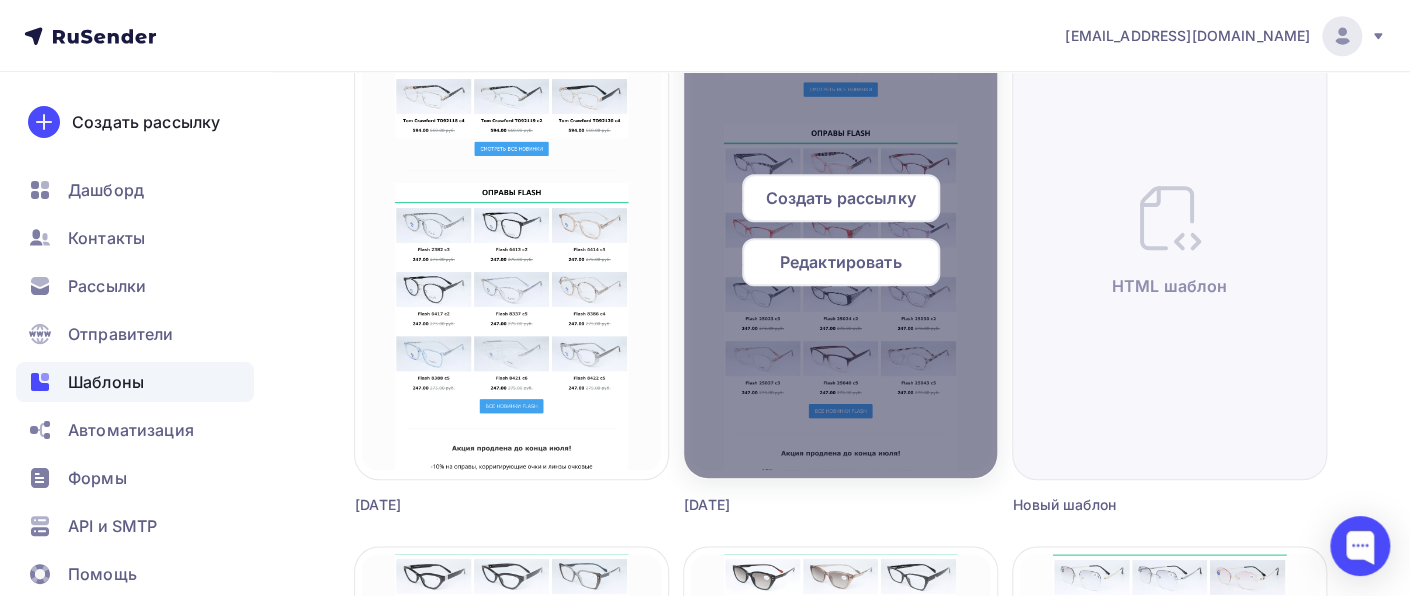 scroll, scrollTop: 800, scrollLeft: 0, axis: vertical 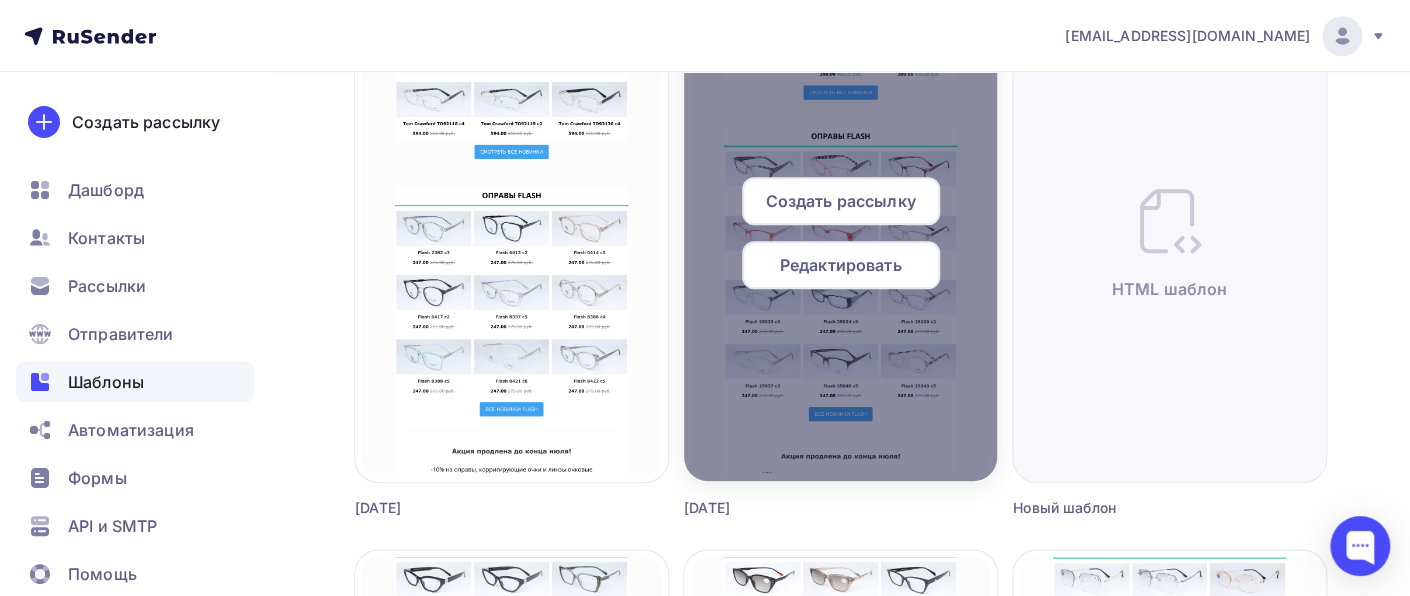 click on "Редактировать" at bounding box center [841, 265] 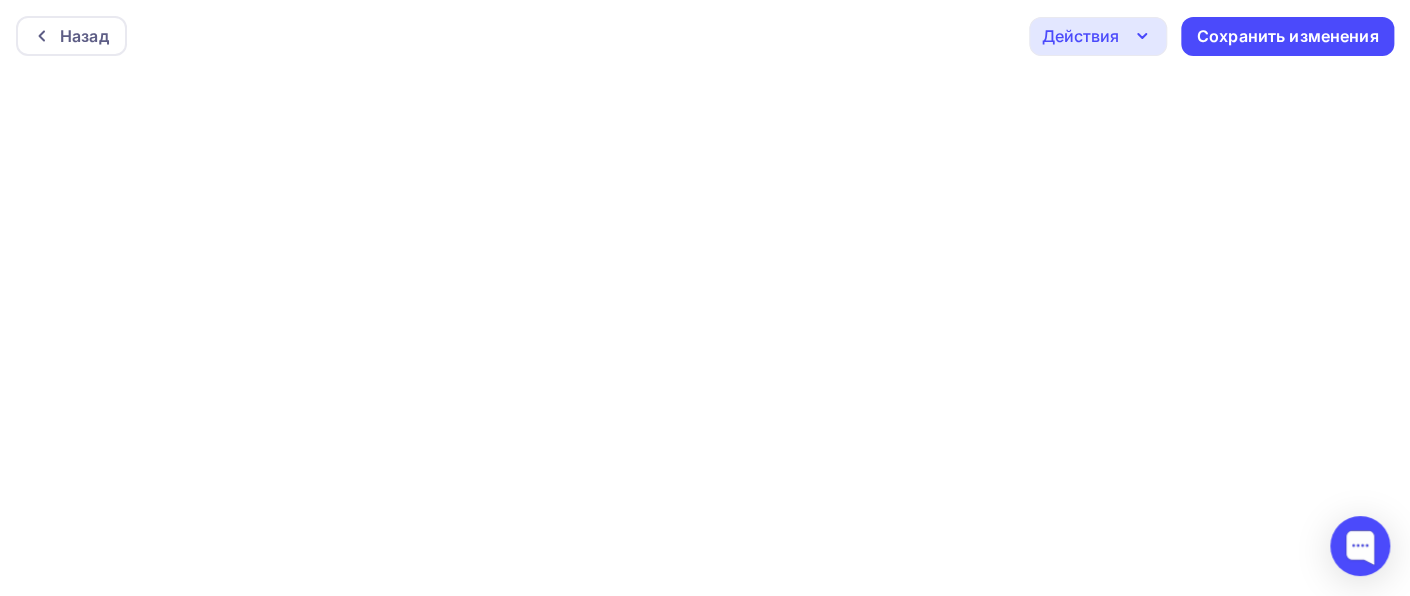 scroll, scrollTop: 4, scrollLeft: 0, axis: vertical 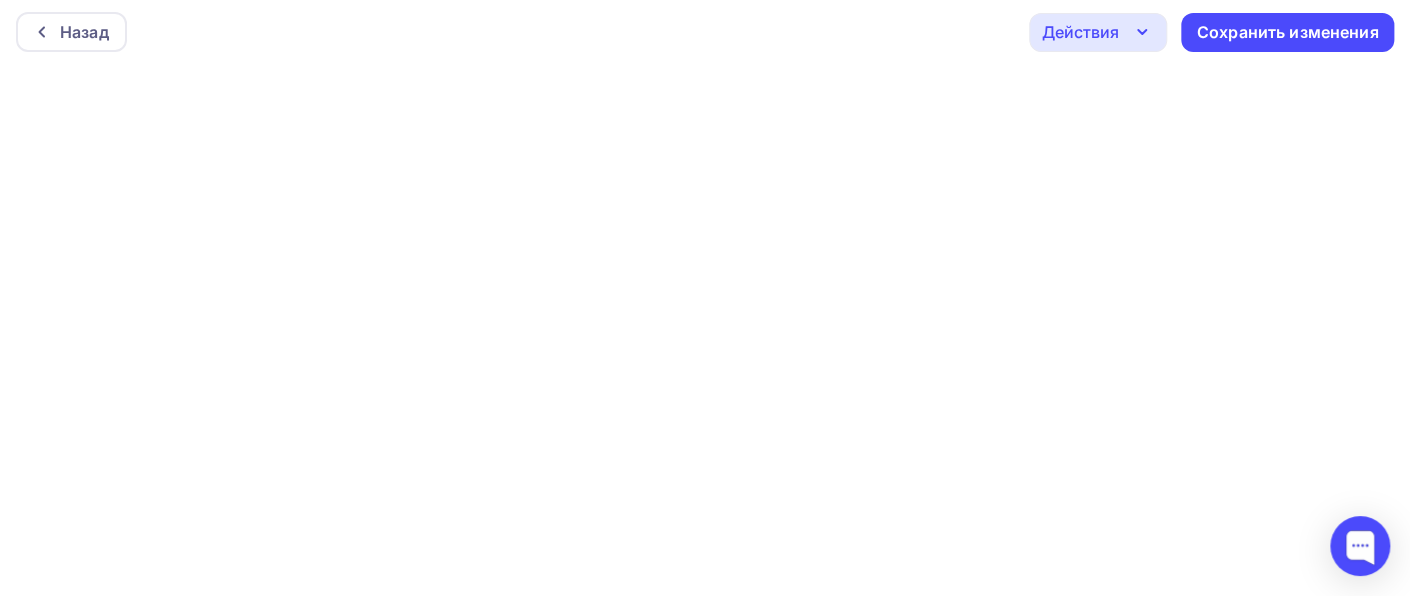 click on "Действия" at bounding box center (1098, 32) 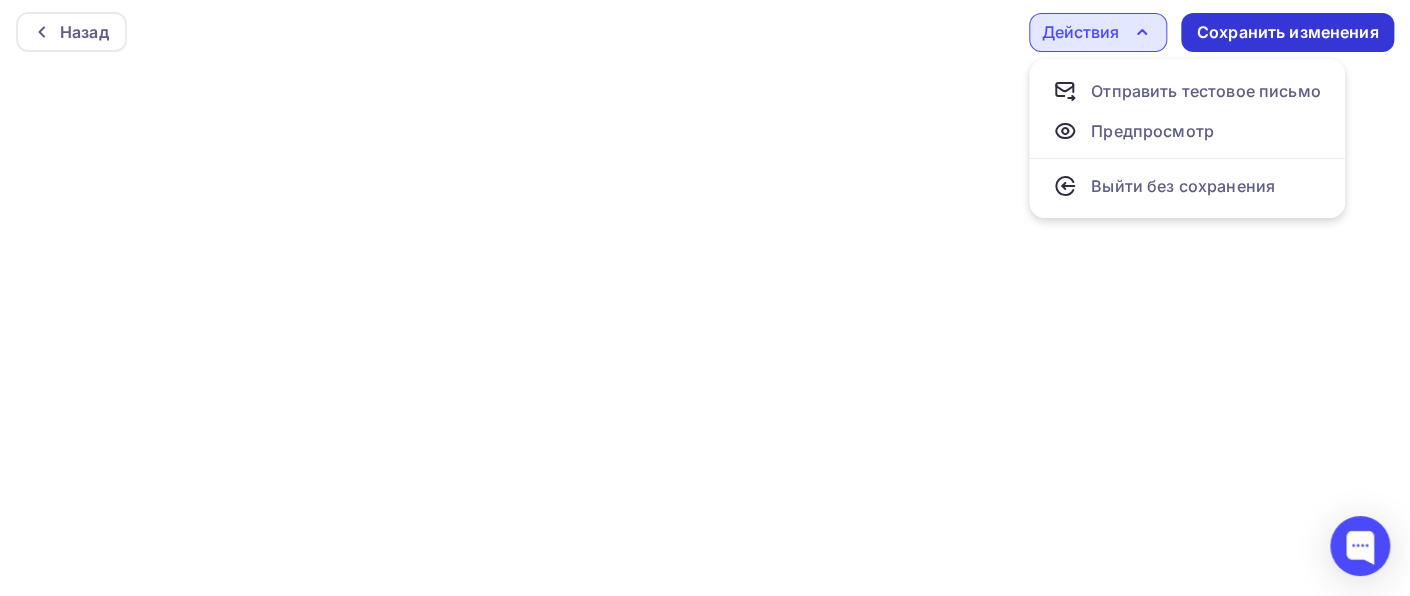 click on "Сохранить изменения" at bounding box center (1288, 32) 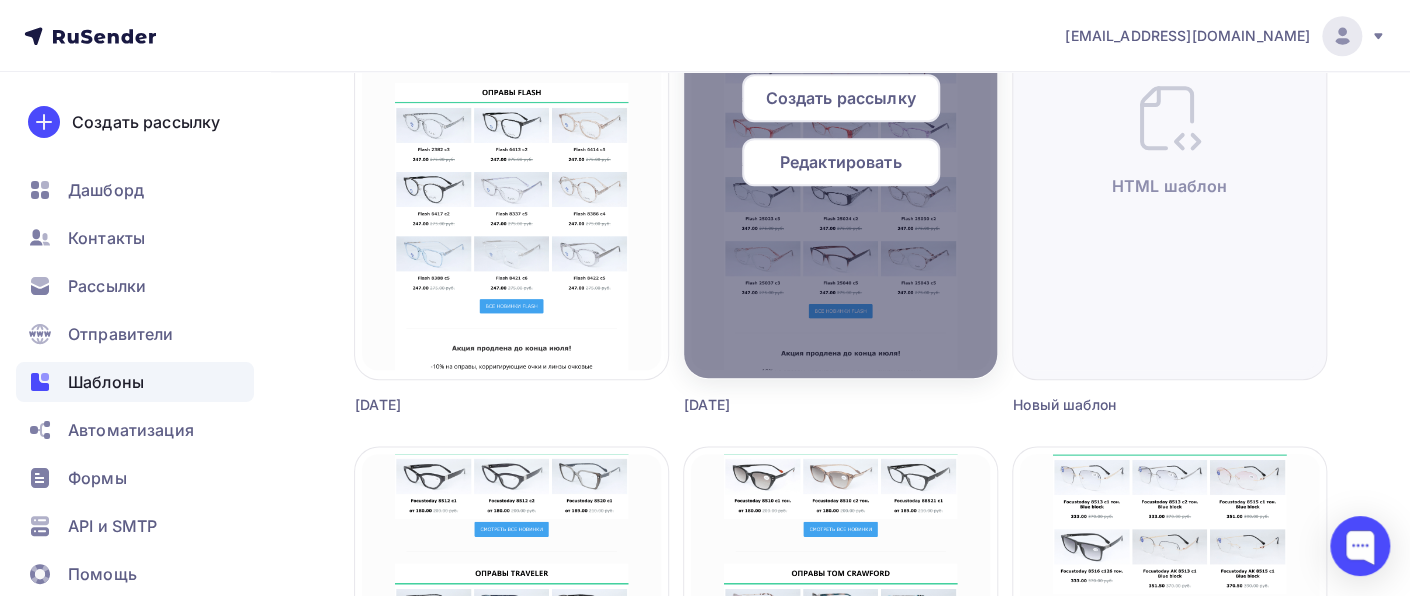 scroll, scrollTop: 900, scrollLeft: 0, axis: vertical 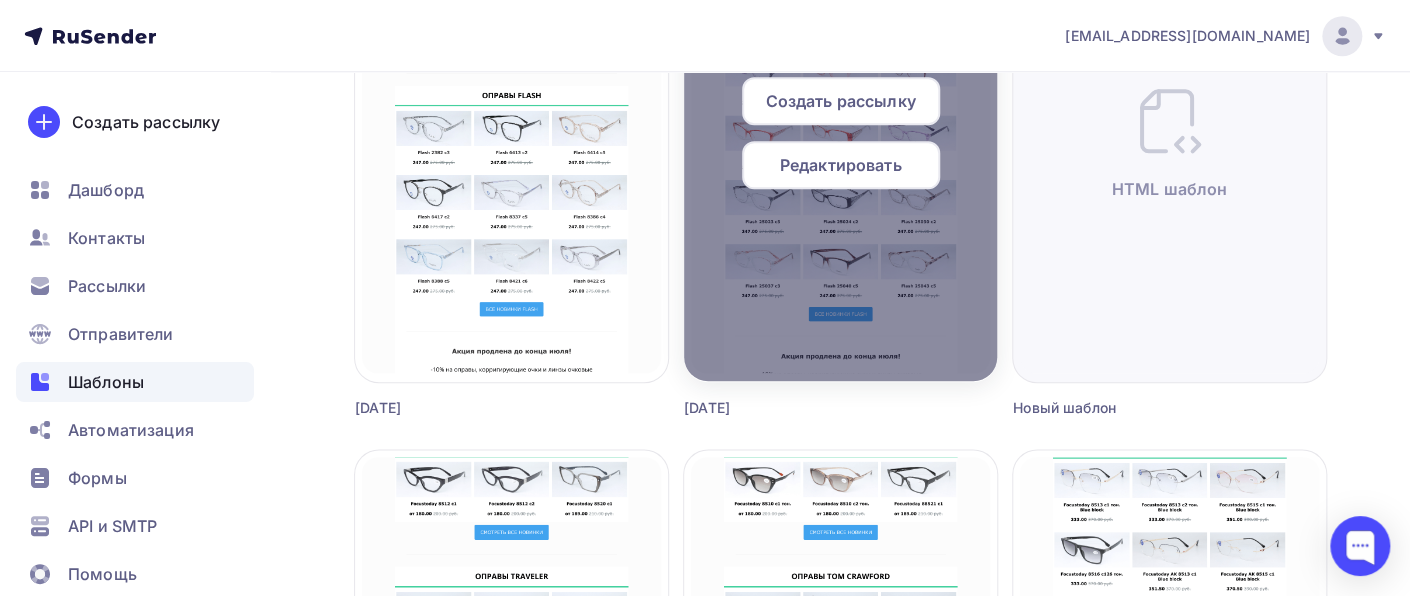 click on "Редактировать" at bounding box center (841, 165) 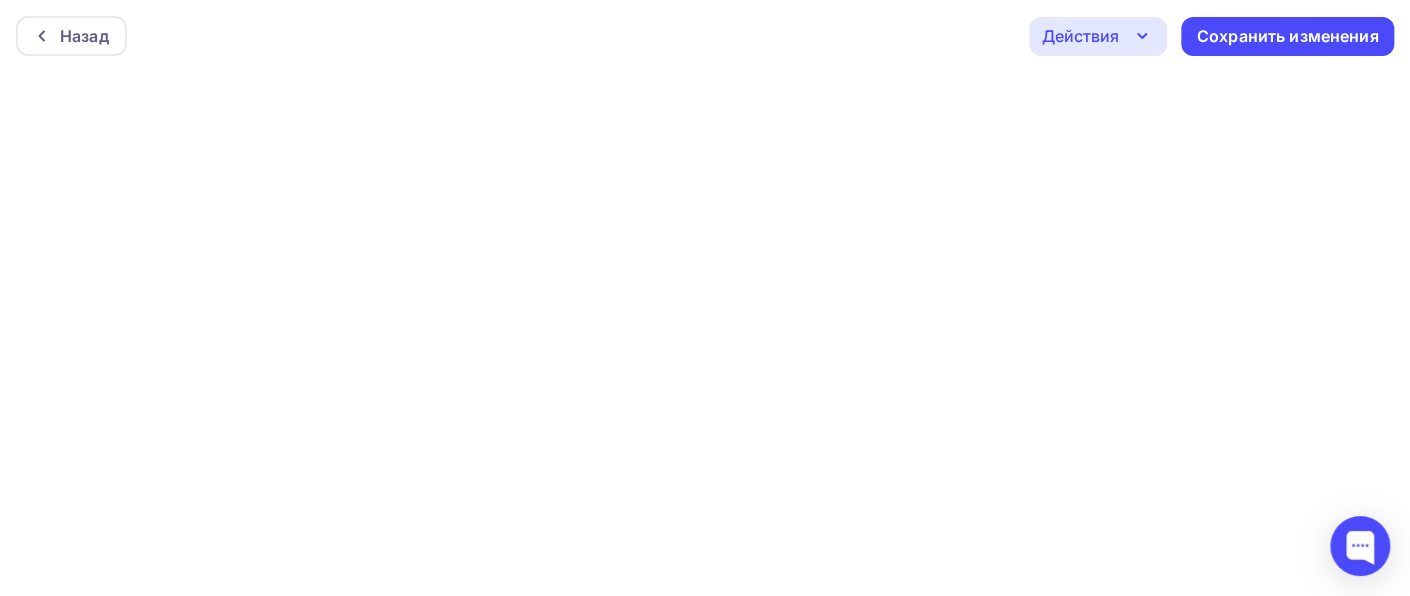 scroll, scrollTop: 0, scrollLeft: 0, axis: both 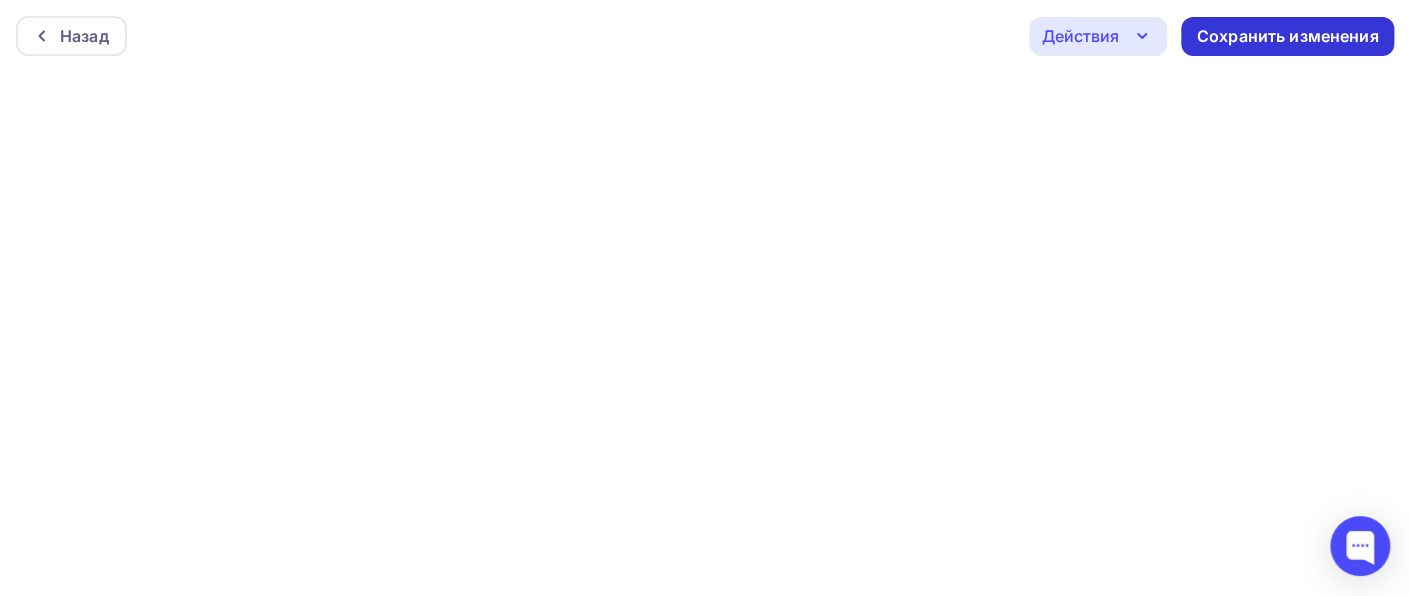 click on "Сохранить изменения" at bounding box center (1288, 36) 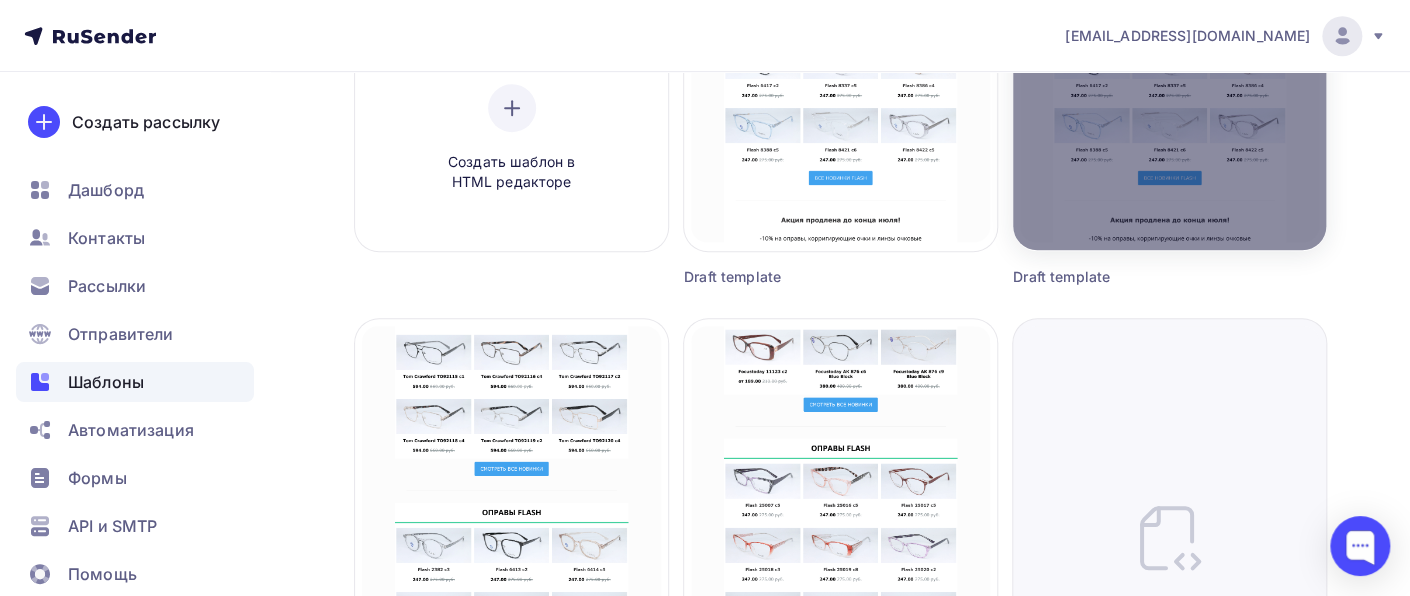 scroll, scrollTop: 500, scrollLeft: 0, axis: vertical 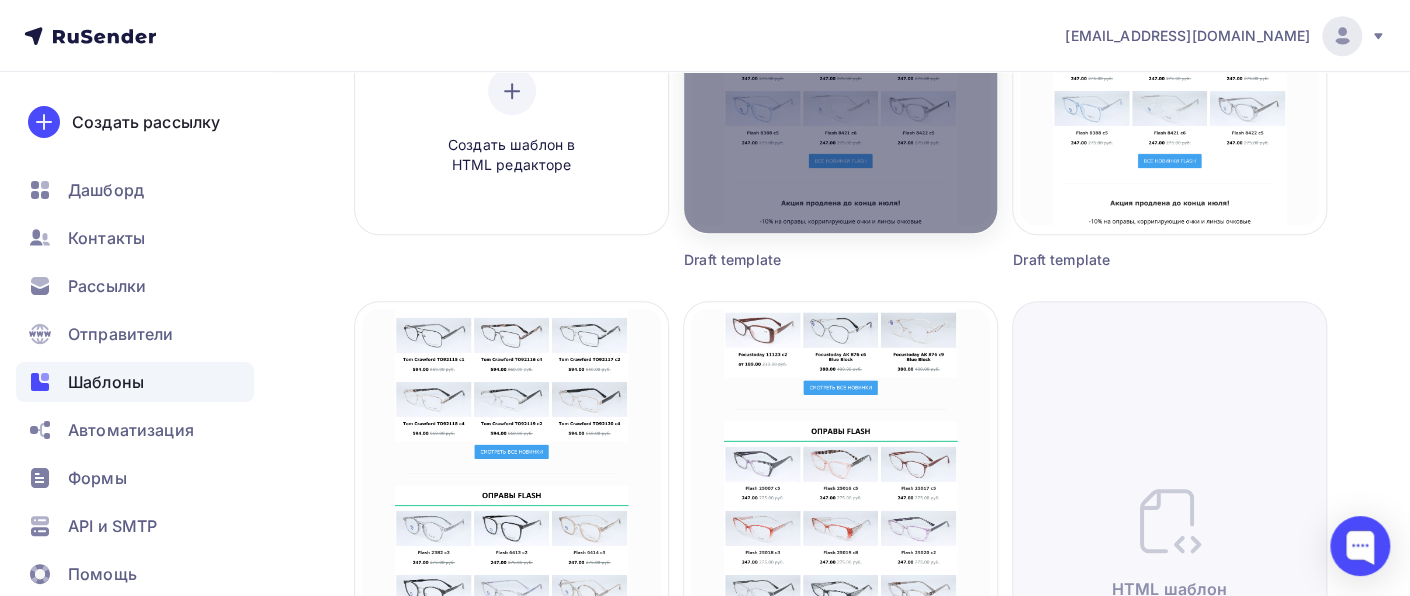 click at bounding box center [840, -7] 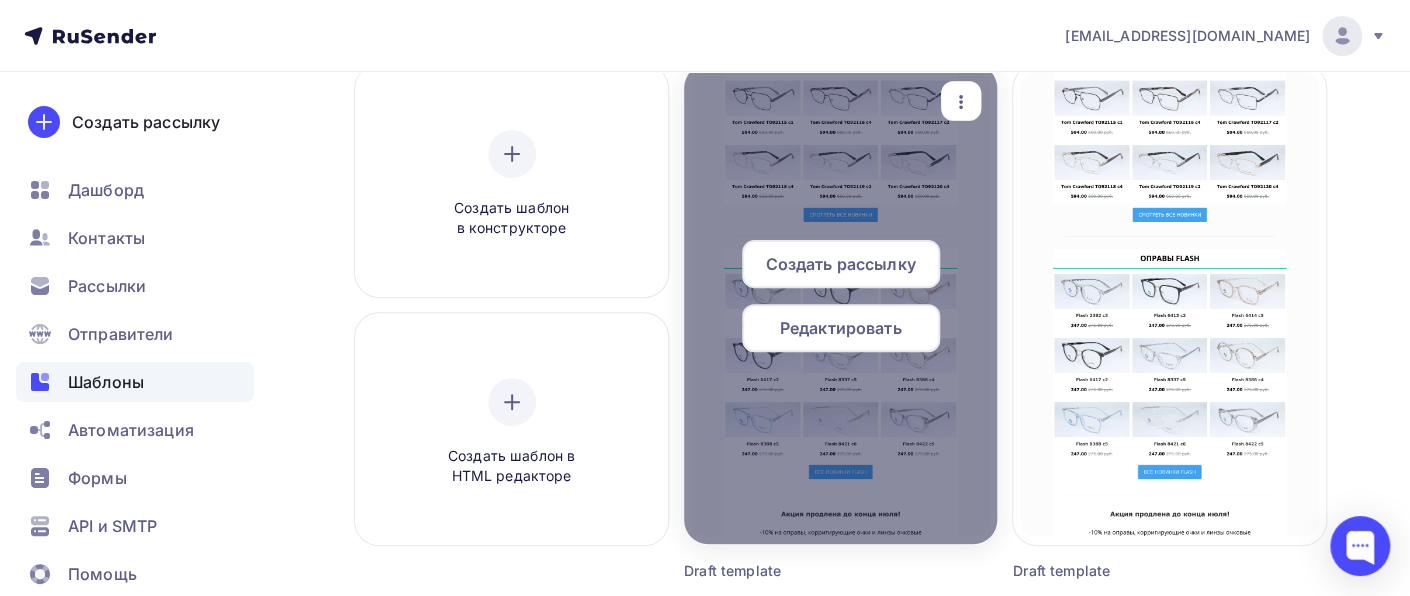 scroll, scrollTop: 0, scrollLeft: 0, axis: both 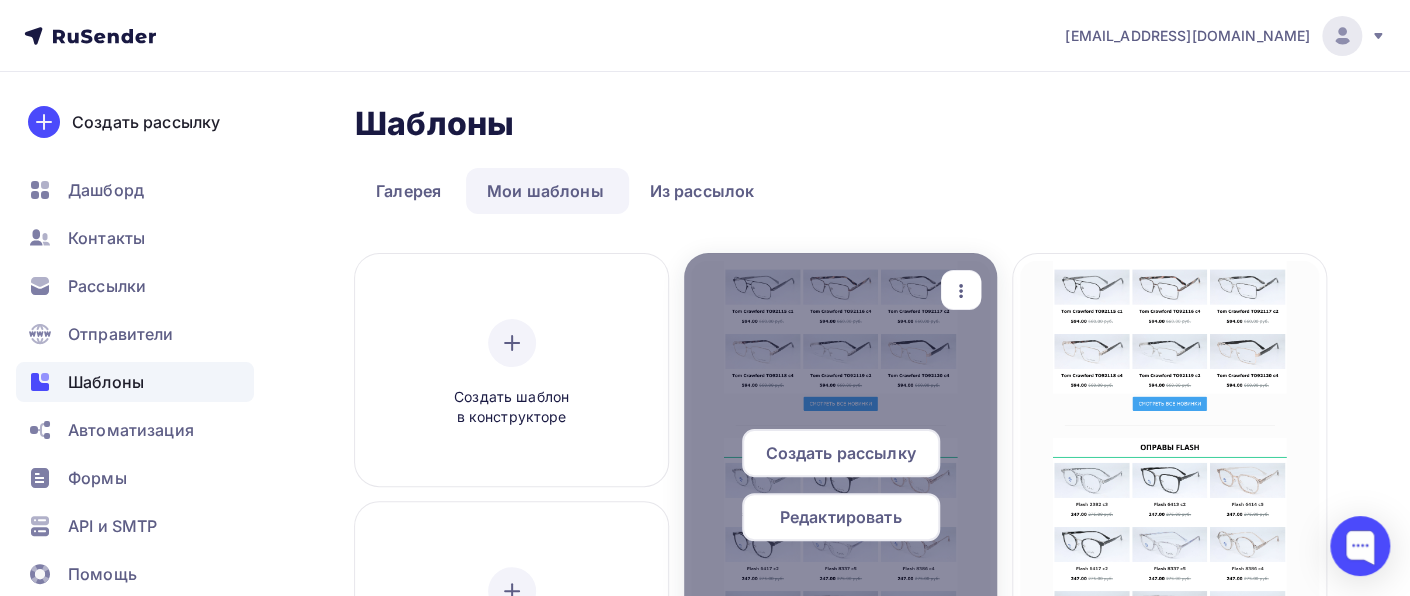 click 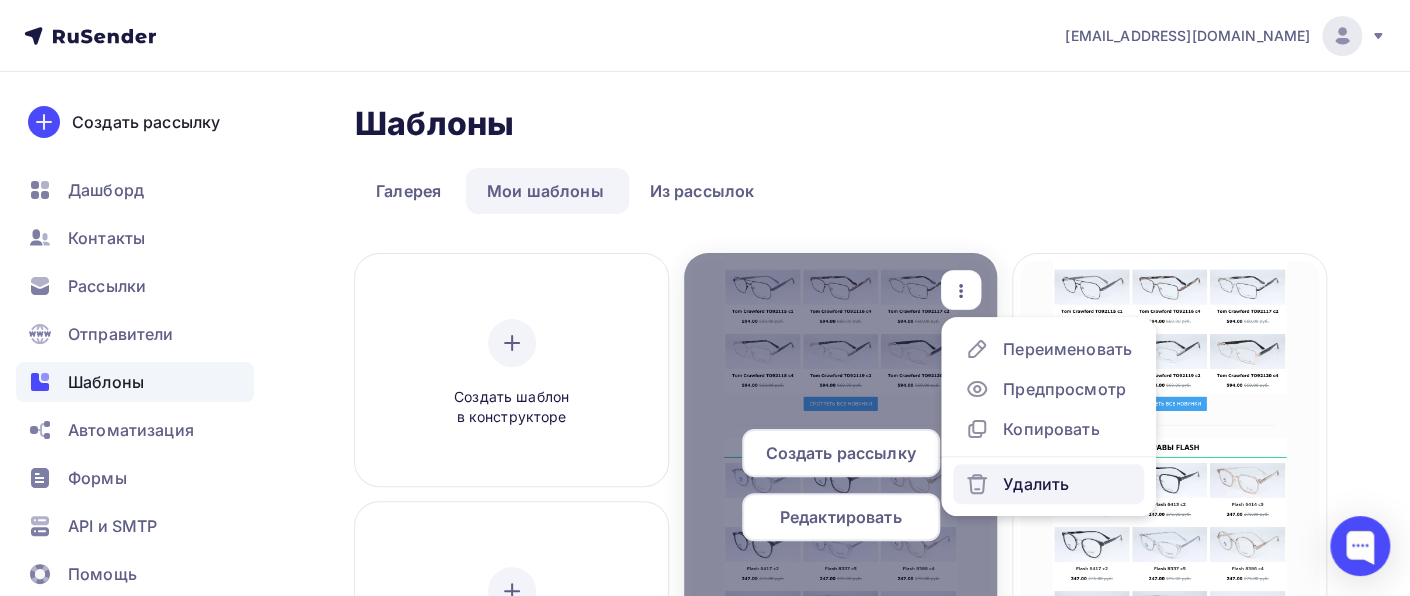 click on "Удалить" at bounding box center [1036, 484] 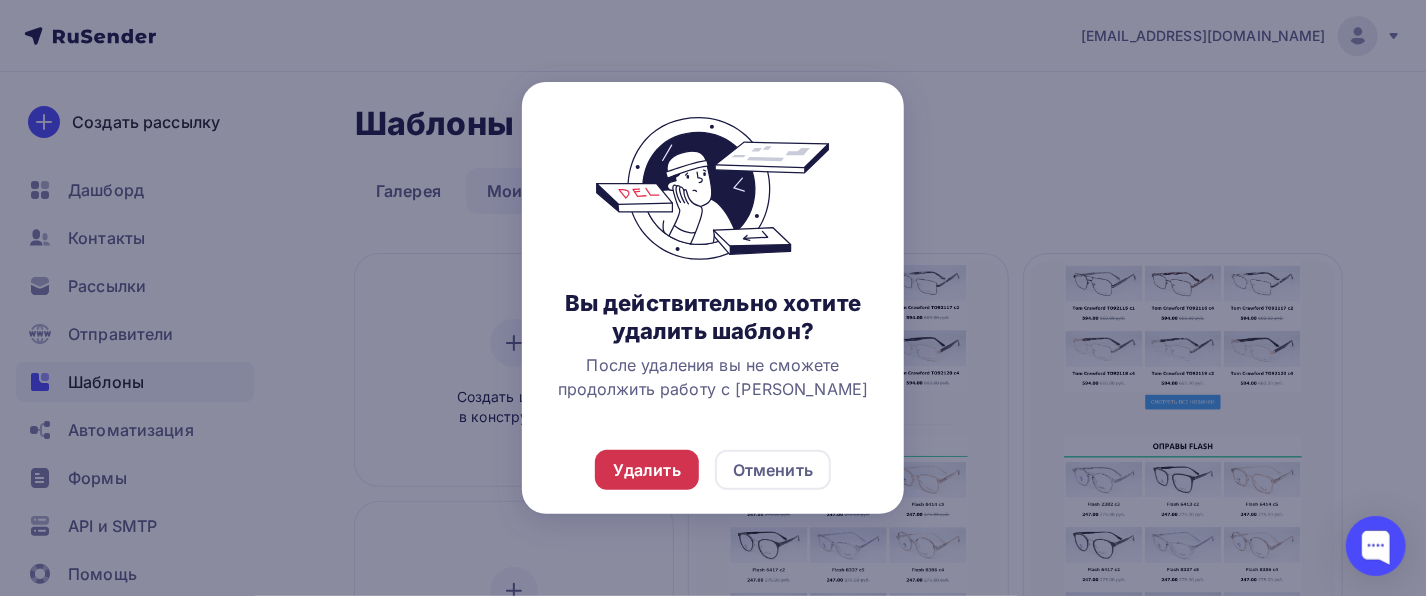 click on "Удалить" at bounding box center (647, 470) 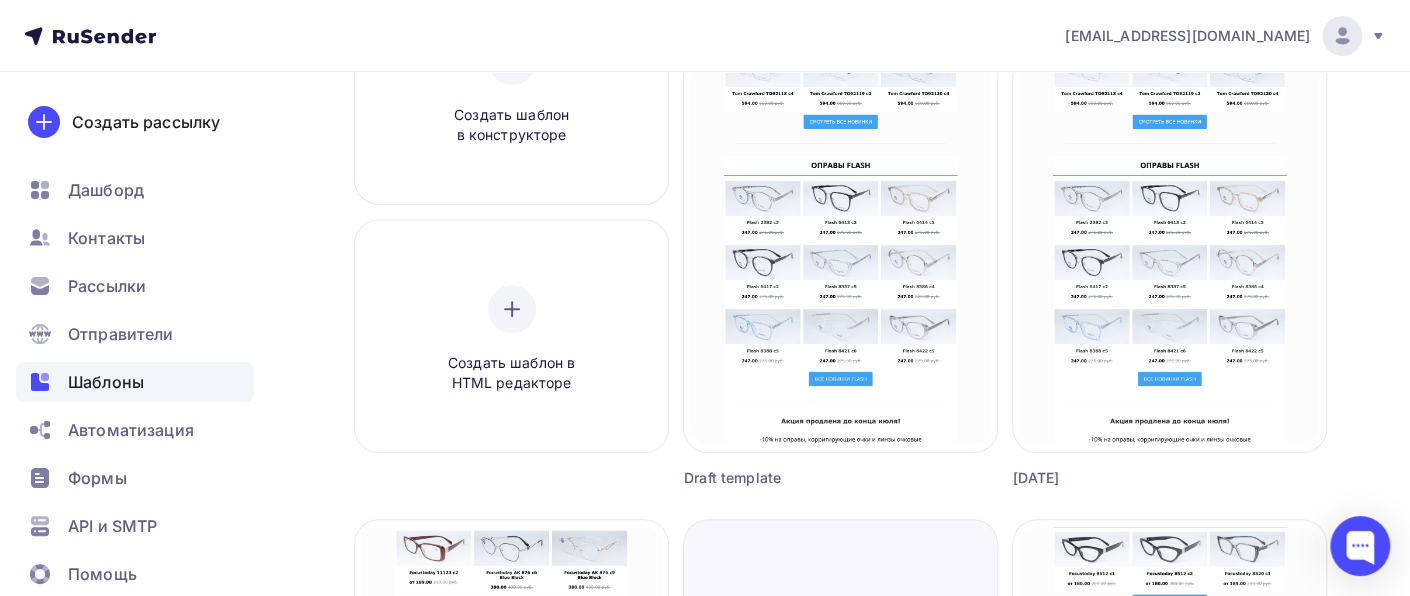 scroll, scrollTop: 100, scrollLeft: 0, axis: vertical 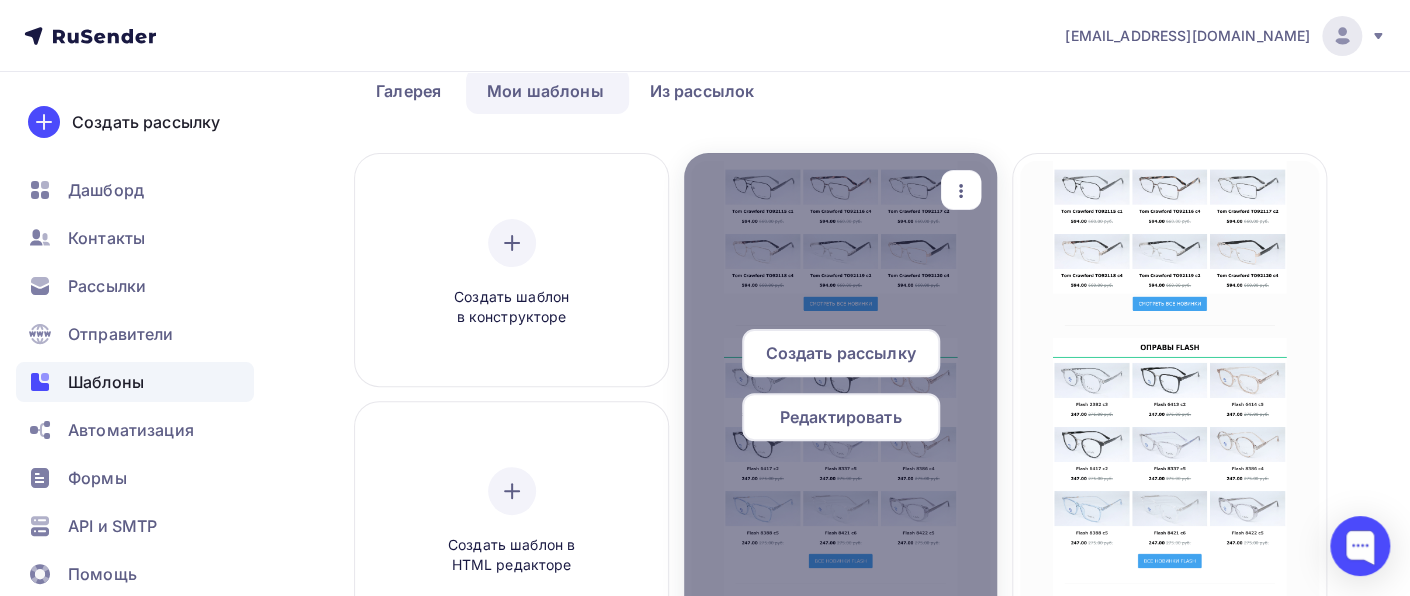 click 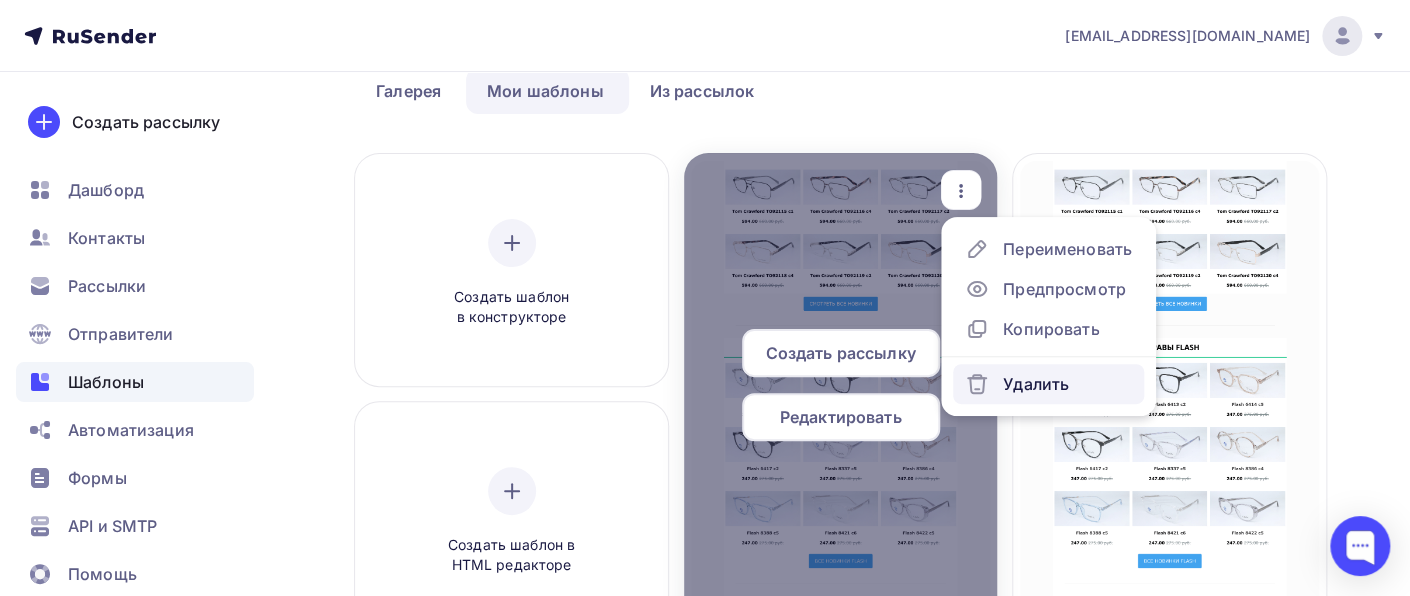 click on "Удалить" at bounding box center (1036, 384) 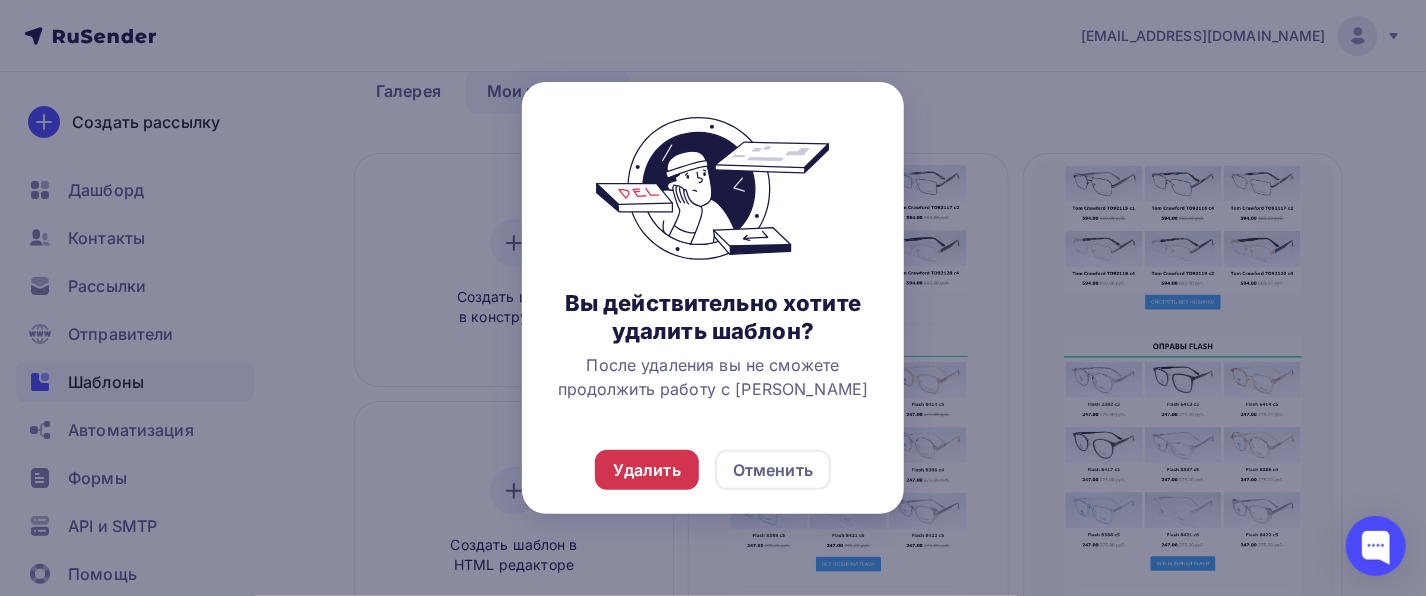 click on "Удалить" at bounding box center (647, 470) 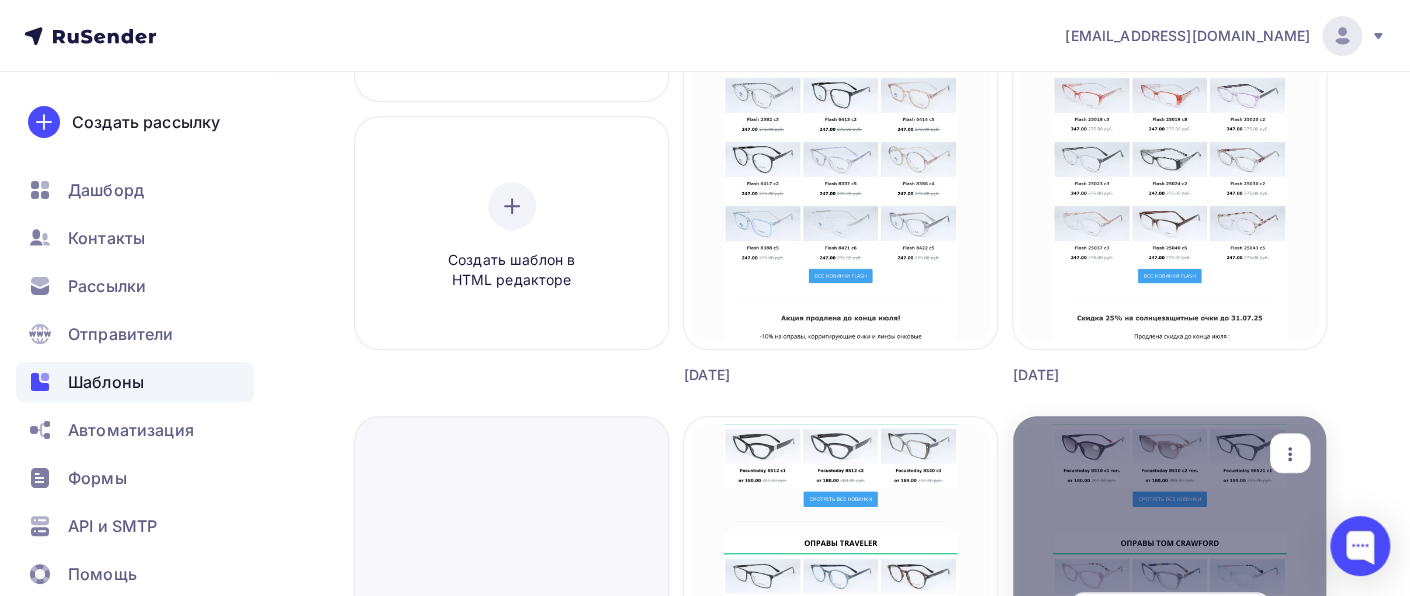 scroll, scrollTop: 100, scrollLeft: 0, axis: vertical 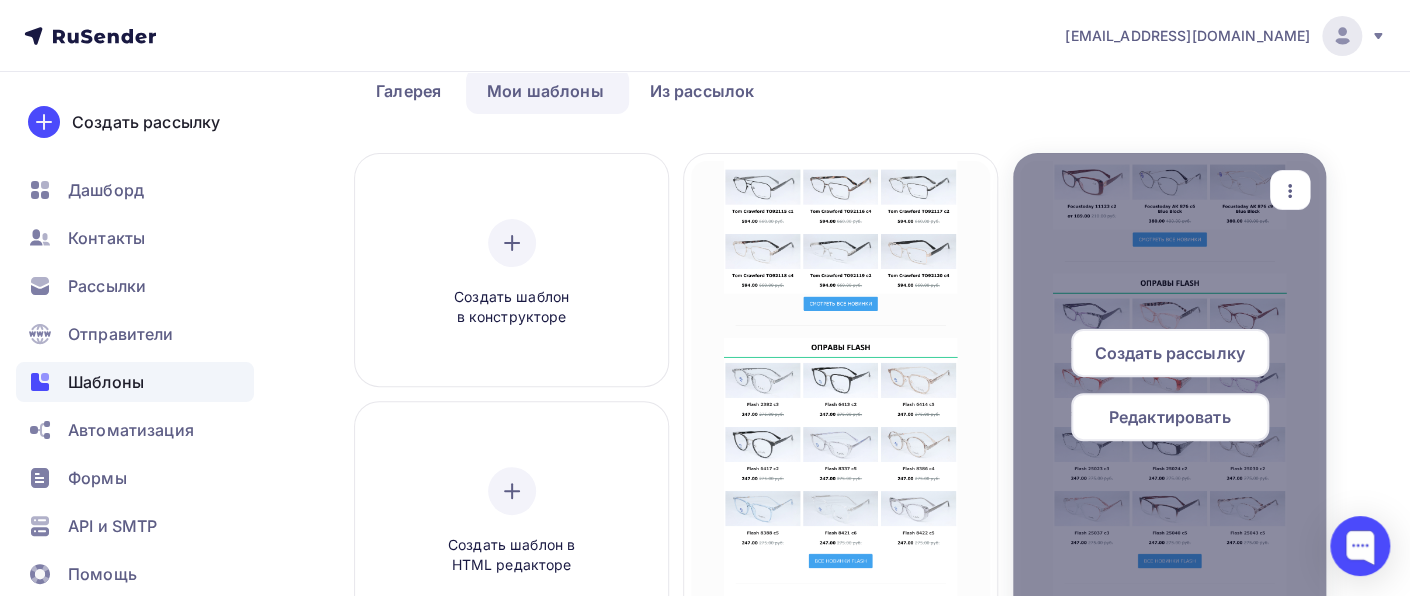 click on "Редактировать" at bounding box center (1170, 417) 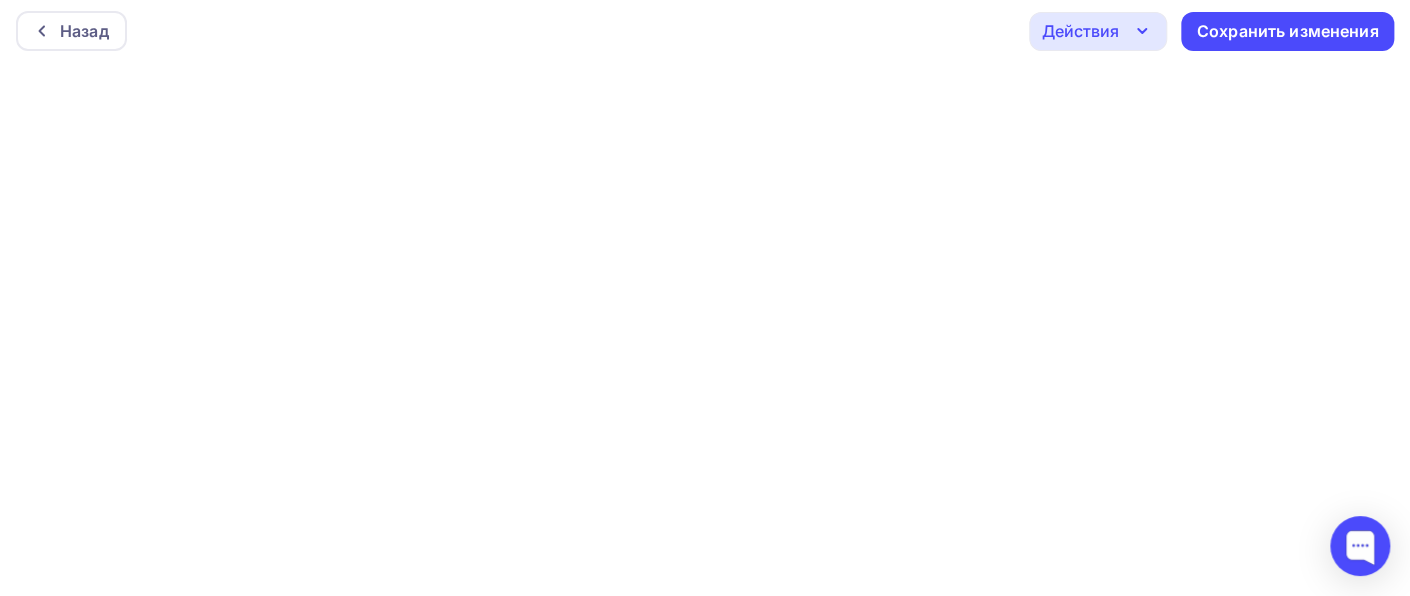 scroll, scrollTop: 0, scrollLeft: 0, axis: both 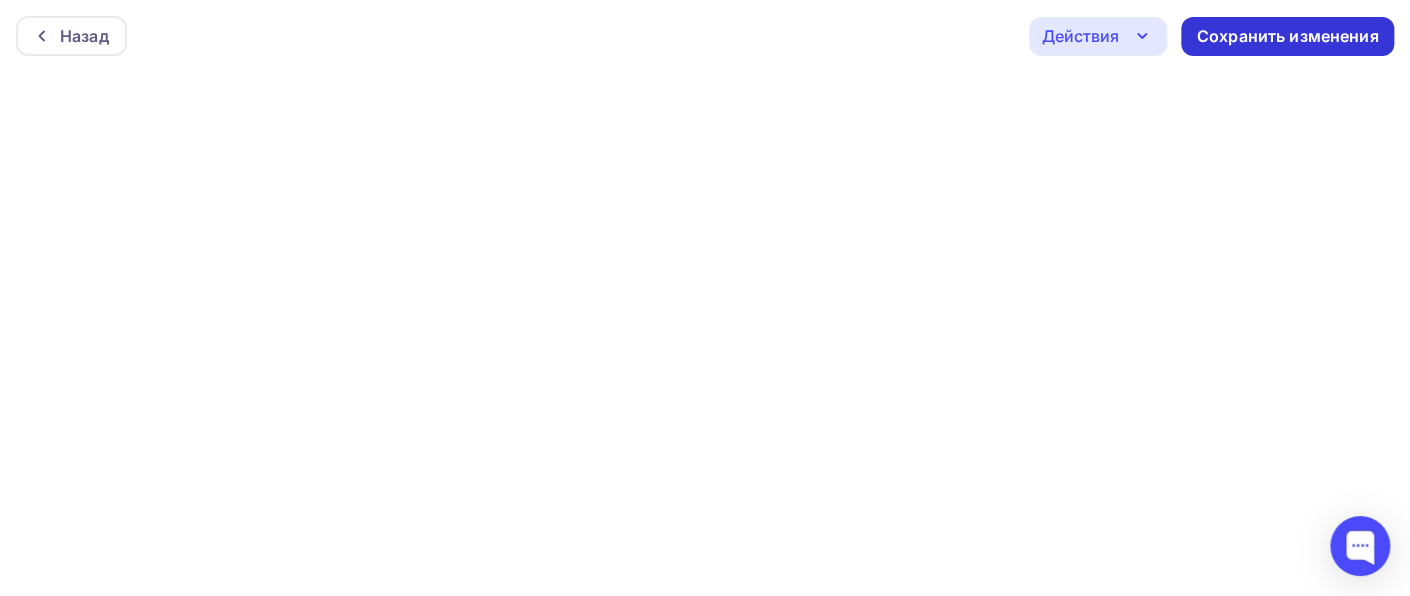 click on "Сохранить изменения" at bounding box center [1288, 36] 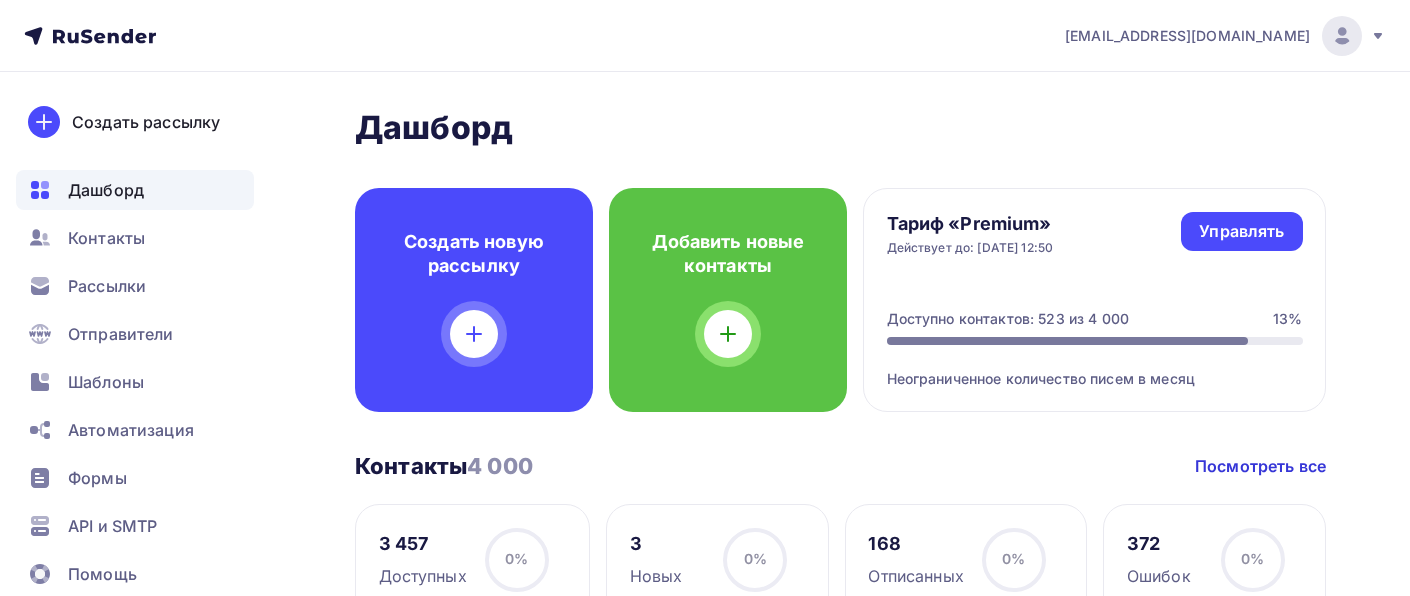 scroll, scrollTop: 0, scrollLeft: 0, axis: both 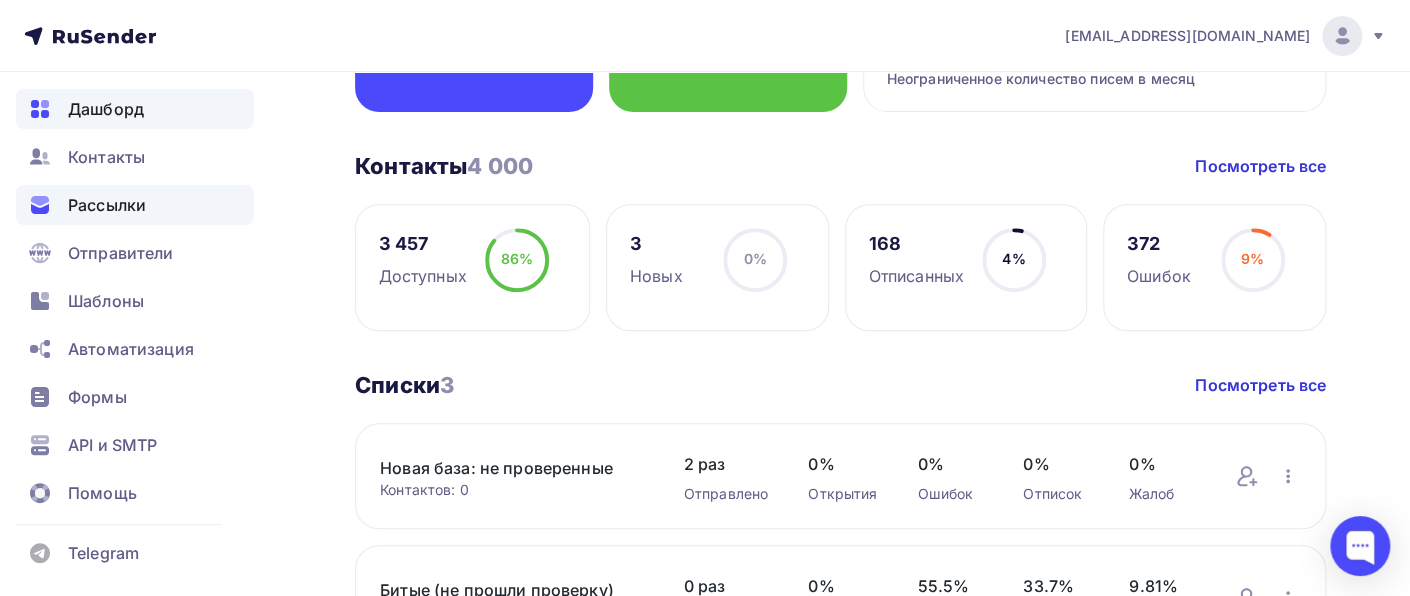 click on "Рассылки" at bounding box center (107, 205) 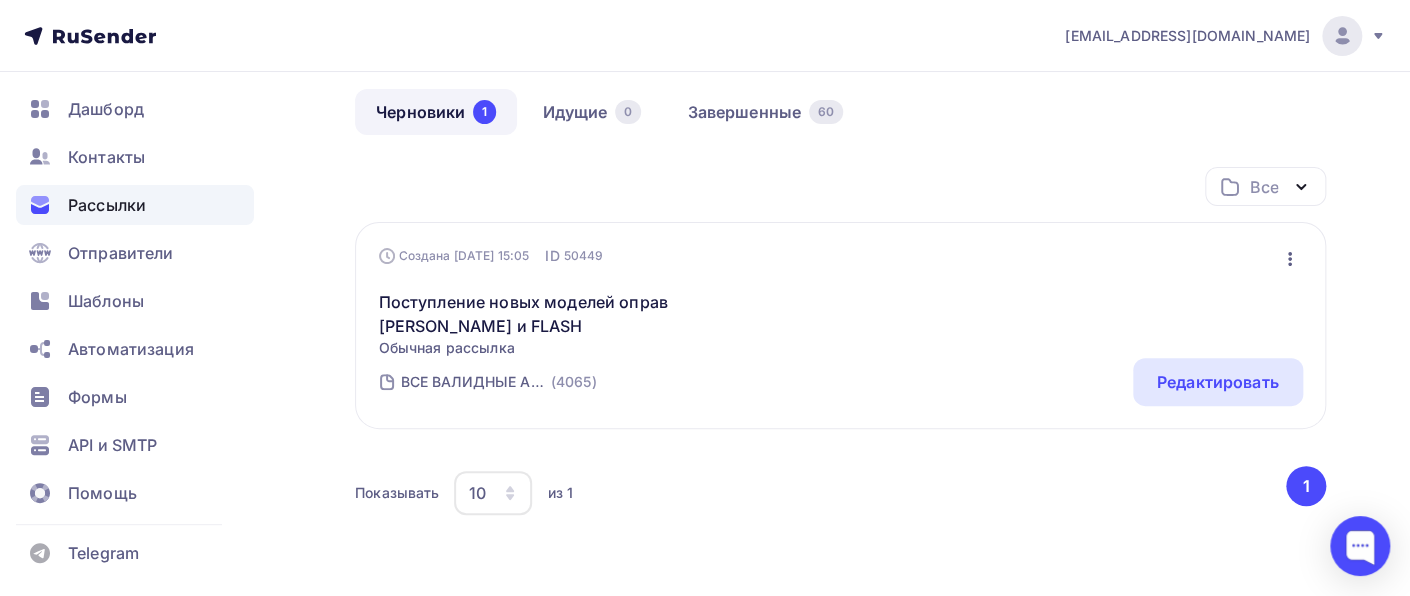 scroll, scrollTop: 0, scrollLeft: 0, axis: both 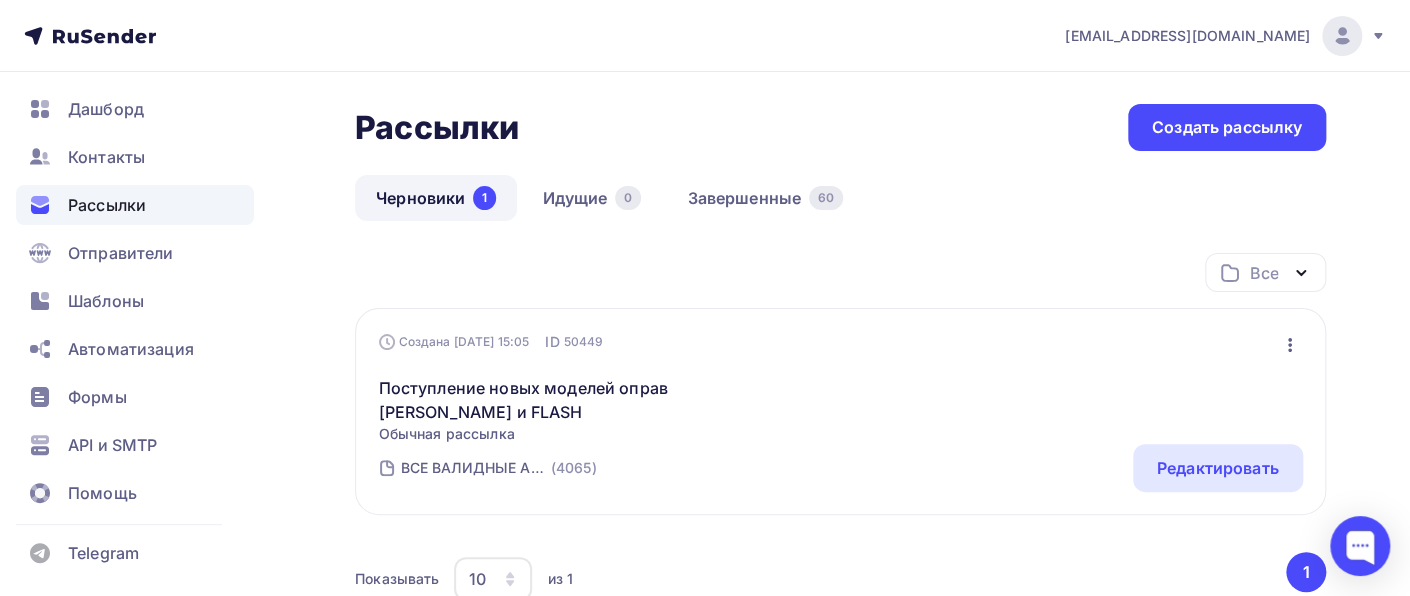 click on "Черновики
1" at bounding box center [436, 198] 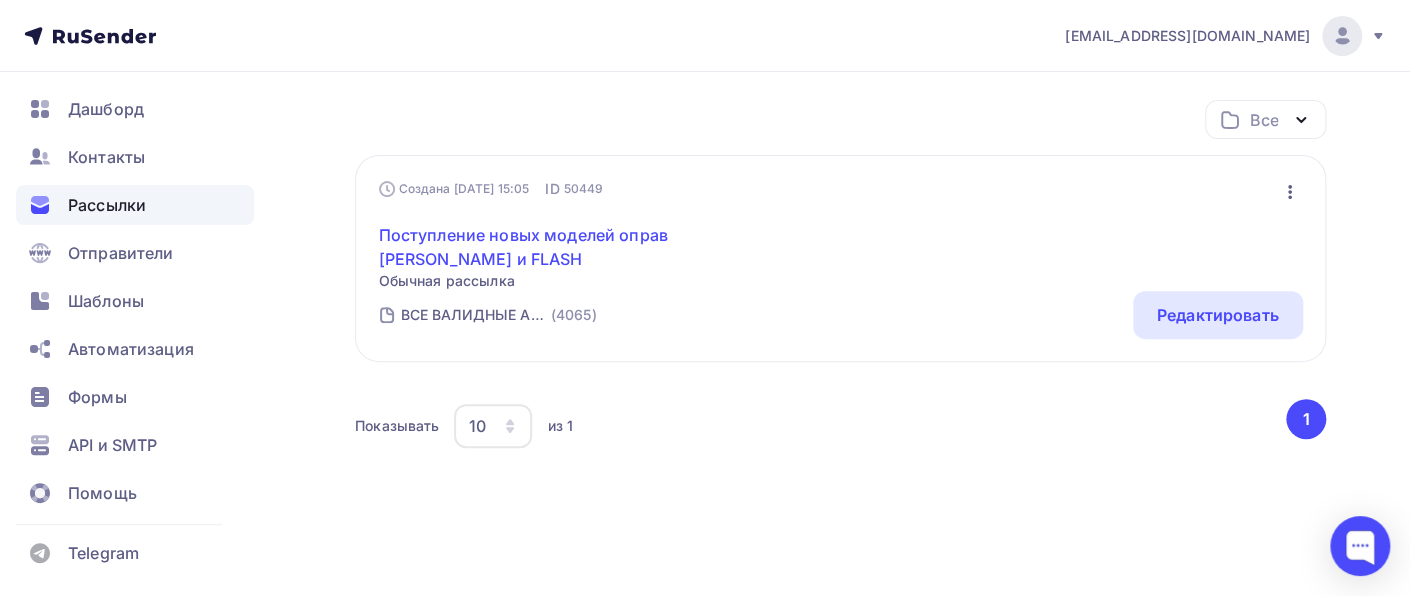 scroll, scrollTop: 159, scrollLeft: 0, axis: vertical 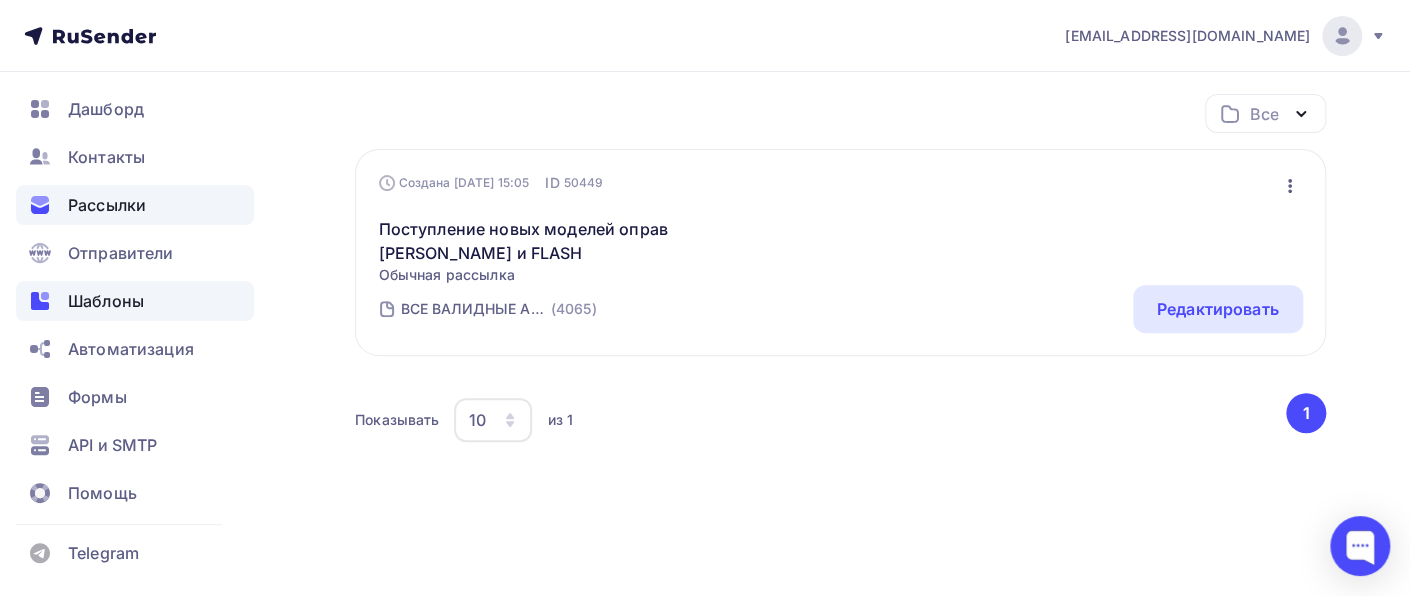 click on "Шаблоны" at bounding box center [106, 301] 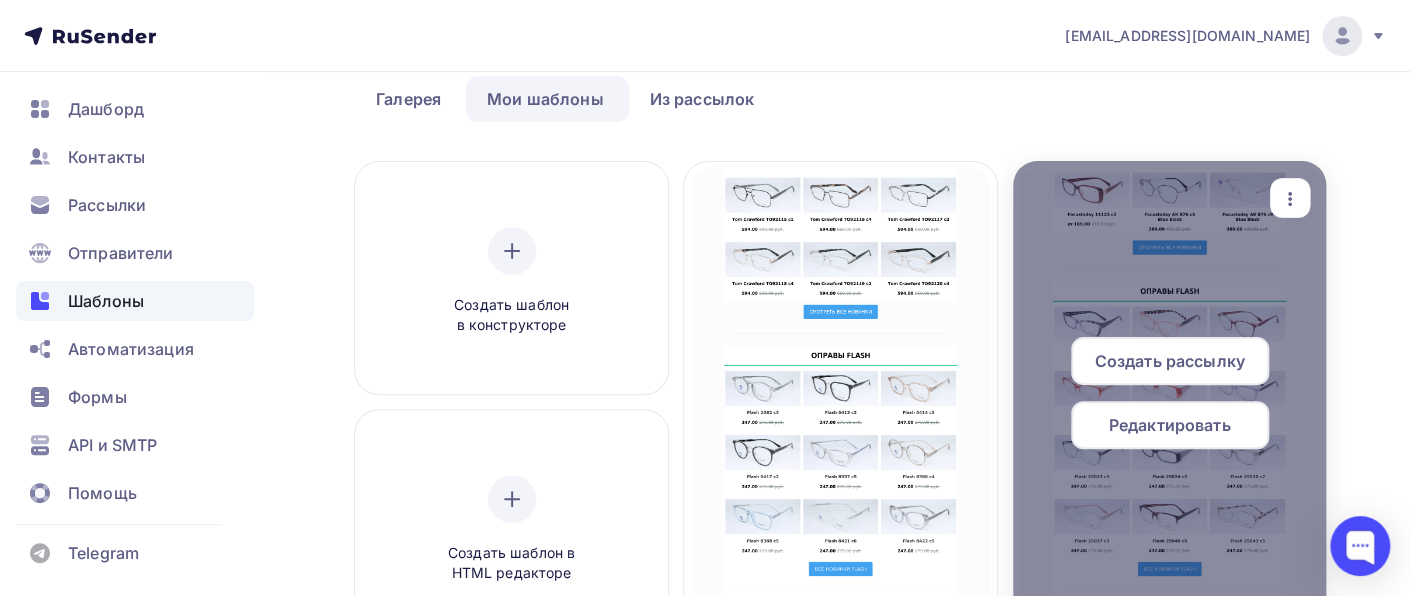 scroll, scrollTop: 200, scrollLeft: 0, axis: vertical 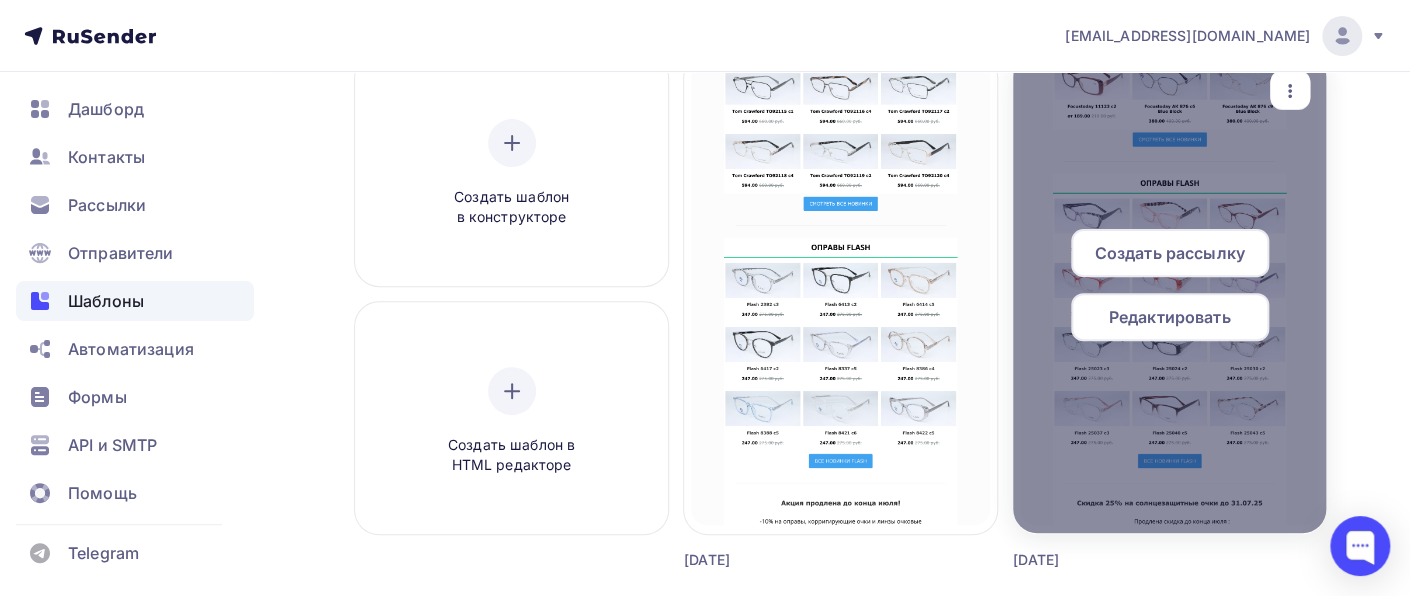 click on "Редактировать" at bounding box center [1170, 317] 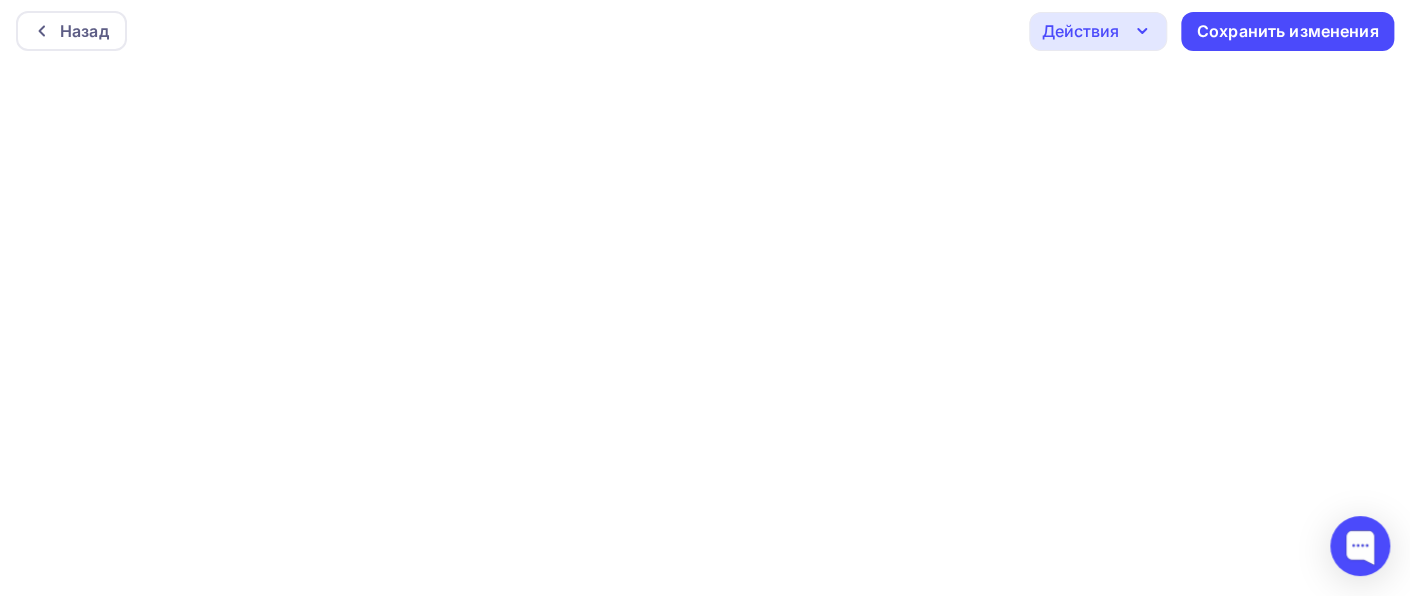 scroll, scrollTop: 0, scrollLeft: 0, axis: both 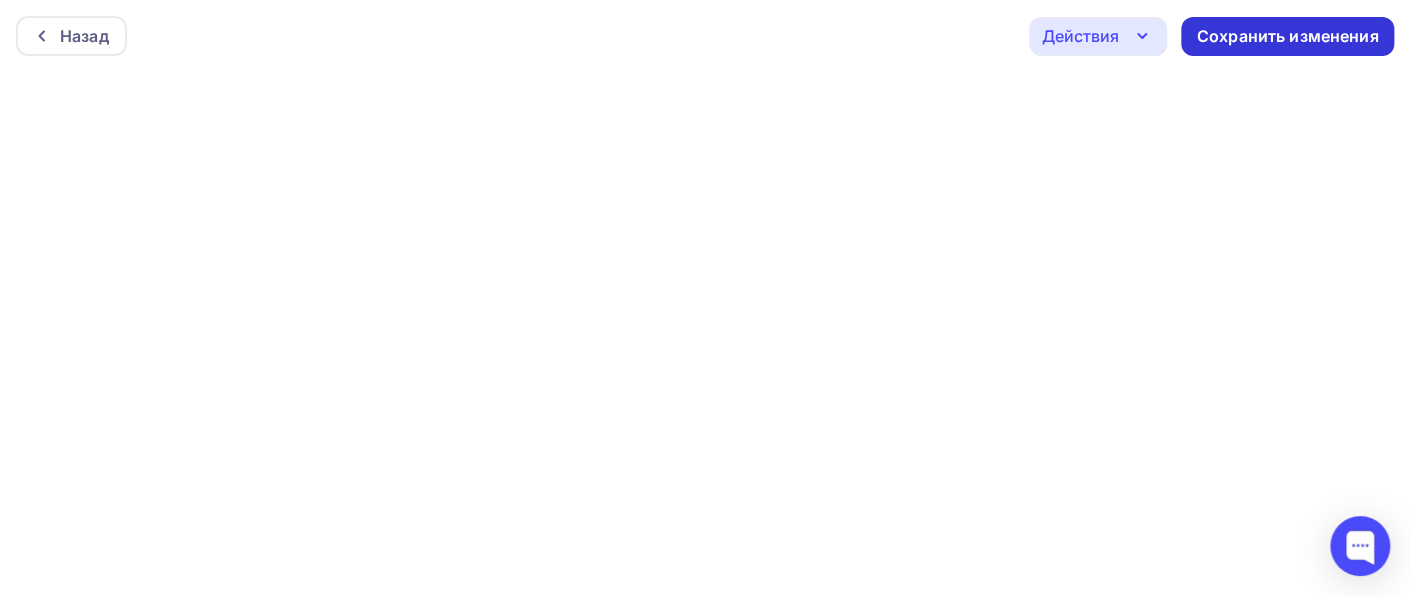 click on "Сохранить изменения" at bounding box center [1288, 36] 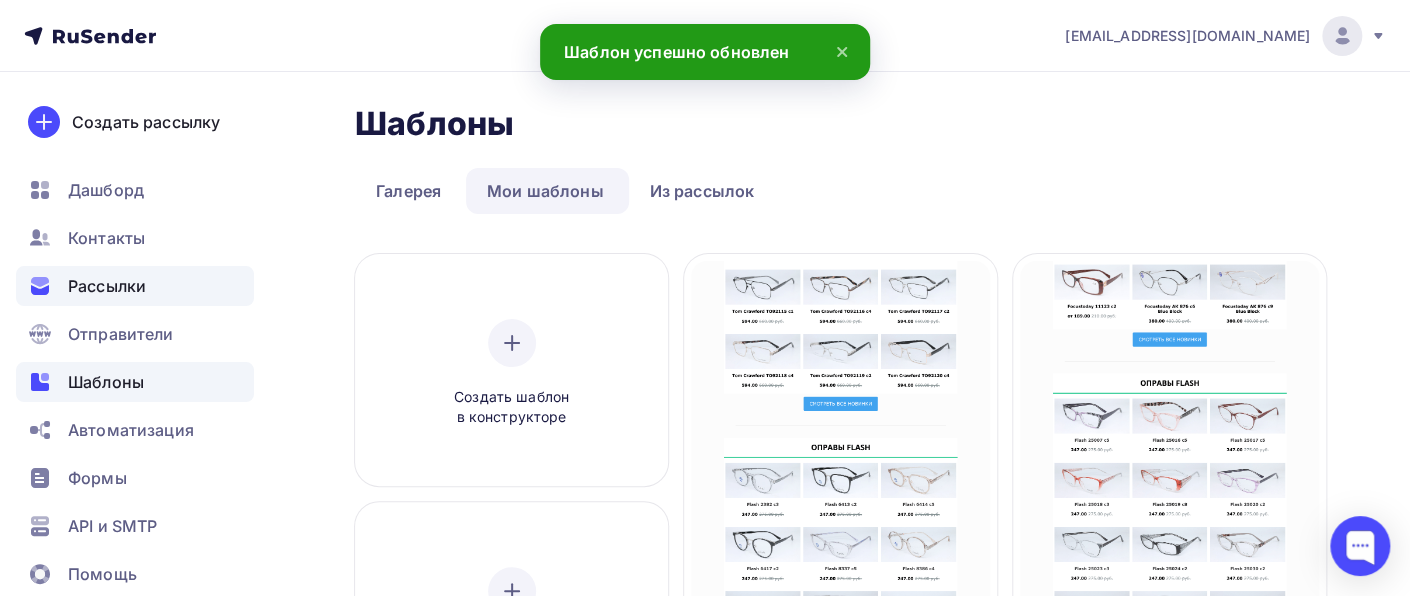 click on "Рассылки" at bounding box center (107, 286) 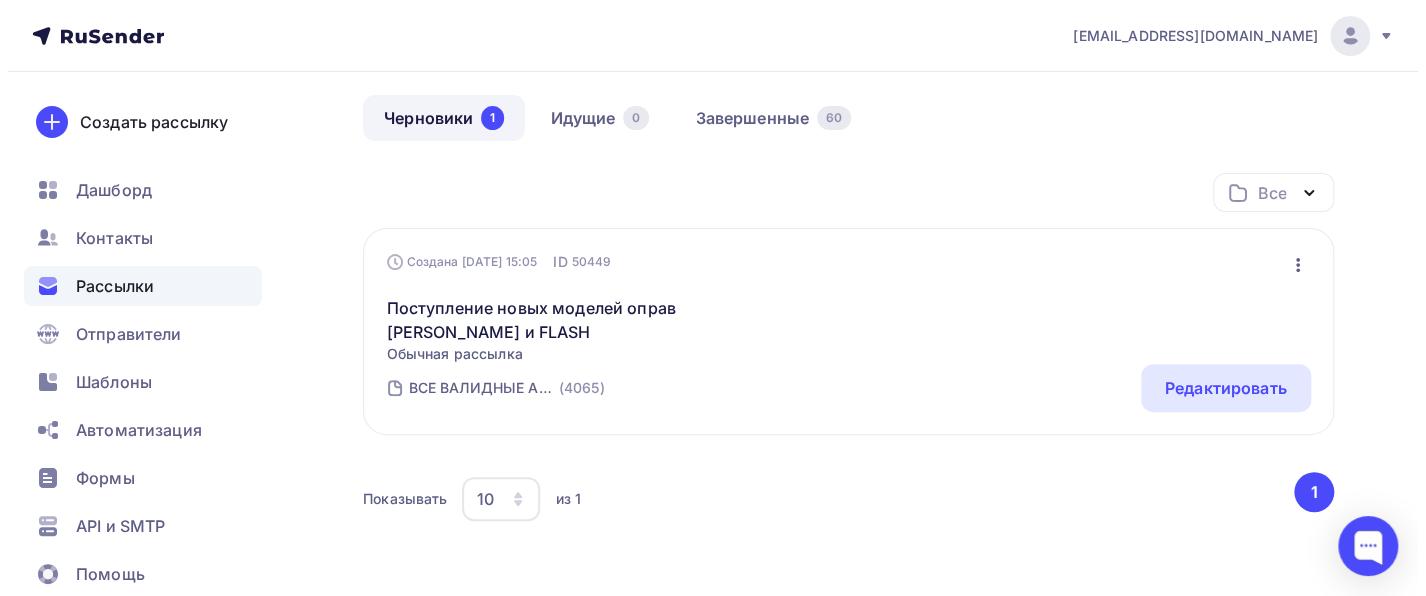scroll, scrollTop: 0, scrollLeft: 0, axis: both 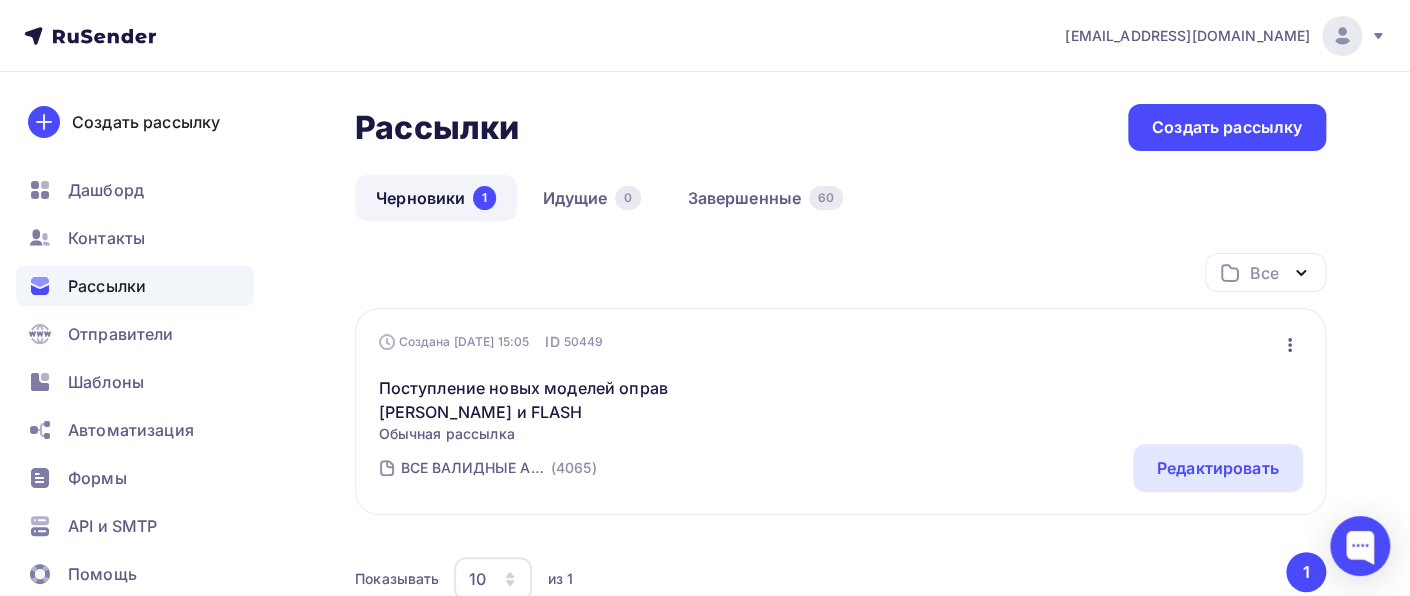 click on "Рассылки
Рассылки
Создать рассылку
Черновики
1
Идущие
0
Завершенные
60
Черновики
1
Идущие
0
Завершенные
60
Все
Все папки           Создать новую папку
Создана
29.06.2025, 15:05
ID   50449
Редактировать
Копировать
Добавить в папку
Удалить
Поступление новых моделей оправ TOM CRAWFORD и FLASH
Обычная рассылка" at bounding box center [840, 390] 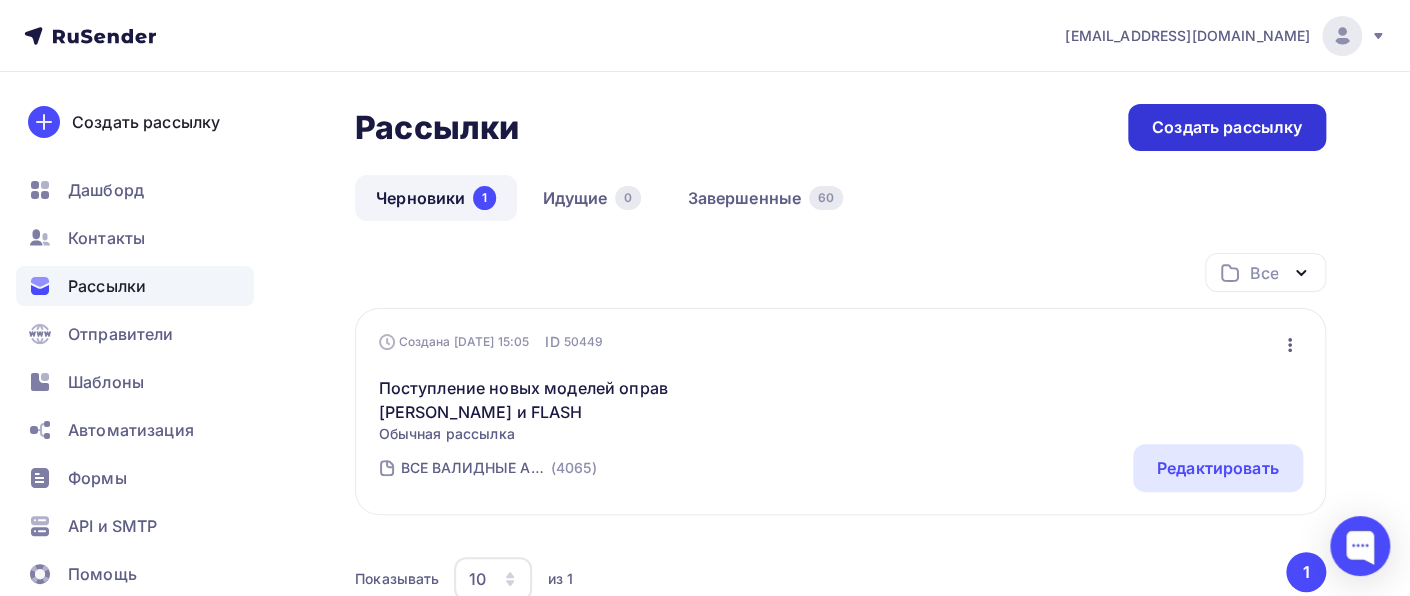 click on "Создать рассылку" at bounding box center [1227, 127] 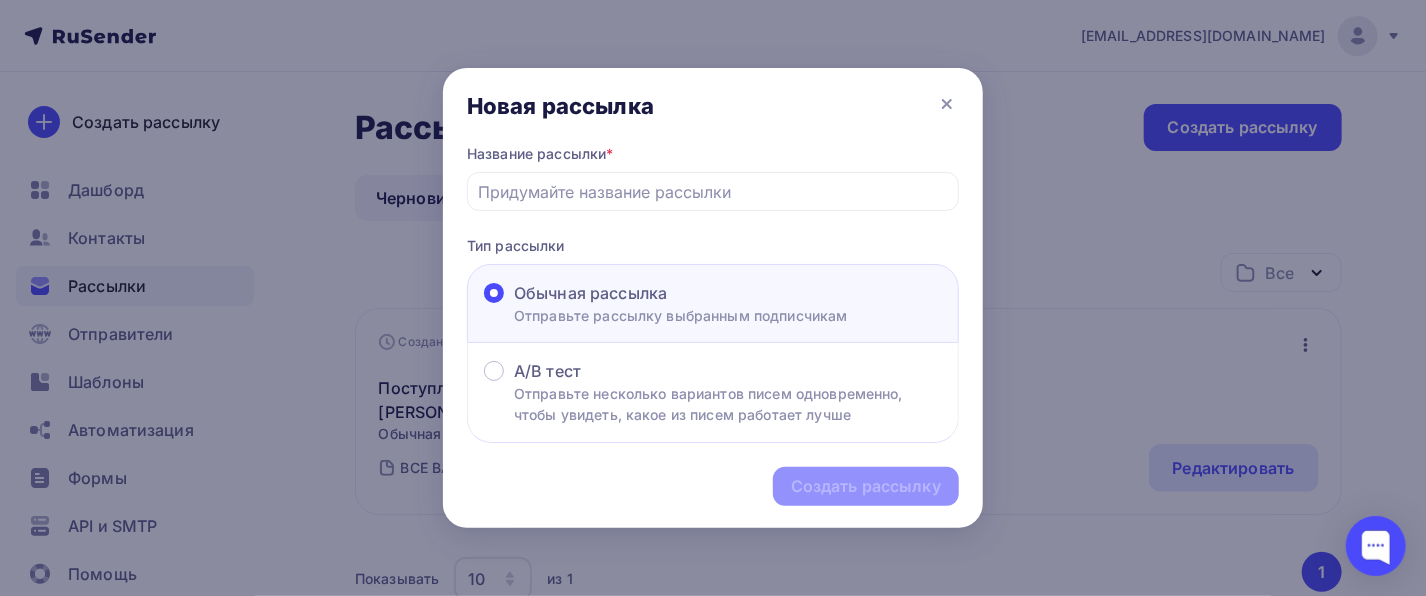click on "Обычная рассылка
Отправьте рассылку выбранным подписчикам" at bounding box center [713, 303] 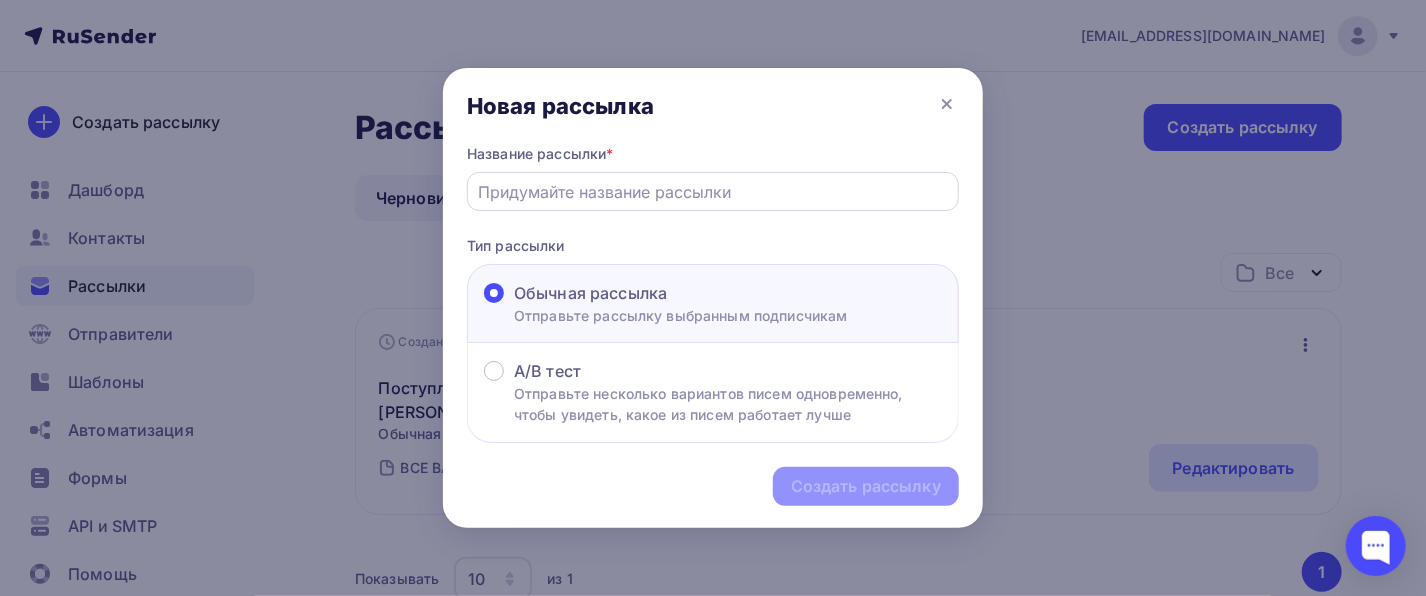 click at bounding box center [713, 191] 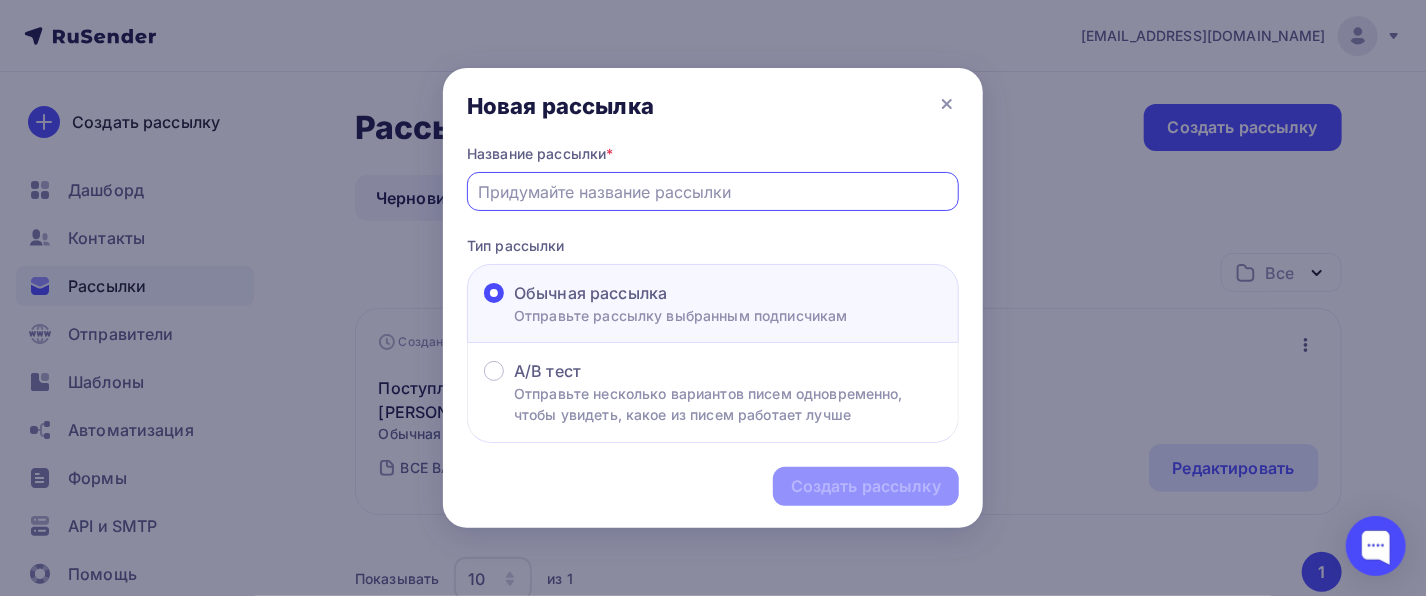 click at bounding box center [713, 192] 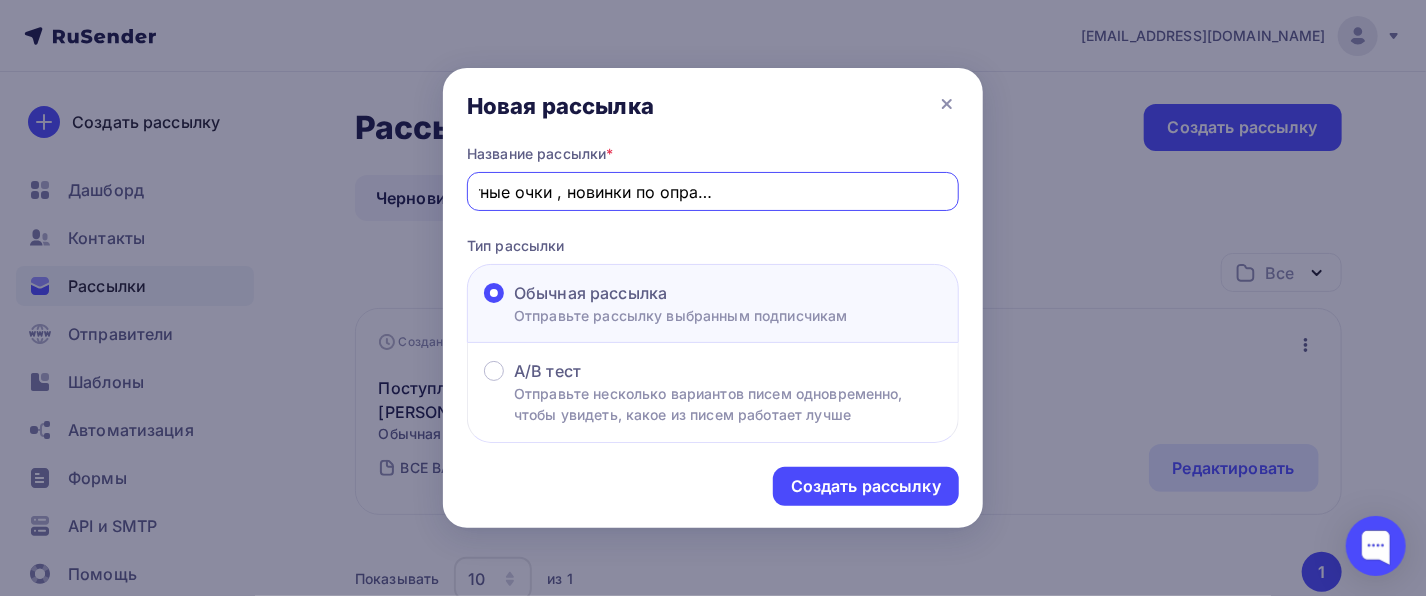 scroll, scrollTop: 0, scrollLeft: 239, axis: horizontal 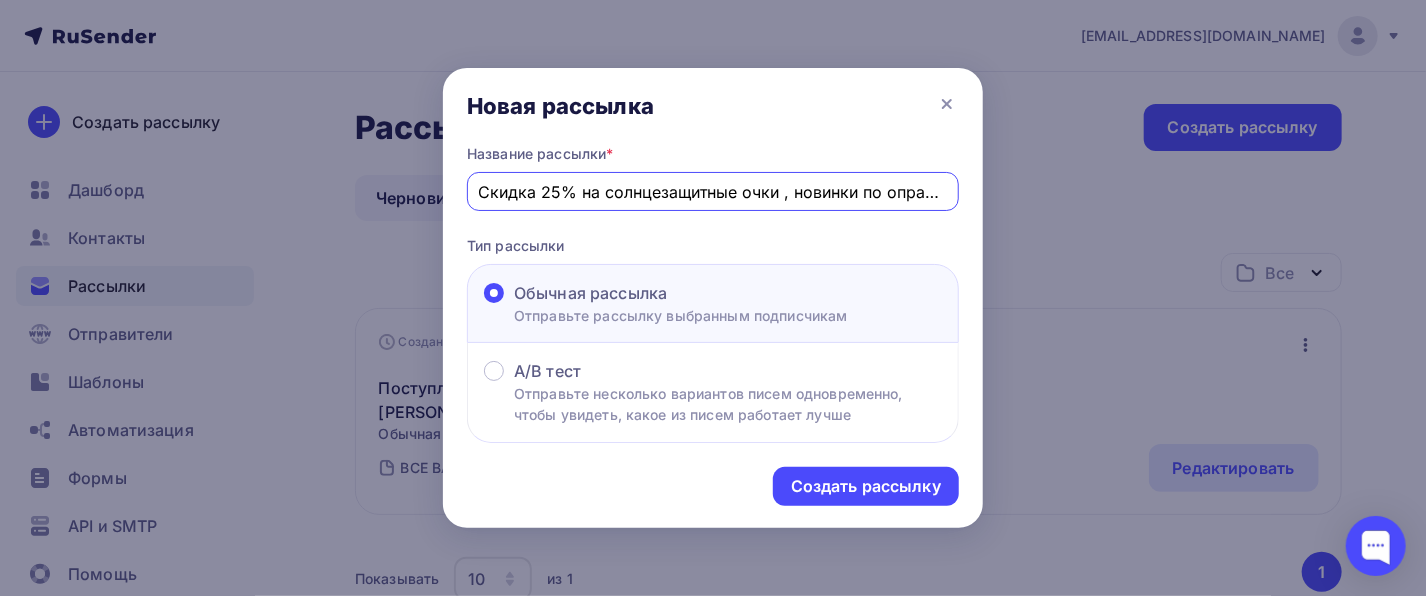 click on "Тип рассылки" at bounding box center (713, 245) 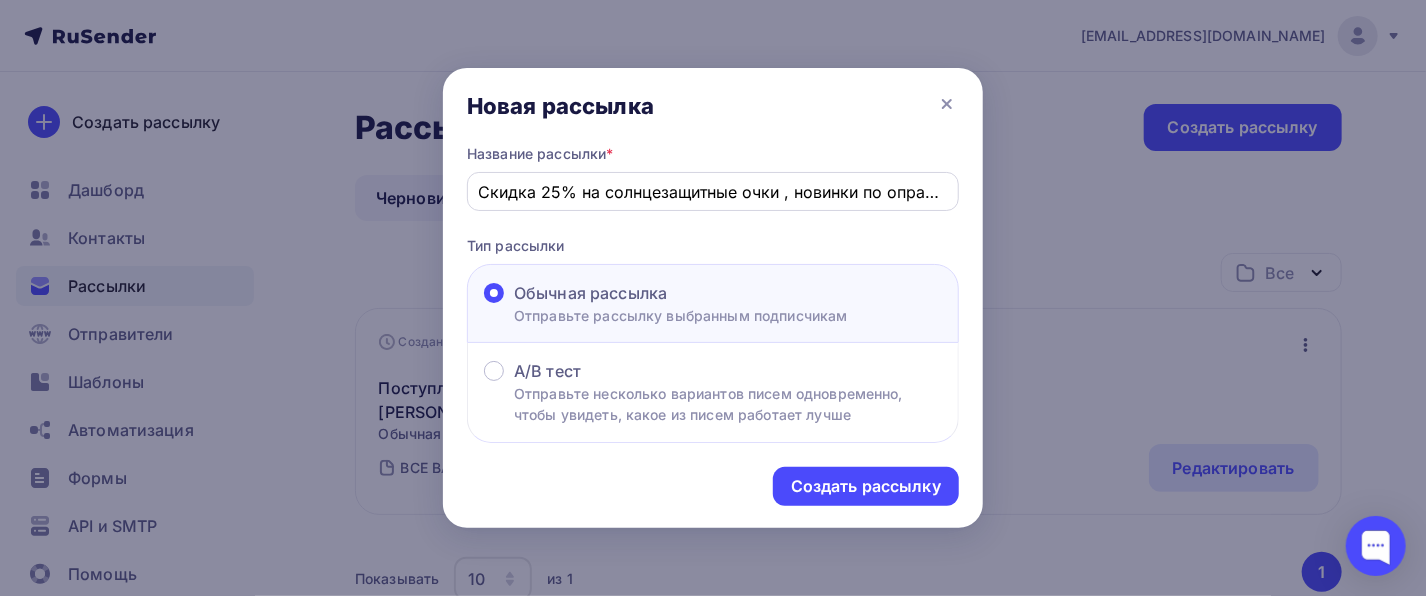 click on "Скидка 25% на солнцезащитные очки , новинки по оправам, корригирующим и АК очкам" at bounding box center (713, 192) 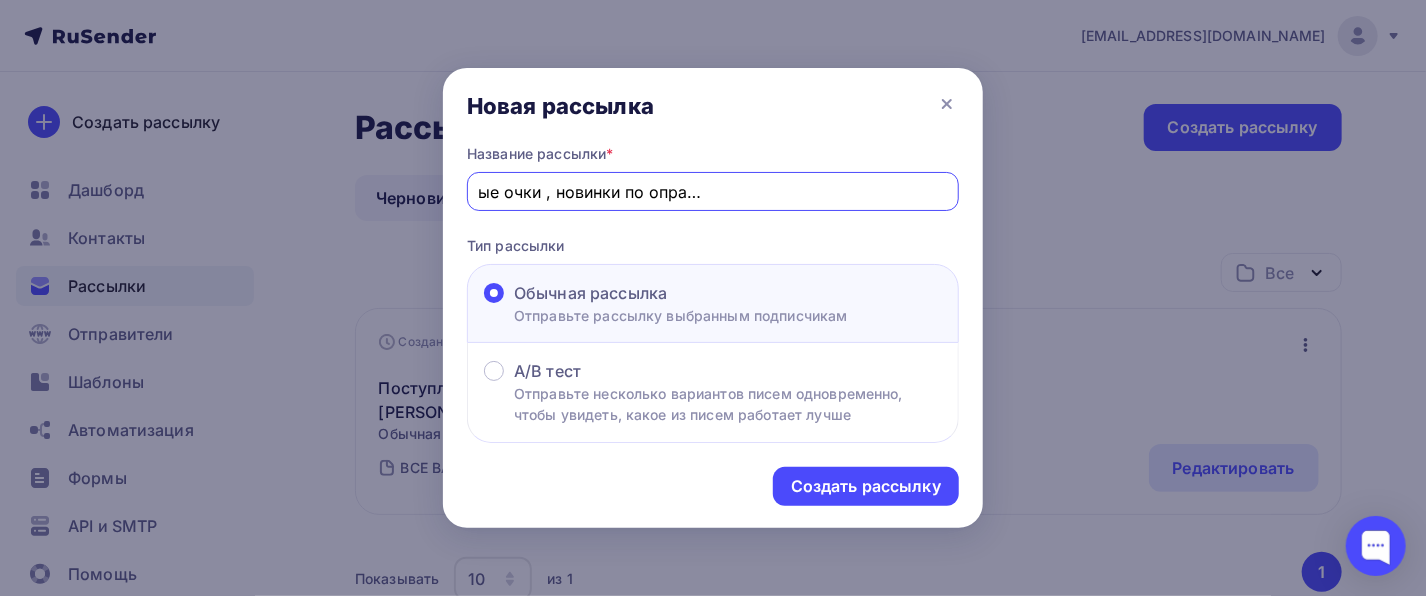 scroll, scrollTop: 0, scrollLeft: 242, axis: horizontal 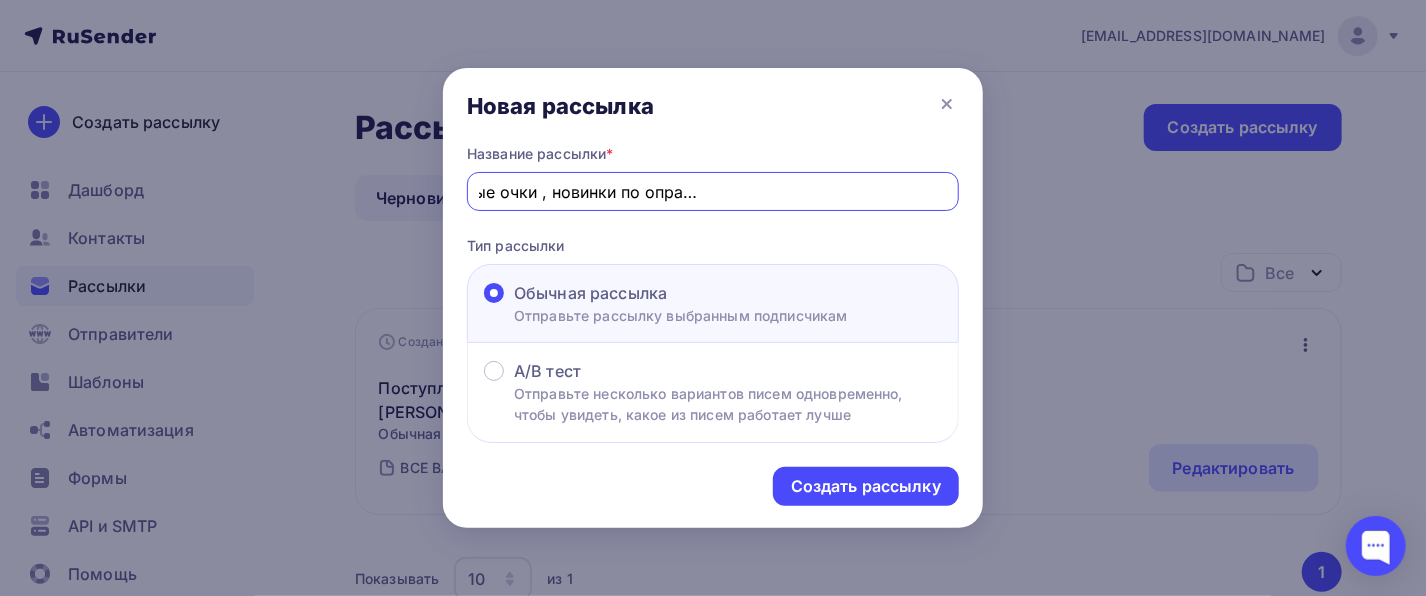 type on "Скидка 25% на солнцезащитные очки , новинки по оправам, корригирующим и АК очкам." 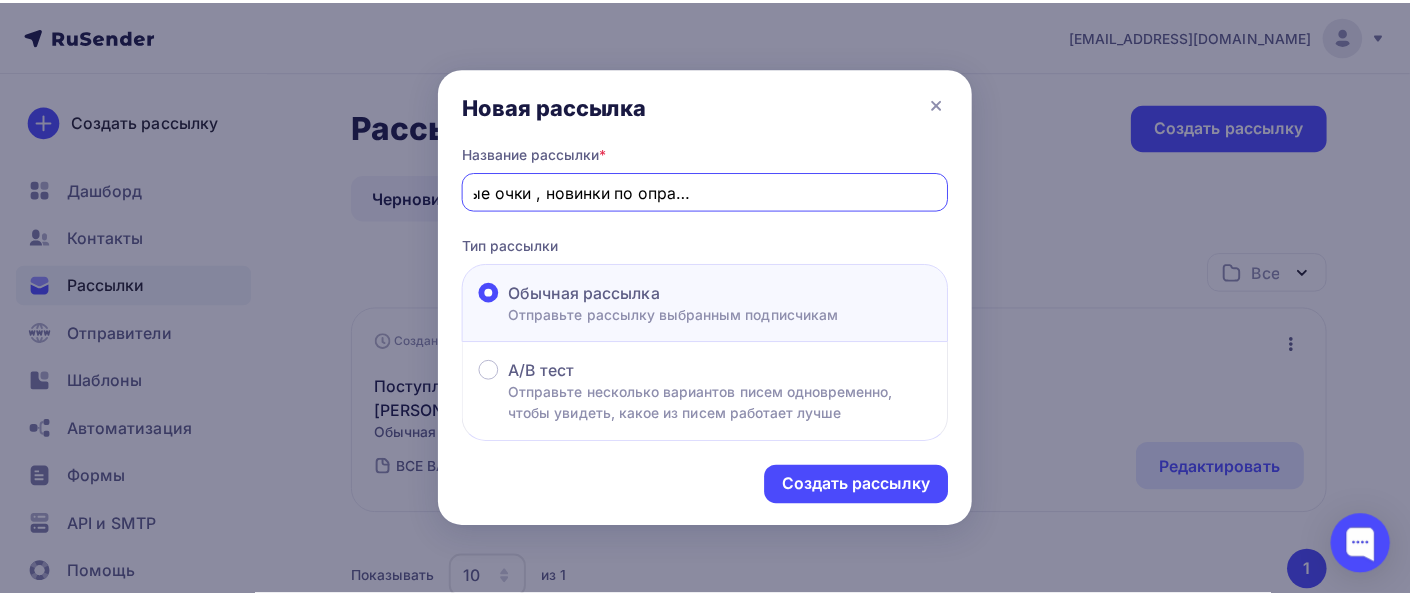 scroll, scrollTop: 0, scrollLeft: 0, axis: both 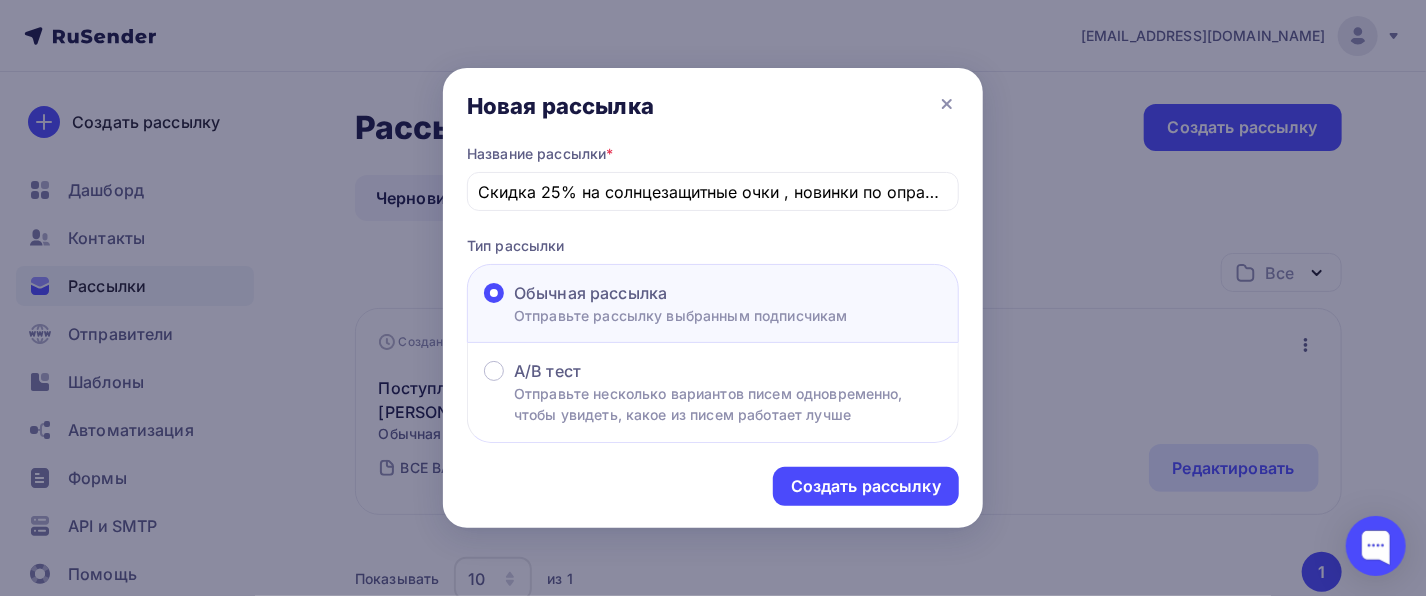 drag, startPoint x: 952, startPoint y: 191, endPoint x: 608, endPoint y: 223, distance: 345.48517 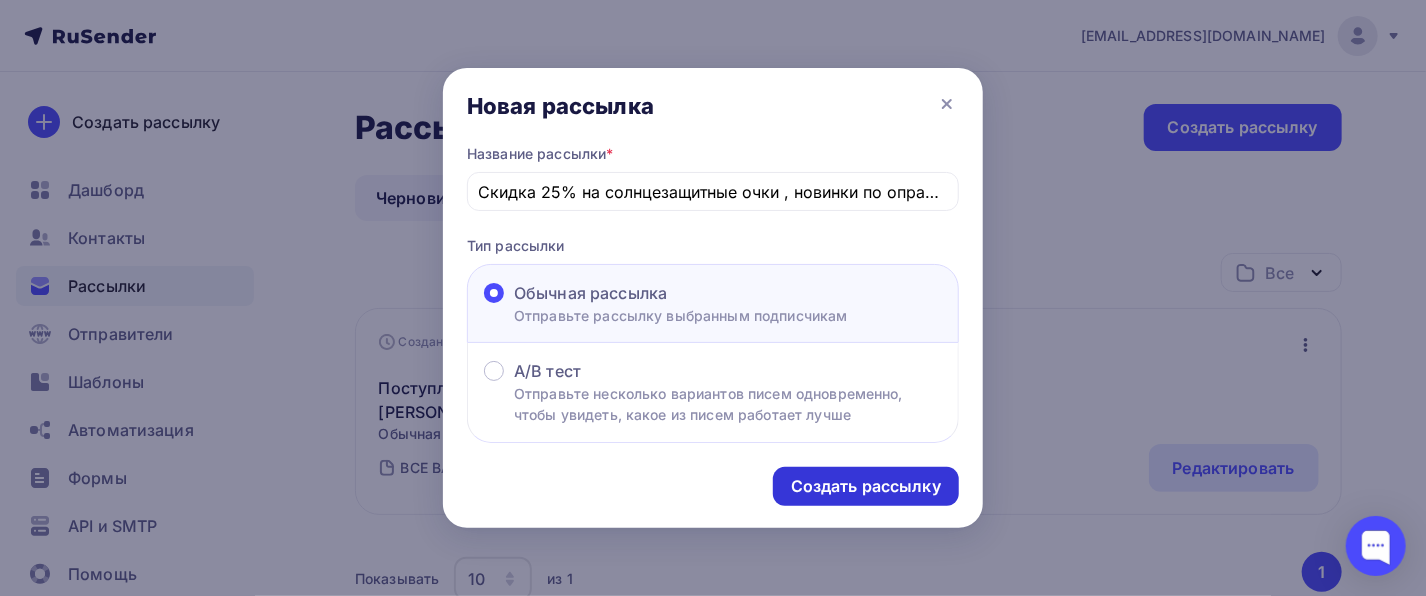 click on "Создать рассылку" at bounding box center (866, 486) 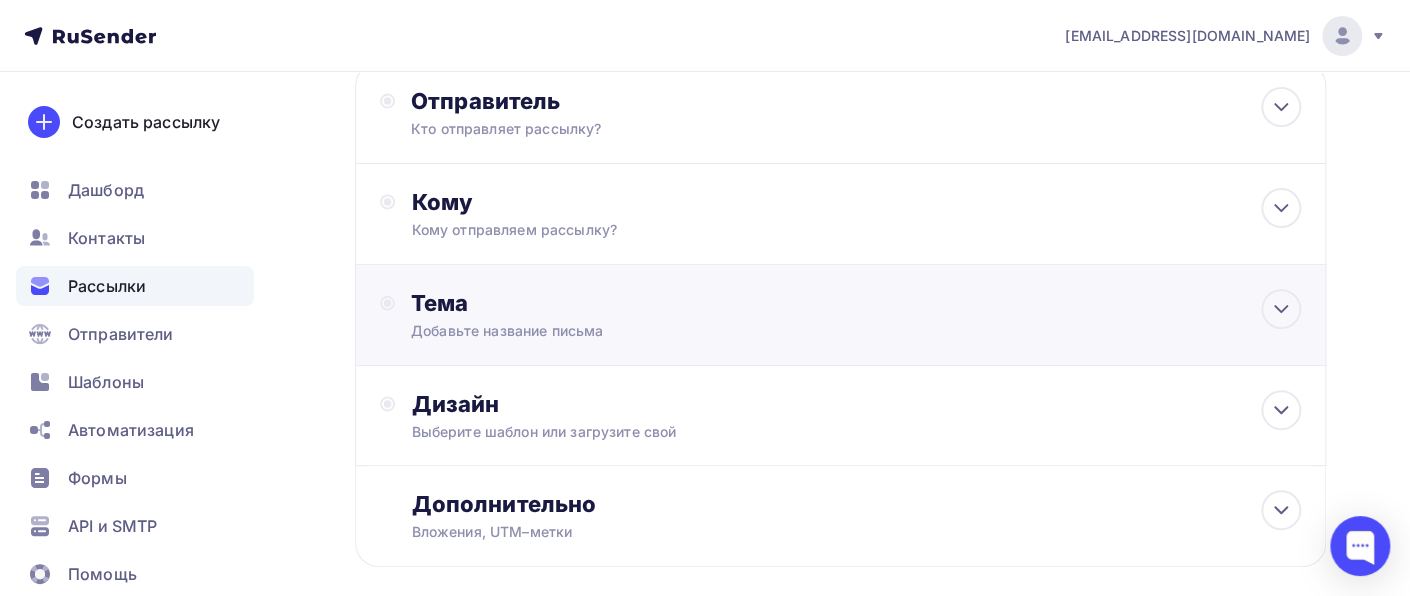 scroll, scrollTop: 200, scrollLeft: 0, axis: vertical 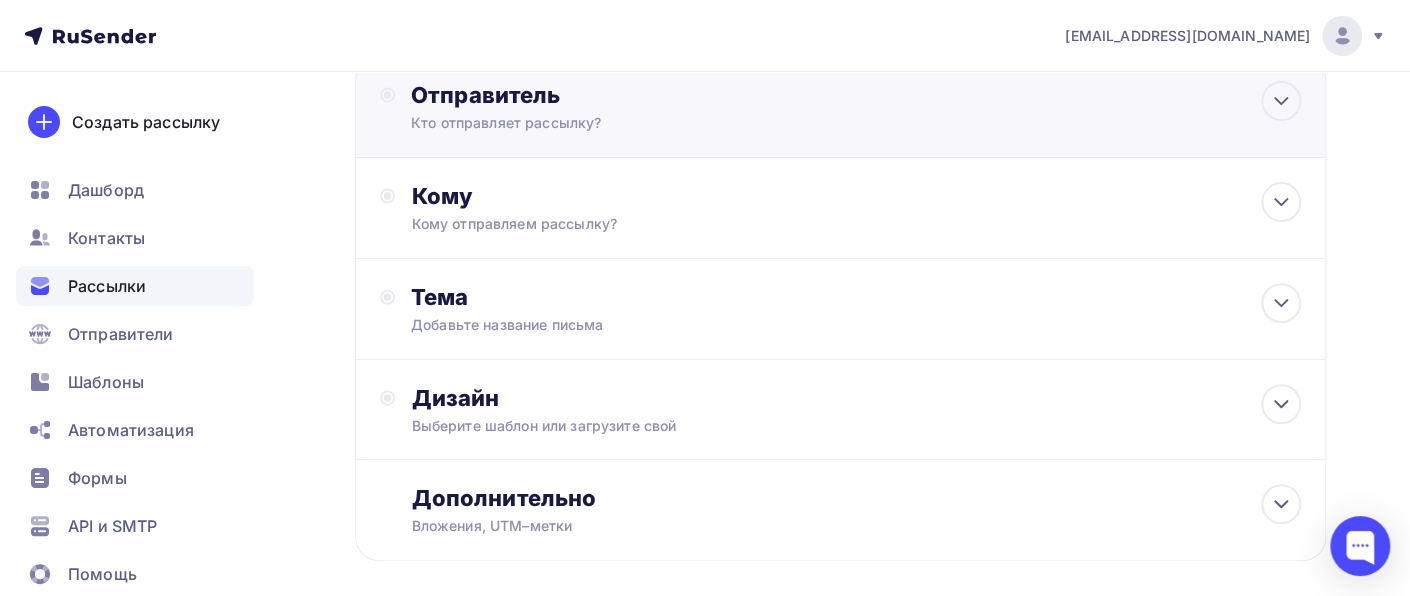 click on "Кто отправляет рассылку?" at bounding box center [606, 123] 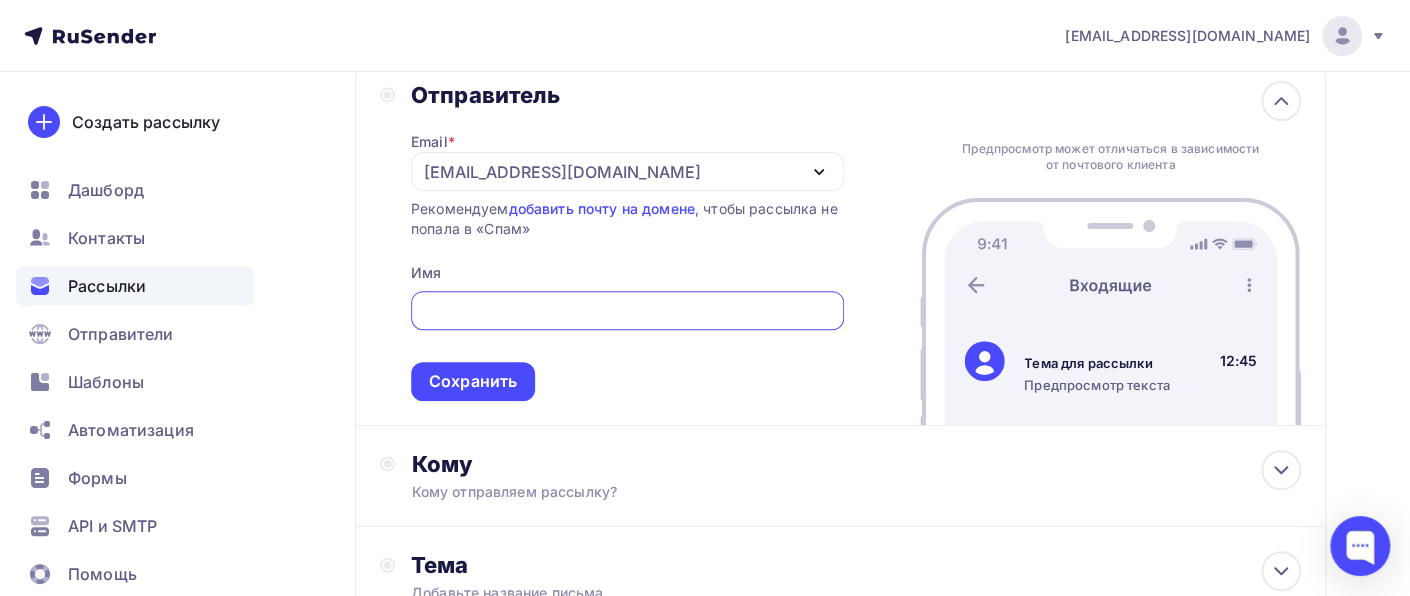 scroll, scrollTop: 0, scrollLeft: 0, axis: both 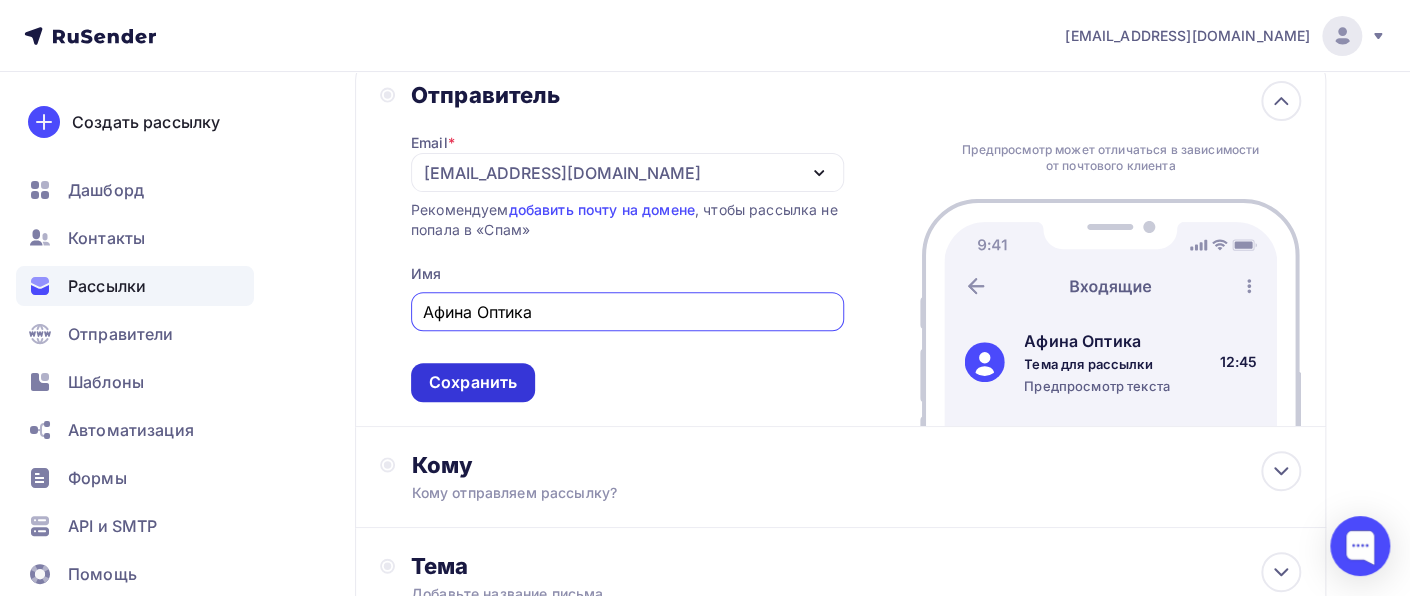 type on "Афина Оптика" 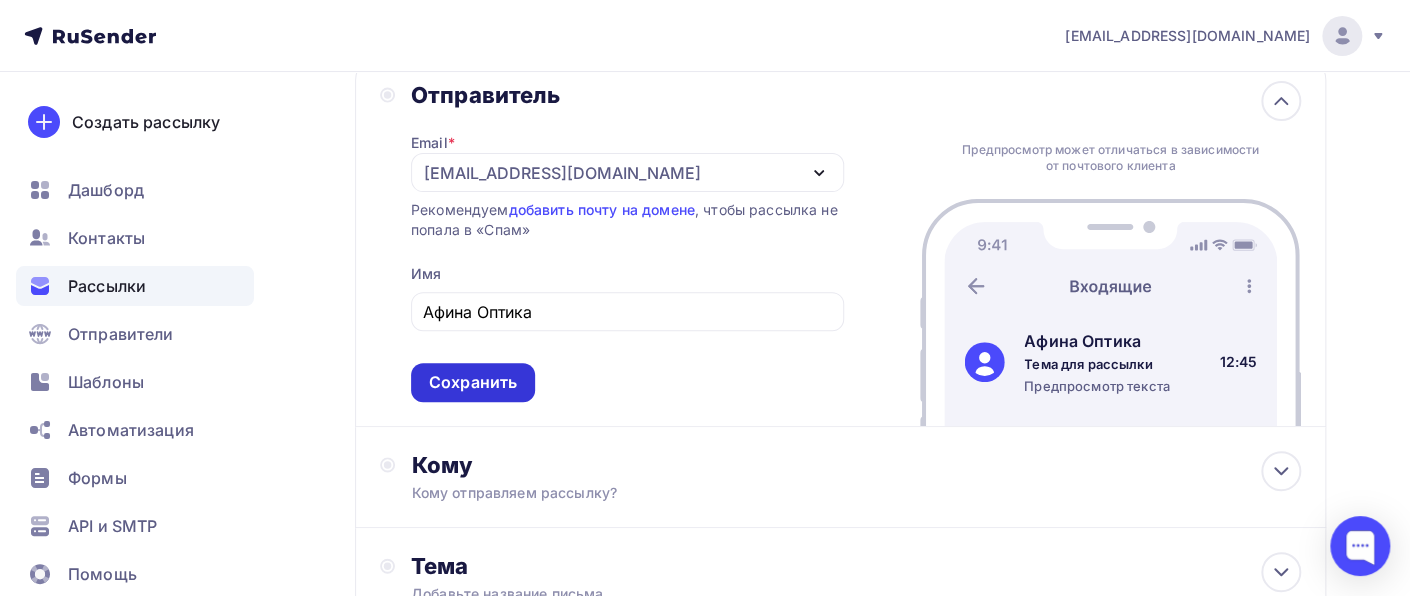 click on "Сохранить" at bounding box center [473, 382] 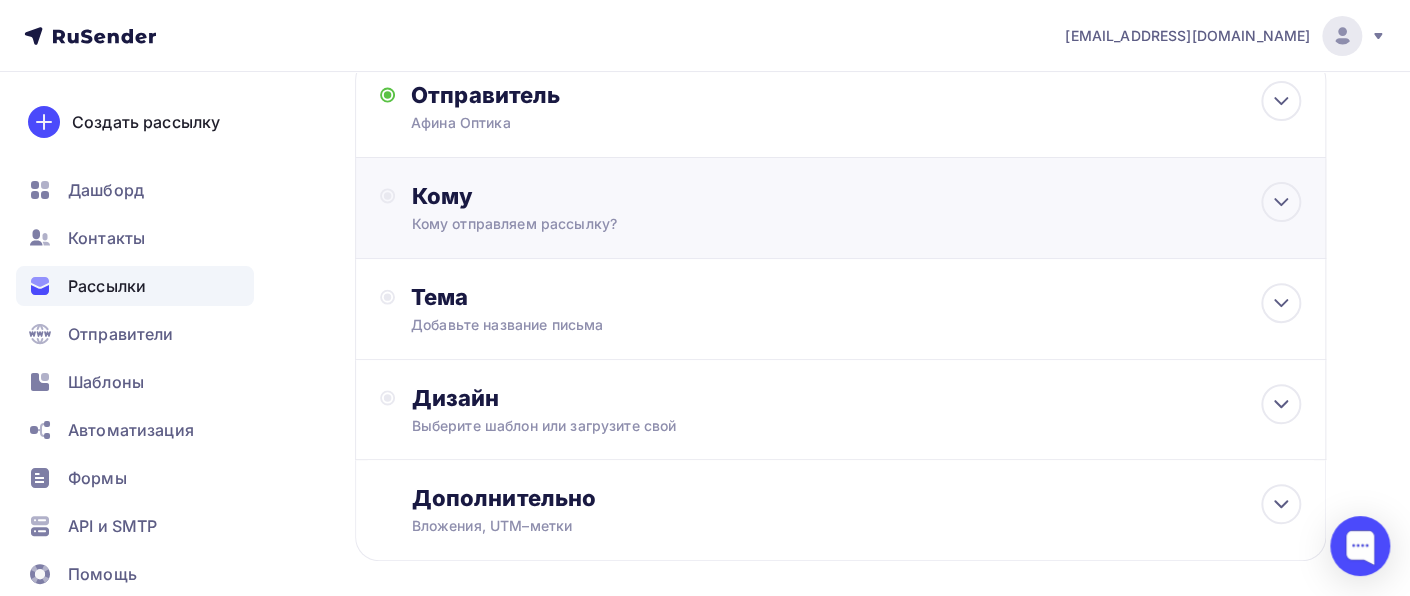 click on "Кому отправляем рассылку?" at bounding box center (811, 224) 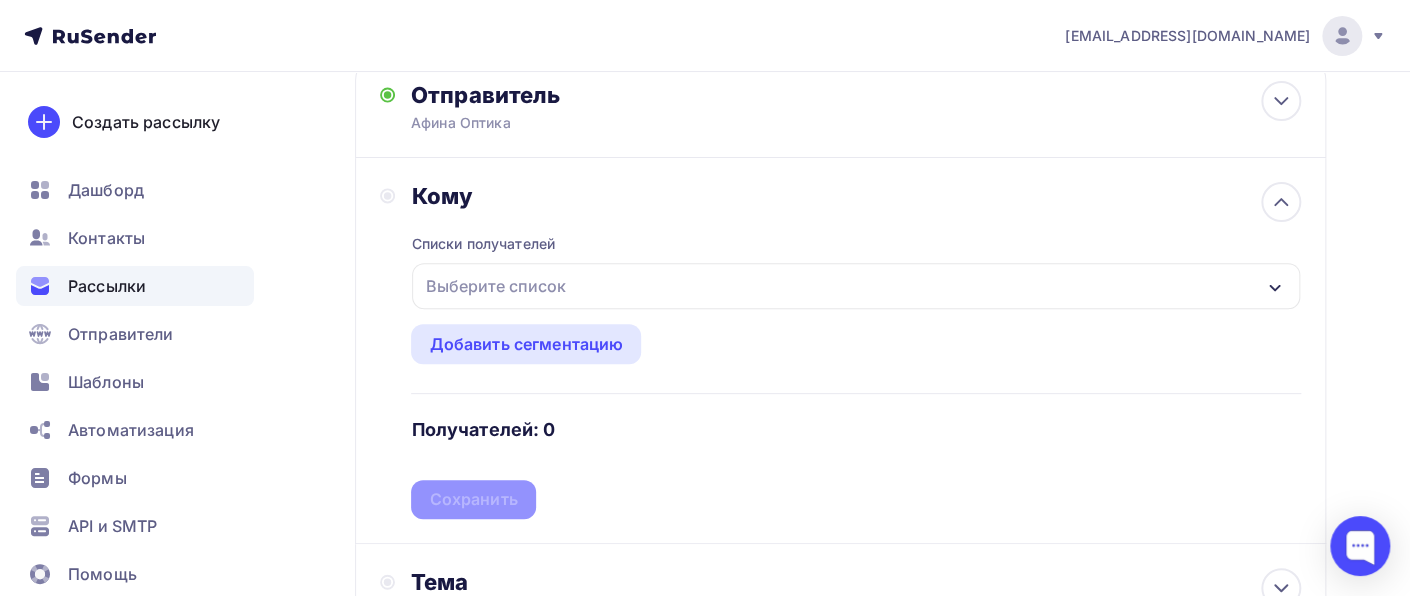 click on "Выберите список" at bounding box center [856, 286] 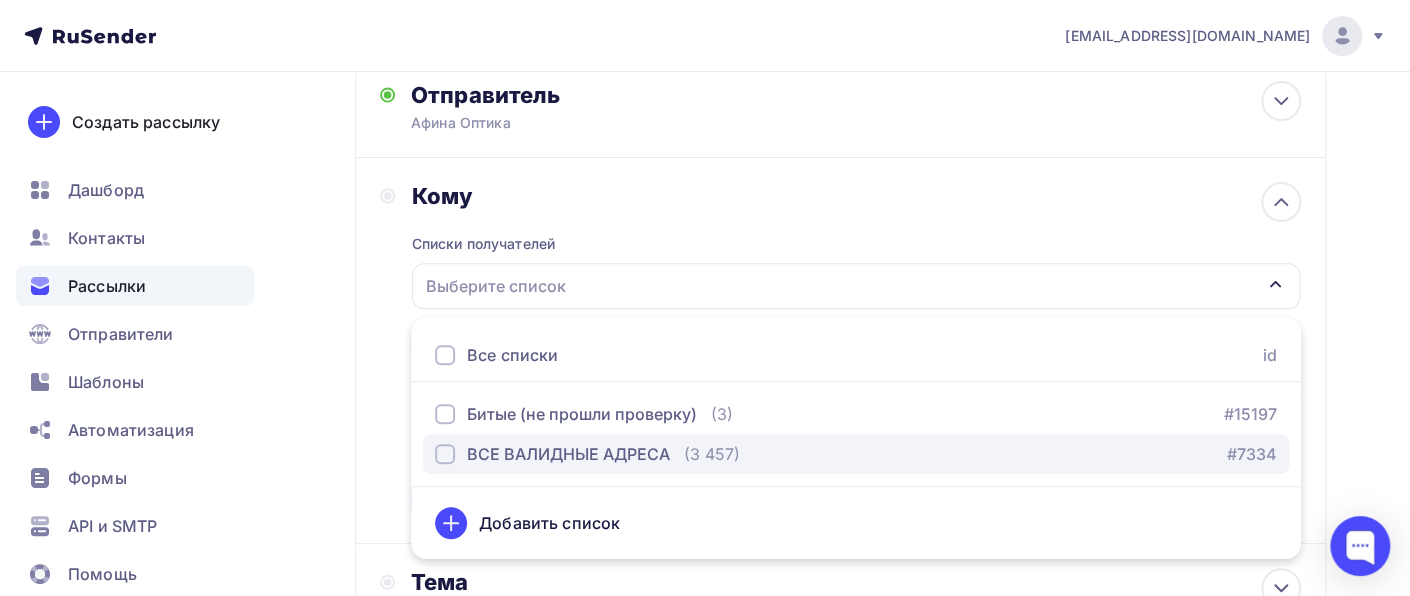 click on "ВСЕ ВАЛИДНЫЕ АДРЕСА
(3 457)
#7334" at bounding box center [856, 454] 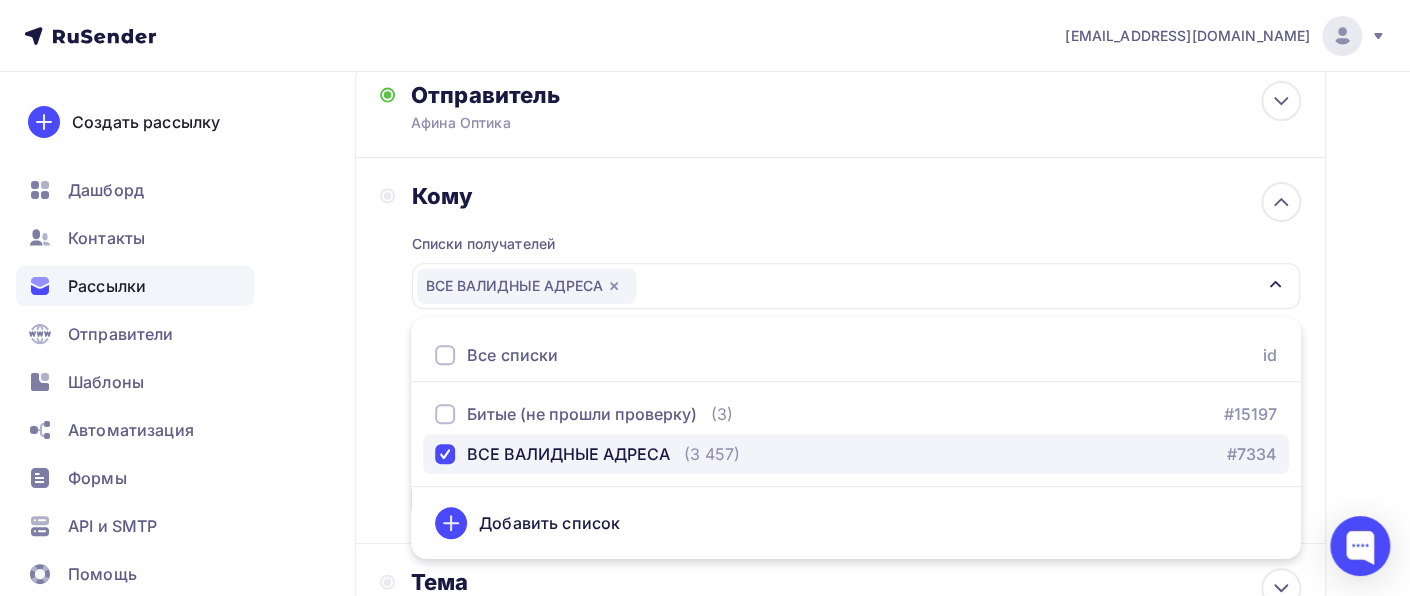 click on "ВСЕ ВАЛИДНЫЕ АДРЕСА
(3 457)
#7334" at bounding box center [856, 454] 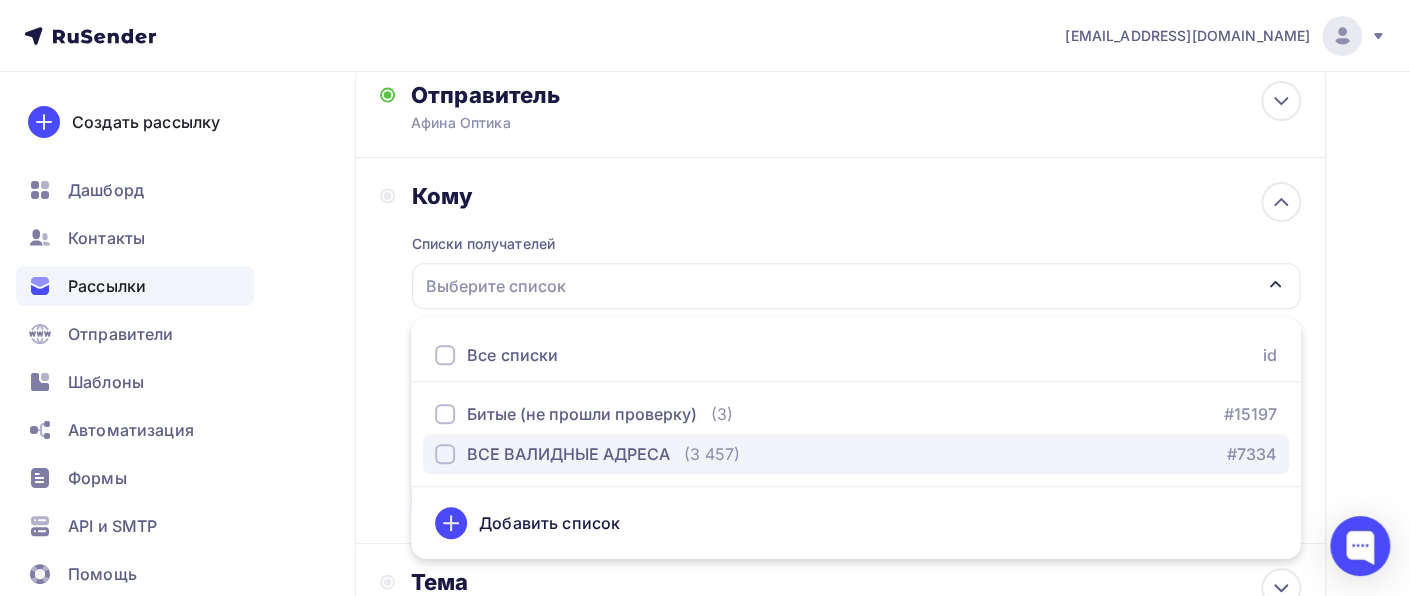 click at bounding box center (445, 454) 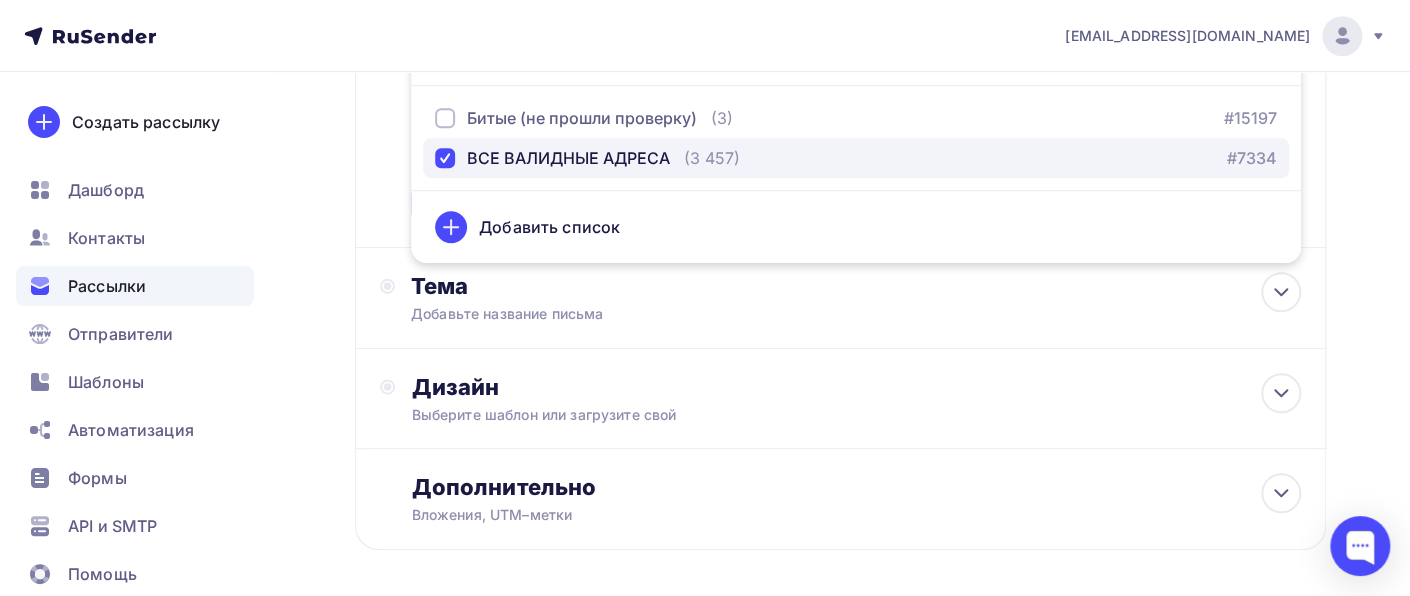 scroll, scrollTop: 500, scrollLeft: 0, axis: vertical 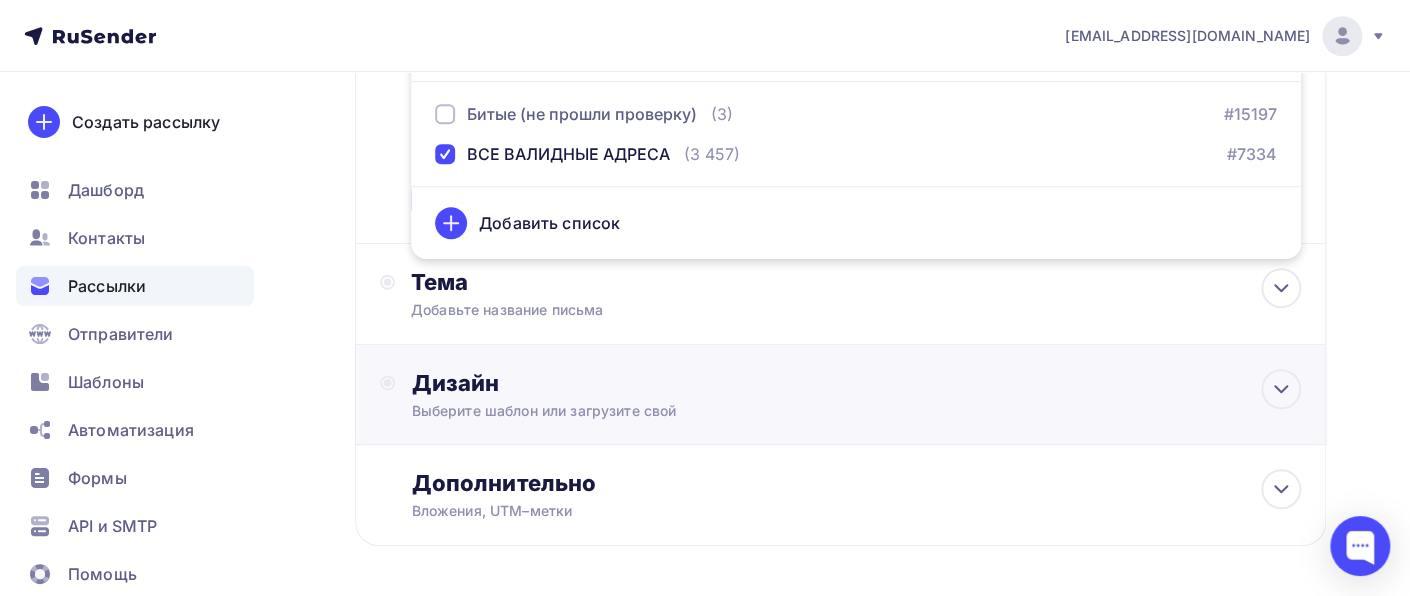 click on "Дизайн" at bounding box center (856, 383) 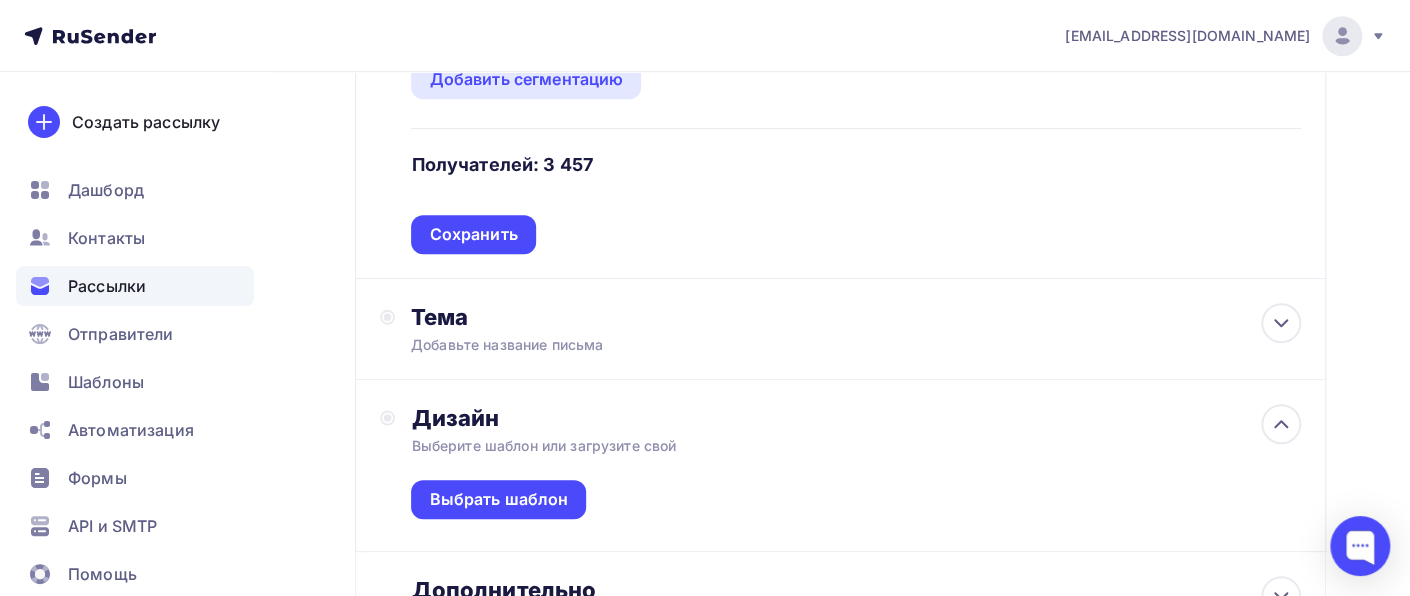 scroll, scrollTop: 500, scrollLeft: 0, axis: vertical 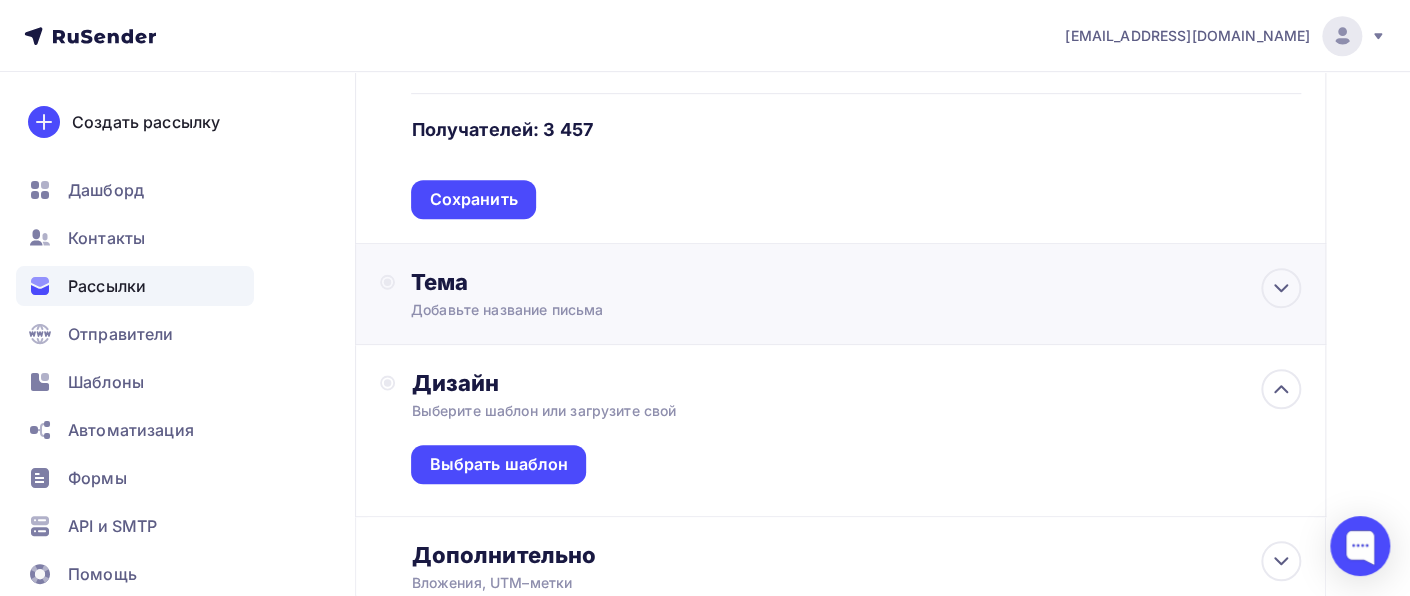 click on "Добавьте название письма" at bounding box center (589, 310) 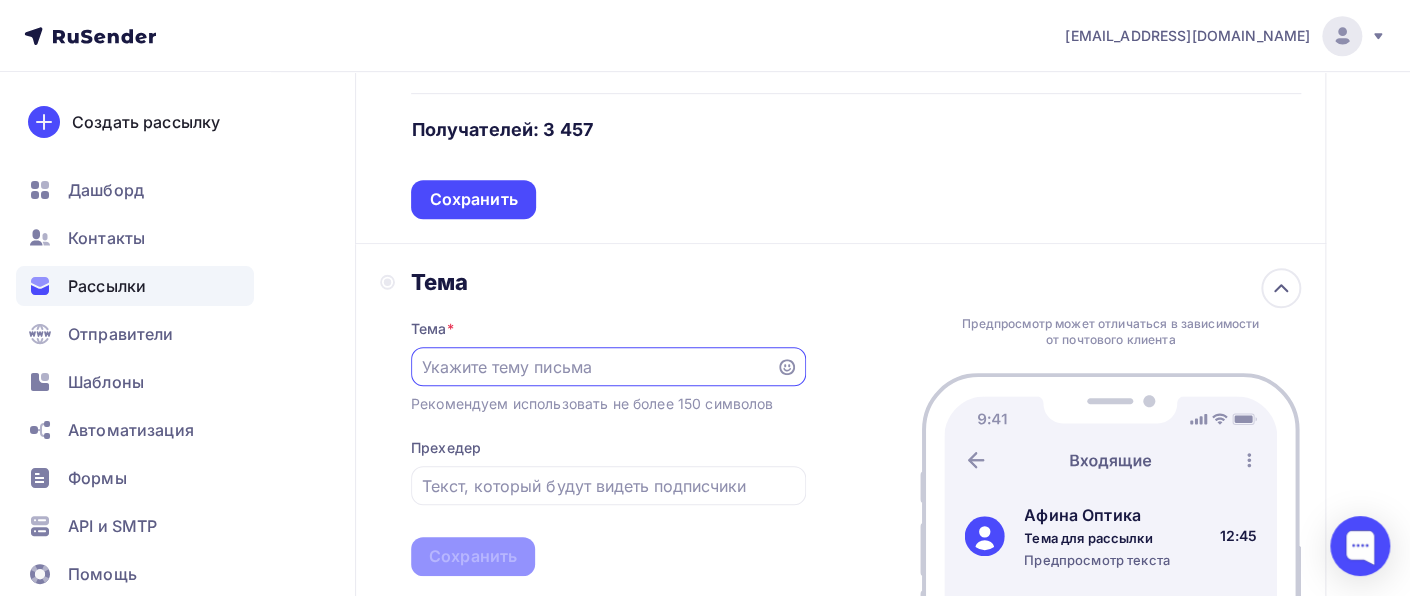 scroll, scrollTop: 0, scrollLeft: 0, axis: both 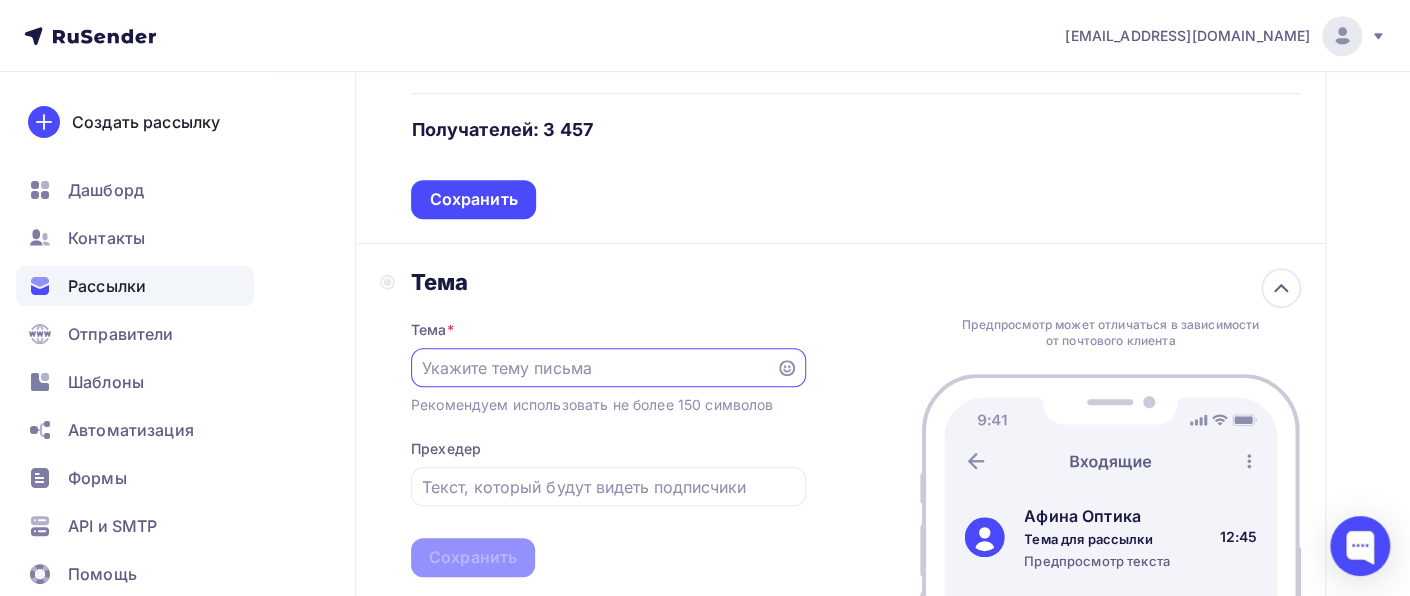 paste on "Скидка 25% на солнцезащитные очки , новинки по оправам, корригирующим и АК очкам." 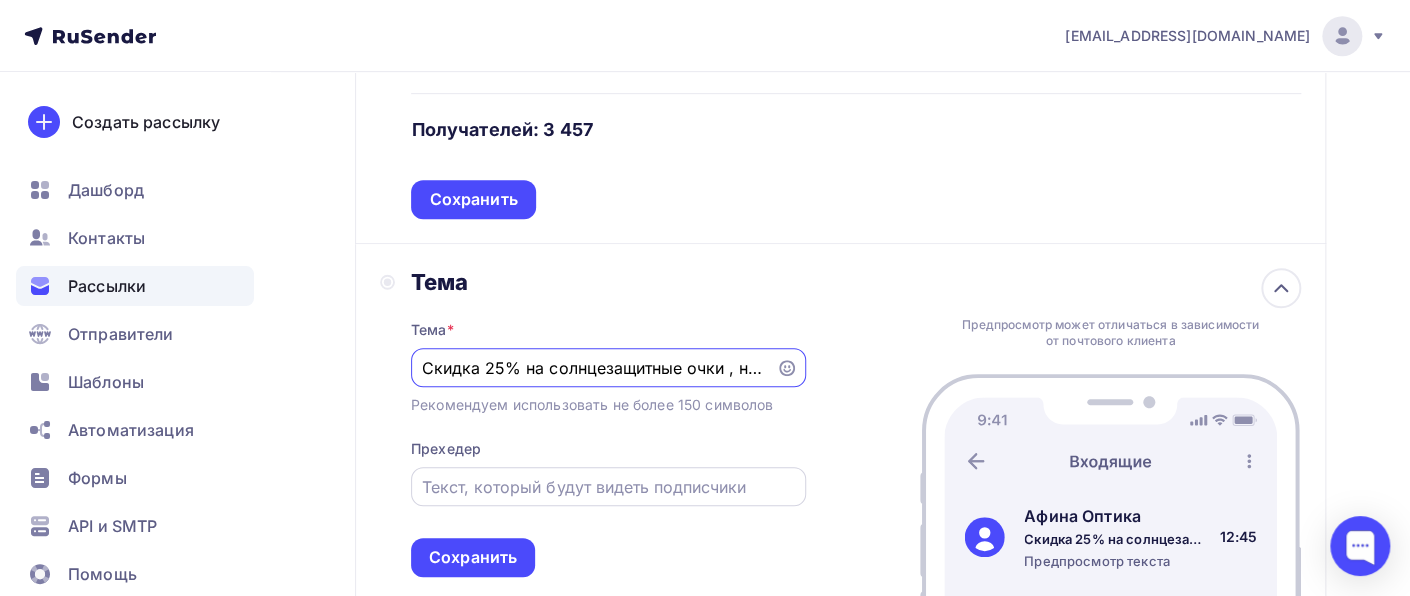 scroll, scrollTop: 0, scrollLeft: 369, axis: horizontal 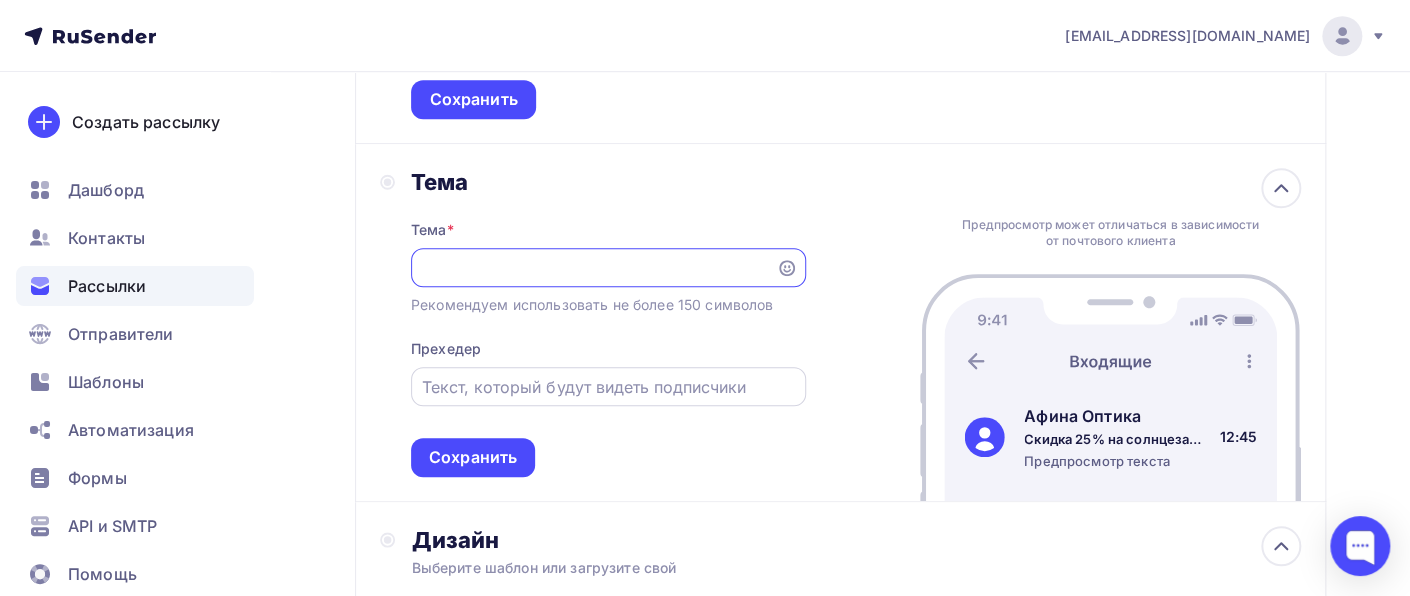 type on "Скидка 25% на солнцезащитные очки , новинки по оправам, корригирующим и АК очкам." 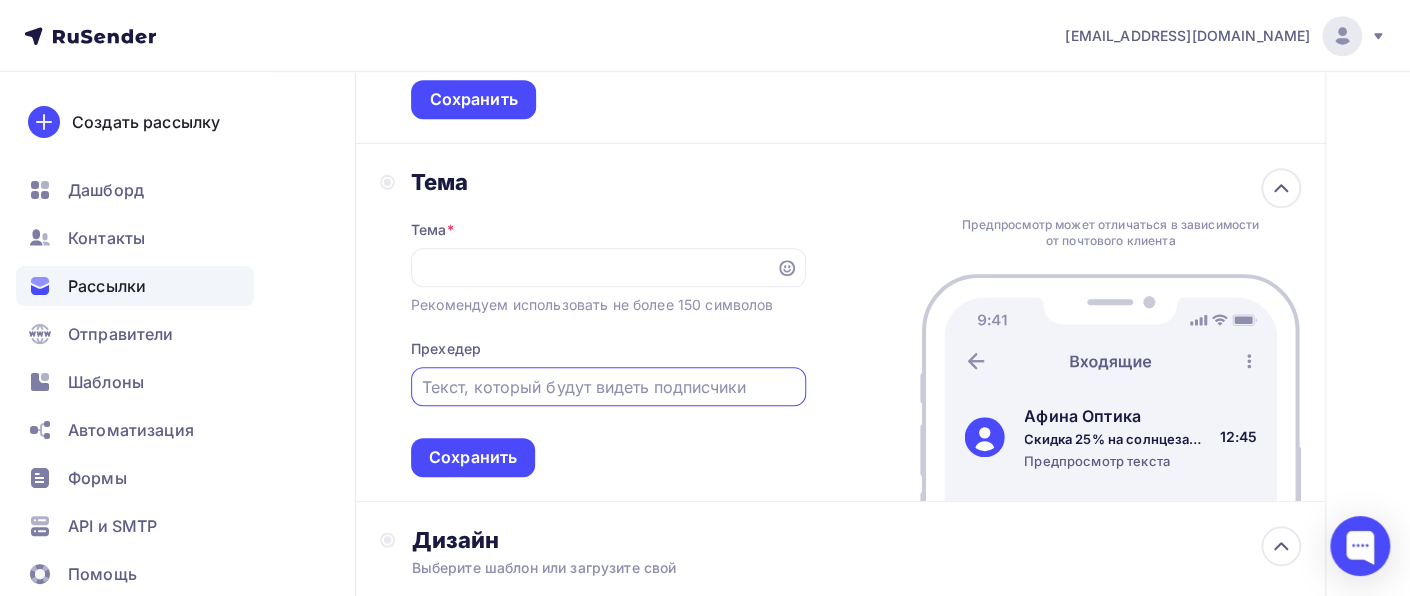 scroll, scrollTop: 0, scrollLeft: 0, axis: both 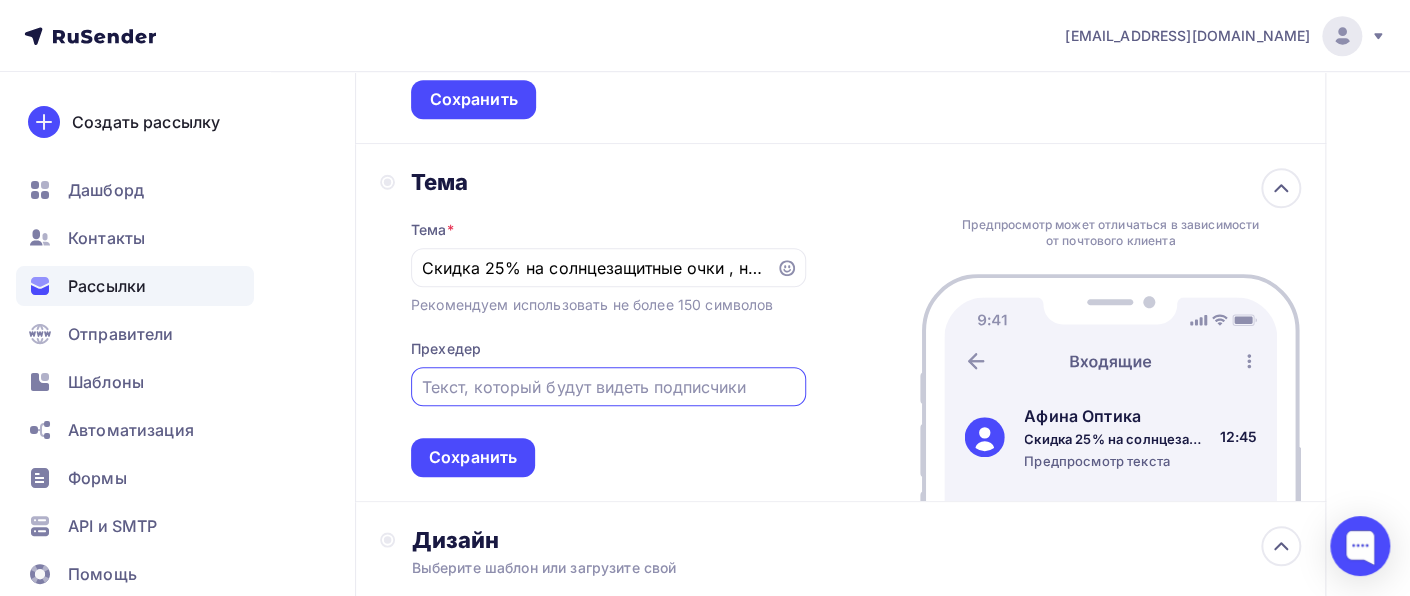 click at bounding box center (608, 387) 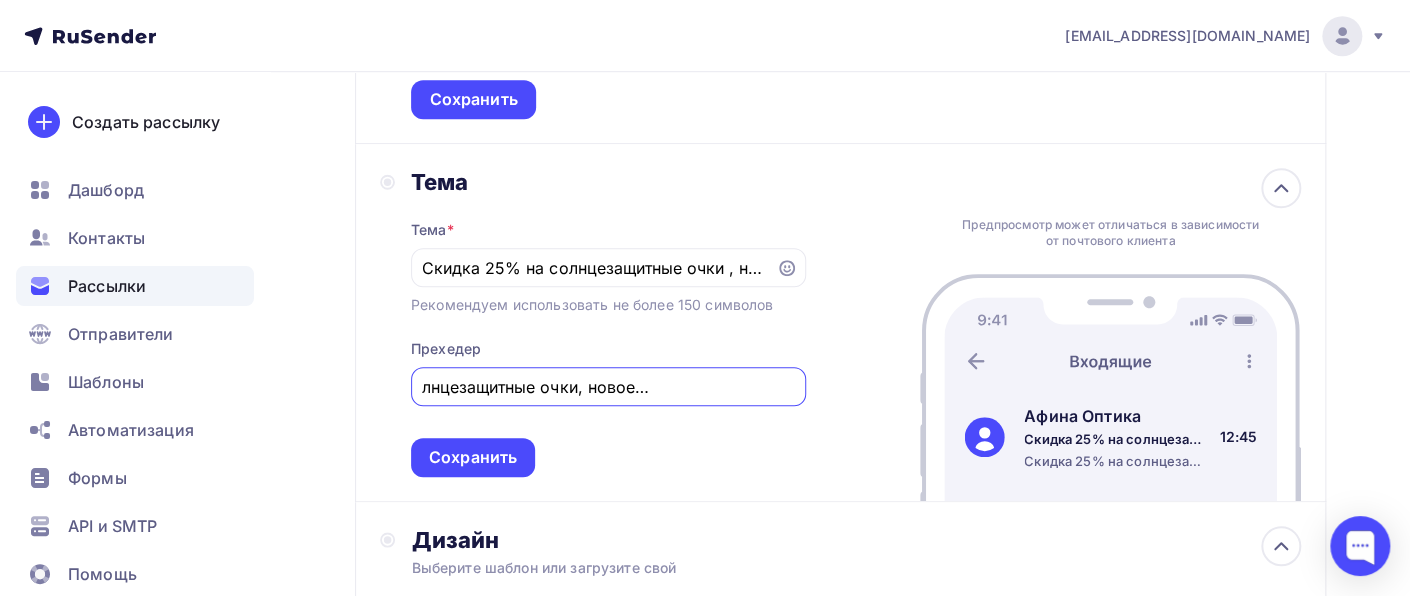scroll, scrollTop: 0, scrollLeft: 151, axis: horizontal 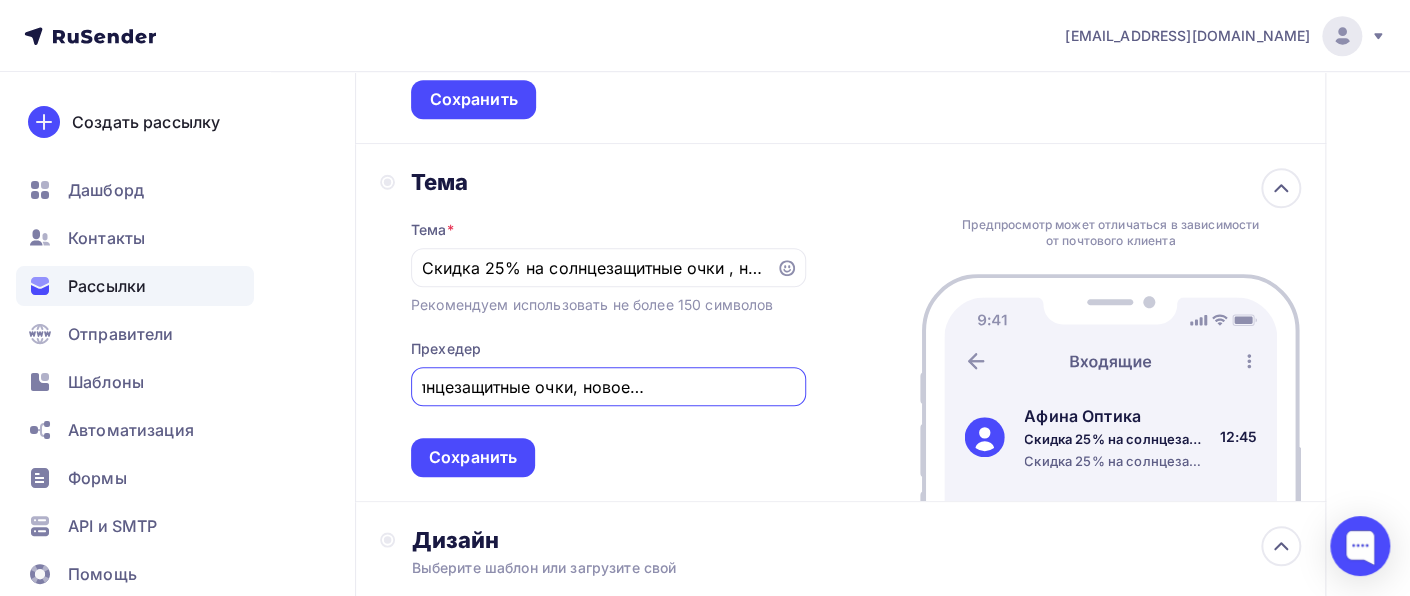 type on "Скидка 25% на солнцезащитные очки, новое поступление товара." 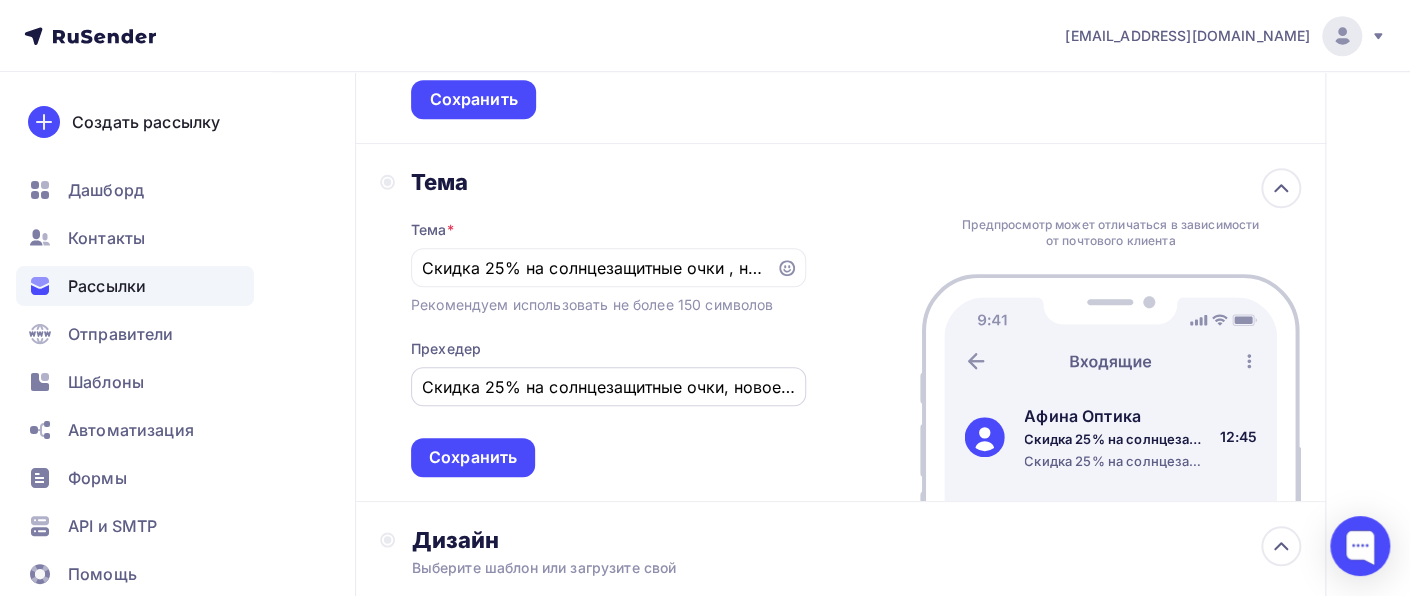click on "Скидка 25% на солнцезащитные очки, новое поступление товара." at bounding box center (608, 386) 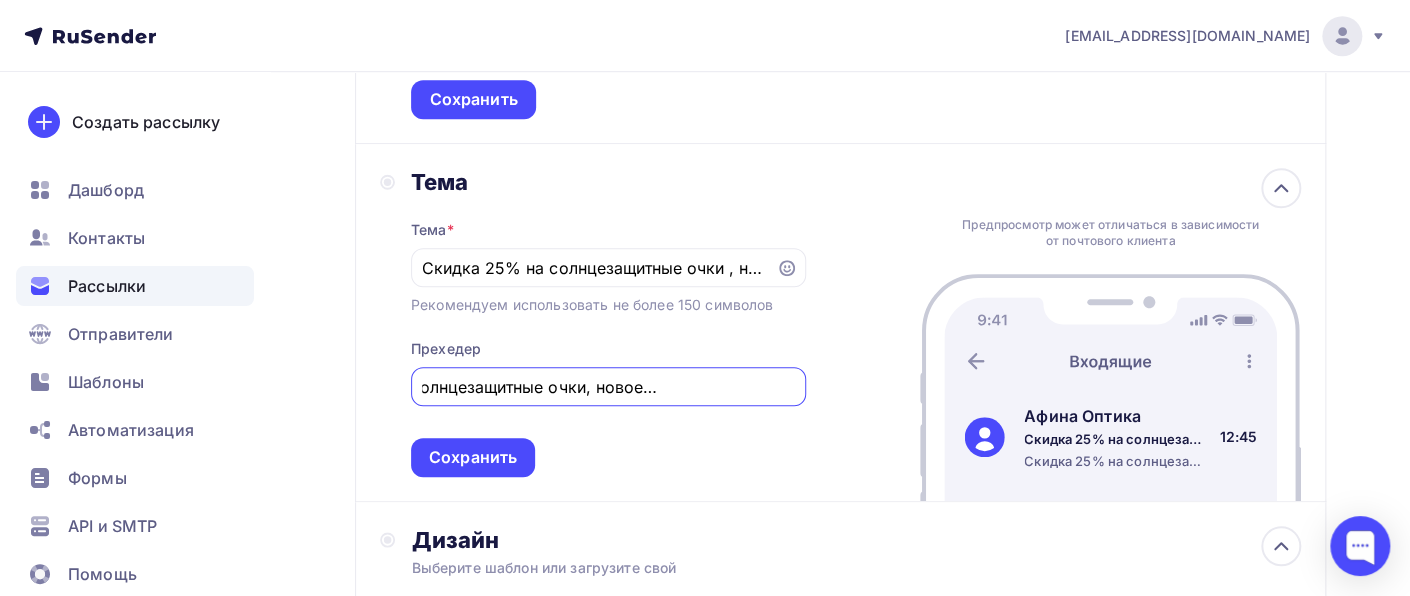 scroll, scrollTop: 0, scrollLeft: 151, axis: horizontal 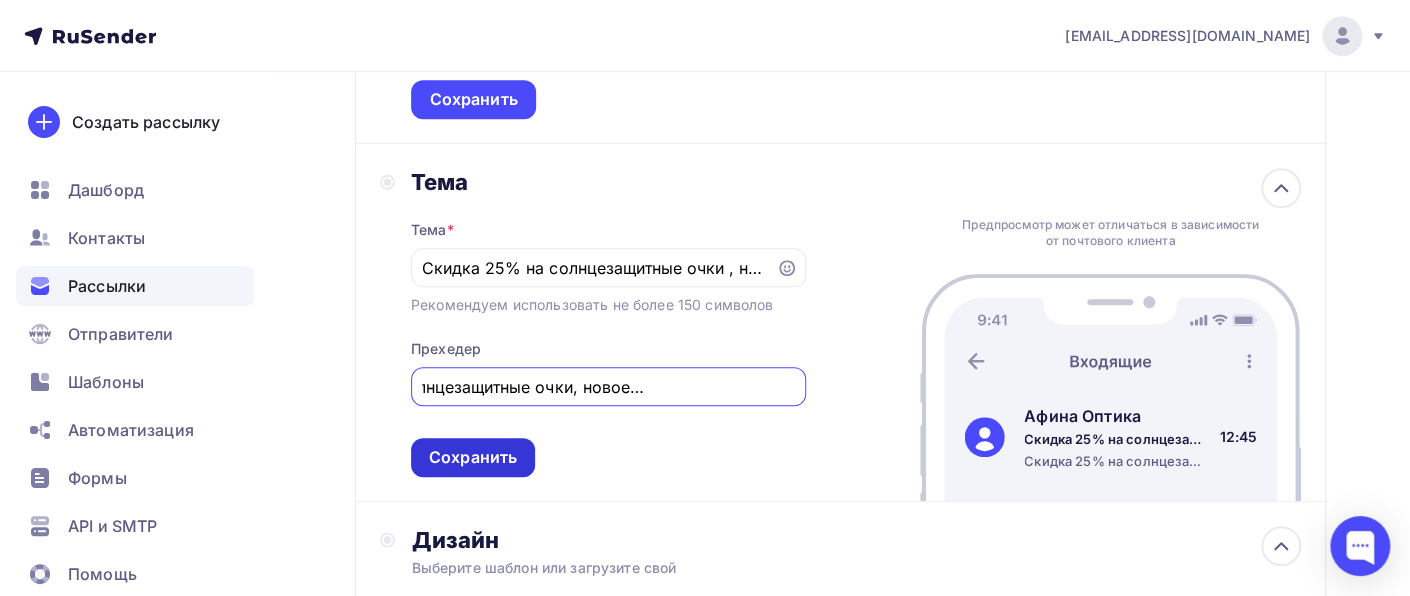 click on "Сохранить" at bounding box center [473, 457] 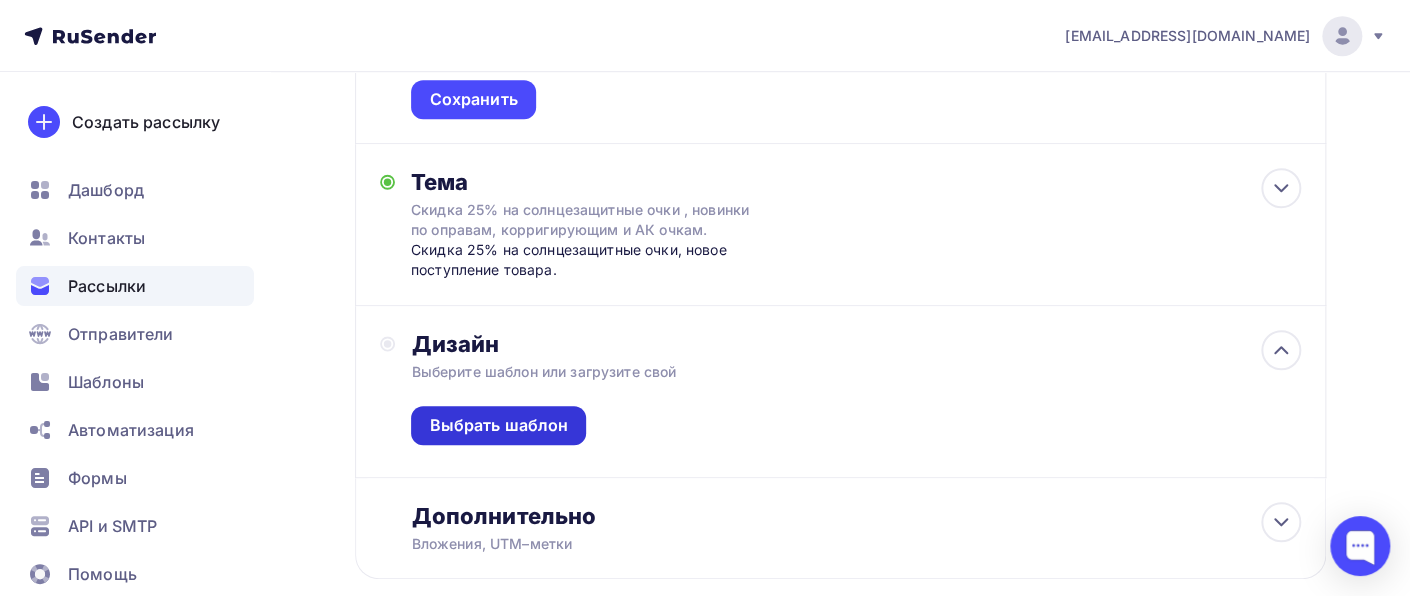 click on "Выбрать шаблон" at bounding box center [498, 425] 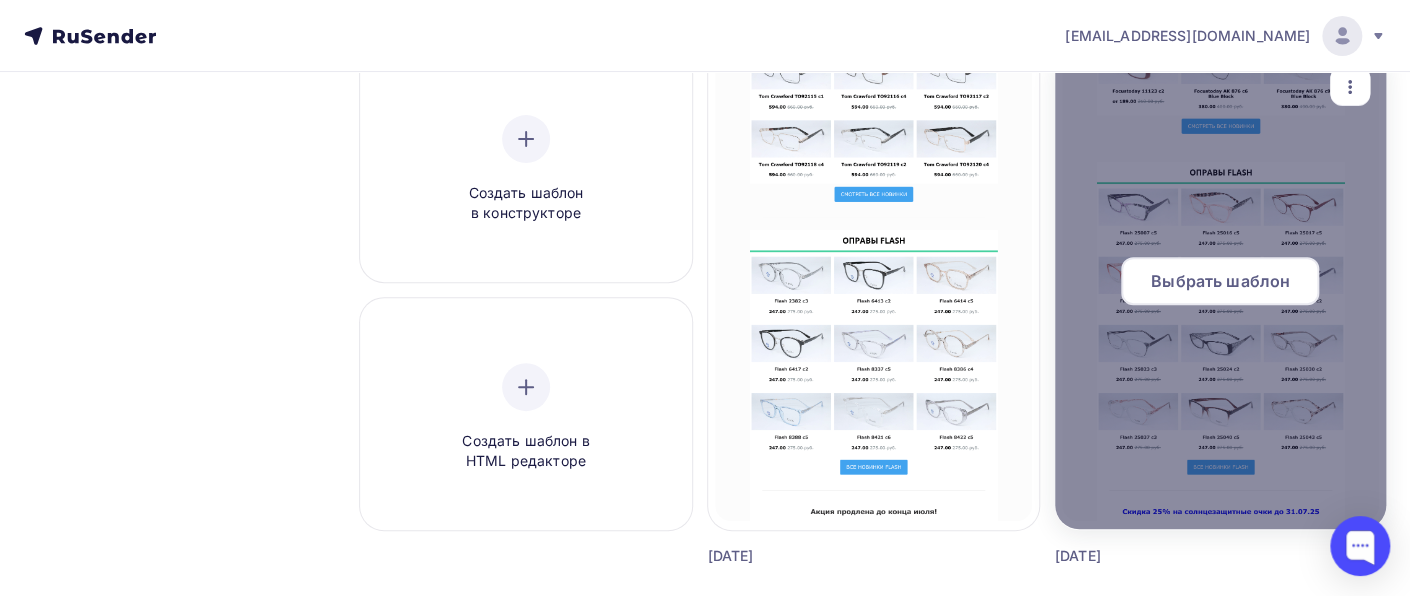scroll, scrollTop: 400, scrollLeft: 0, axis: vertical 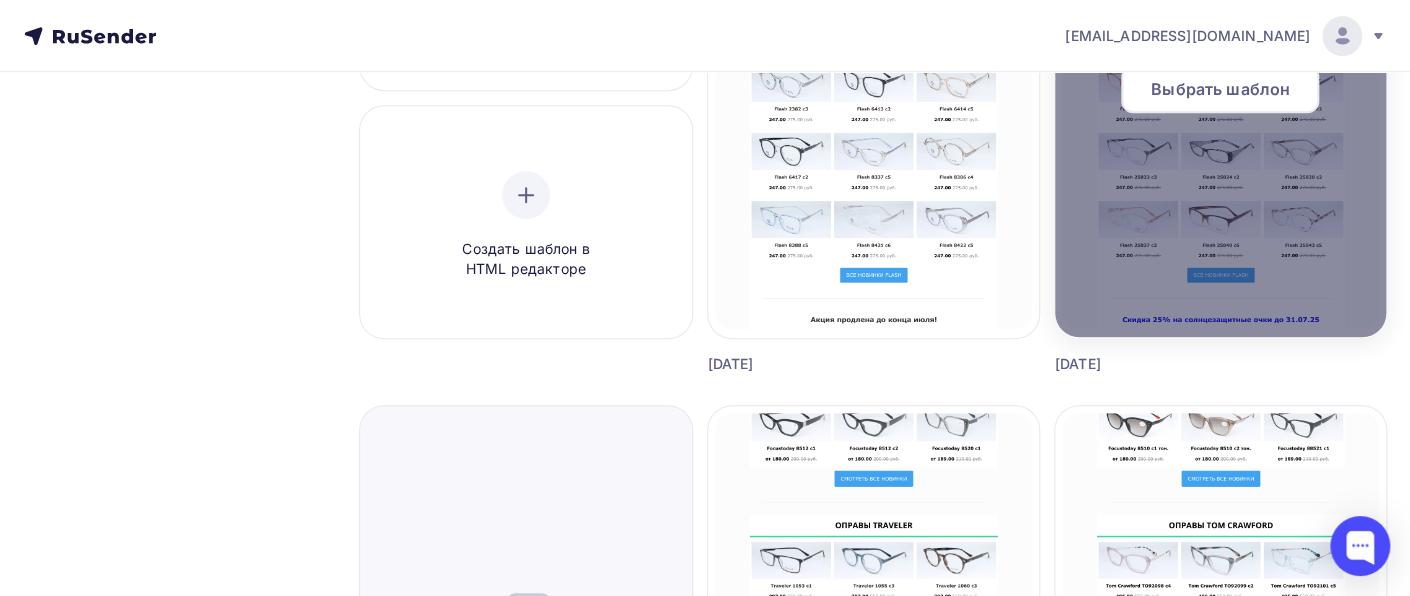 click on "Выбрать шаблон" at bounding box center (1220, 89) 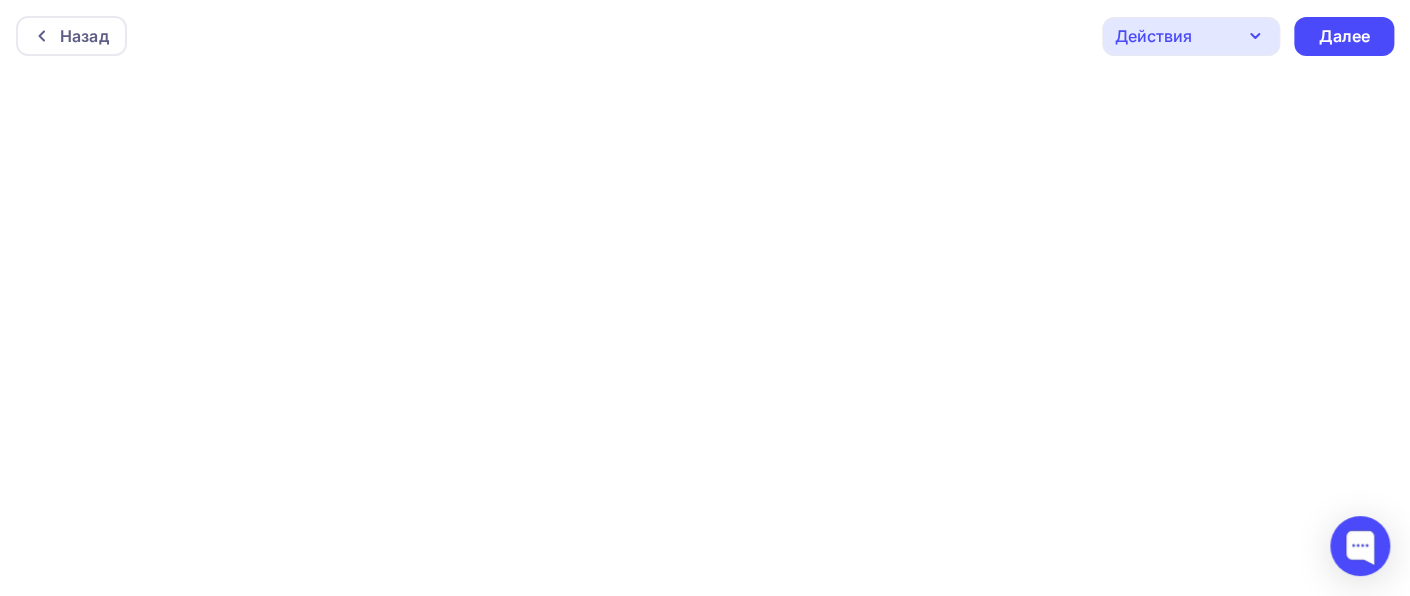 scroll, scrollTop: 0, scrollLeft: 0, axis: both 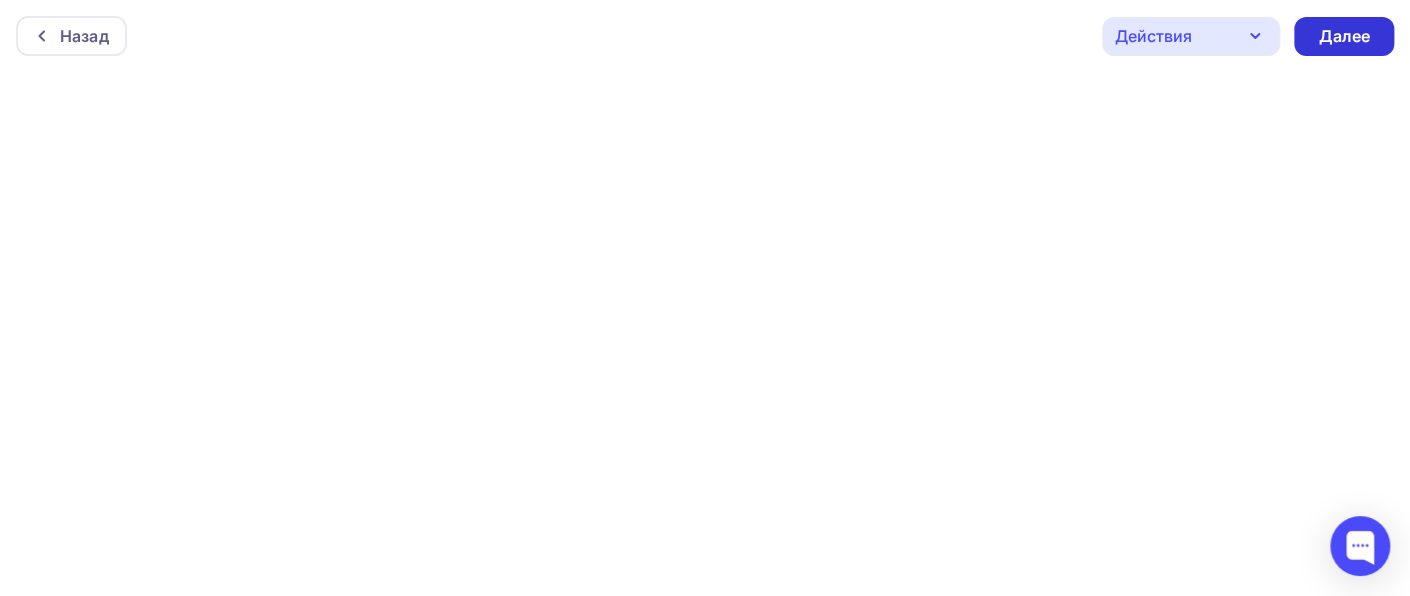 click on "Далее" at bounding box center [1344, 36] 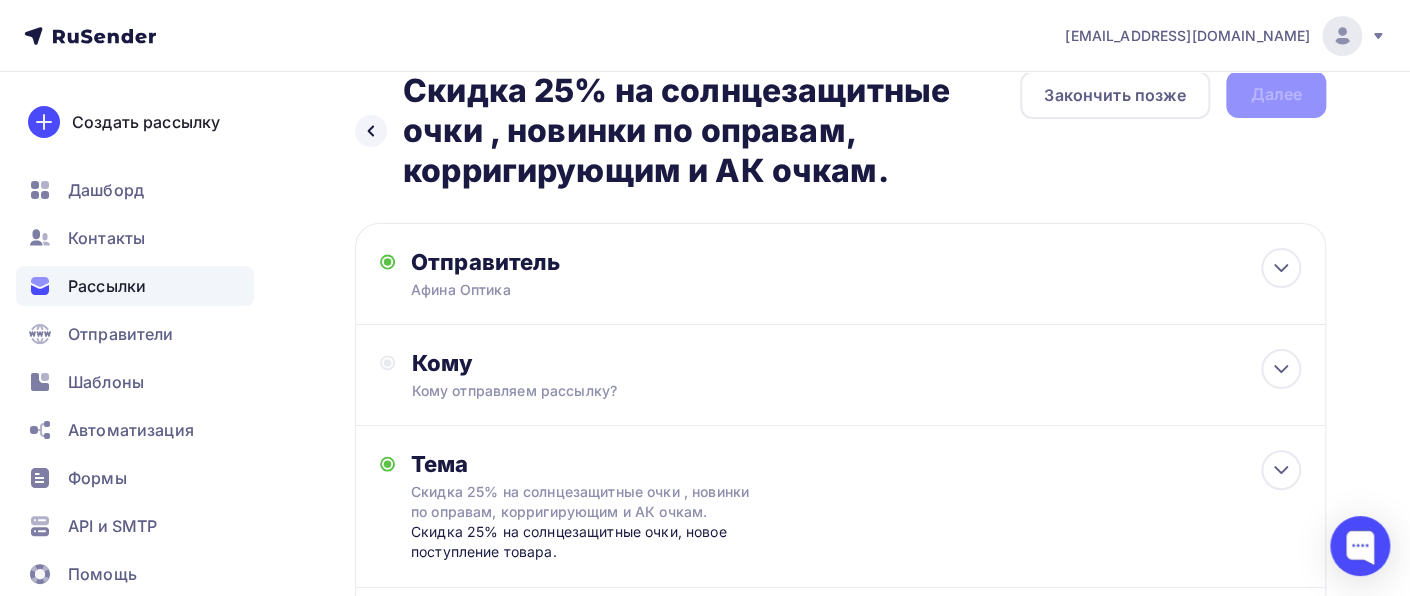 scroll, scrollTop: 0, scrollLeft: 0, axis: both 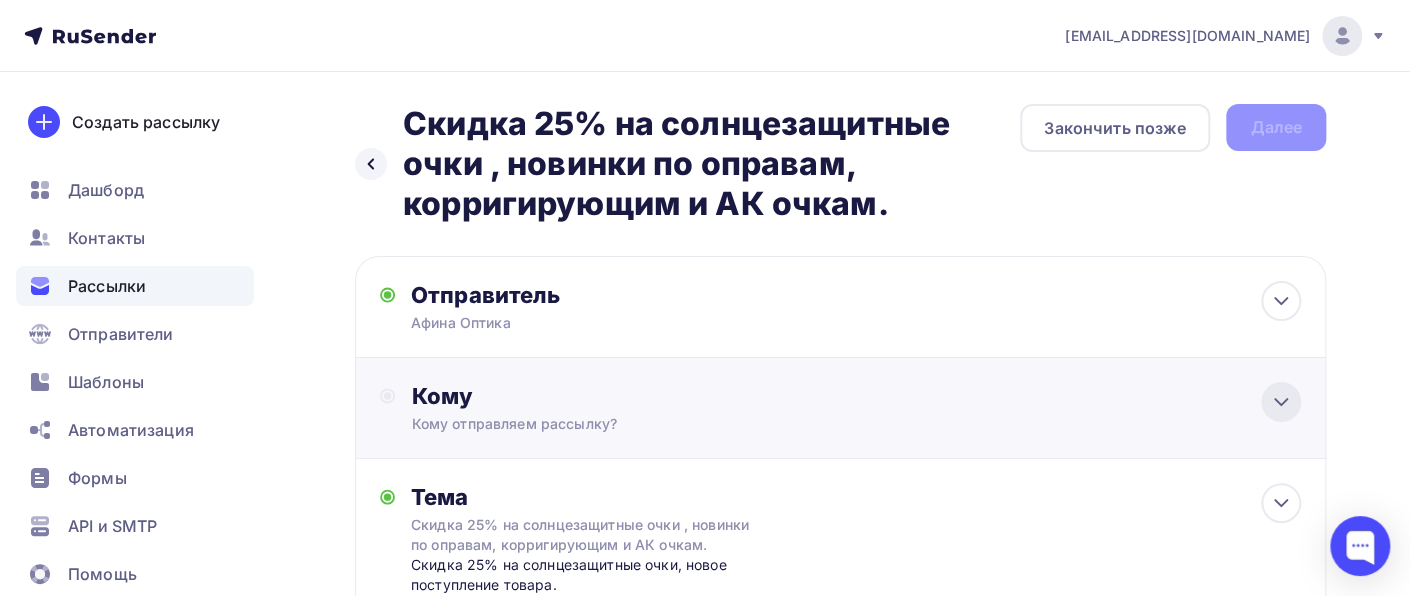 click 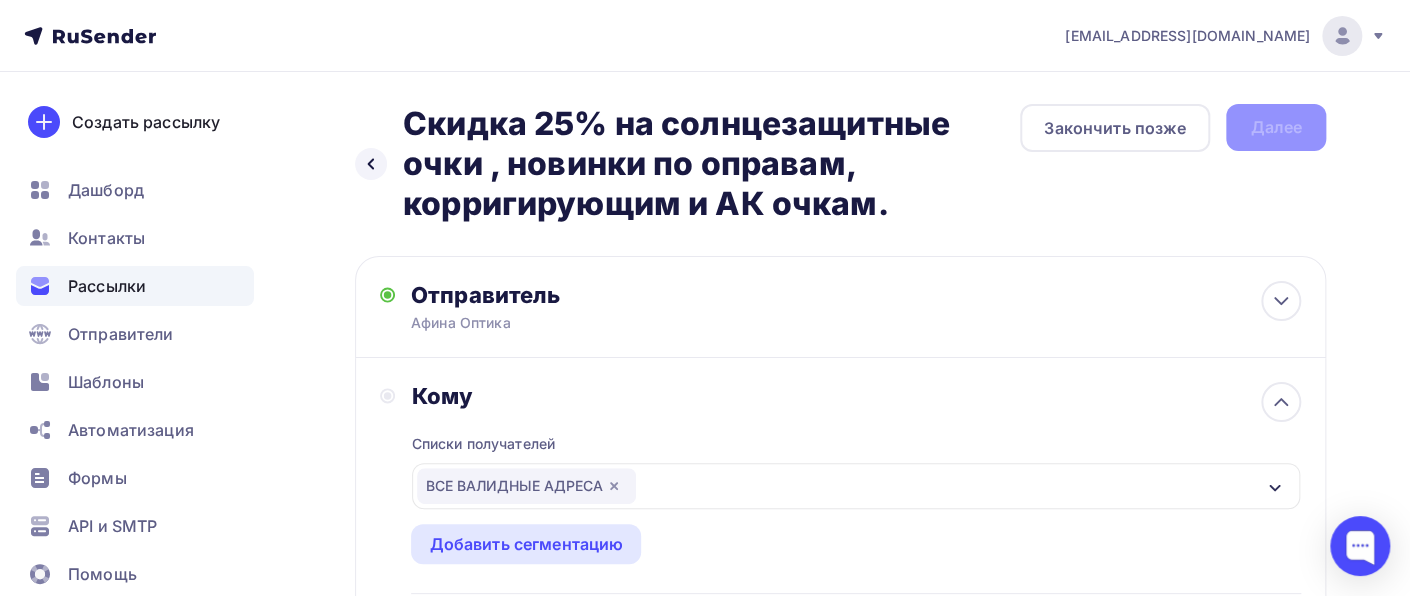 click on "ВСЕ ВАЛИДНЫЕ АДРЕСА" at bounding box center (526, 486) 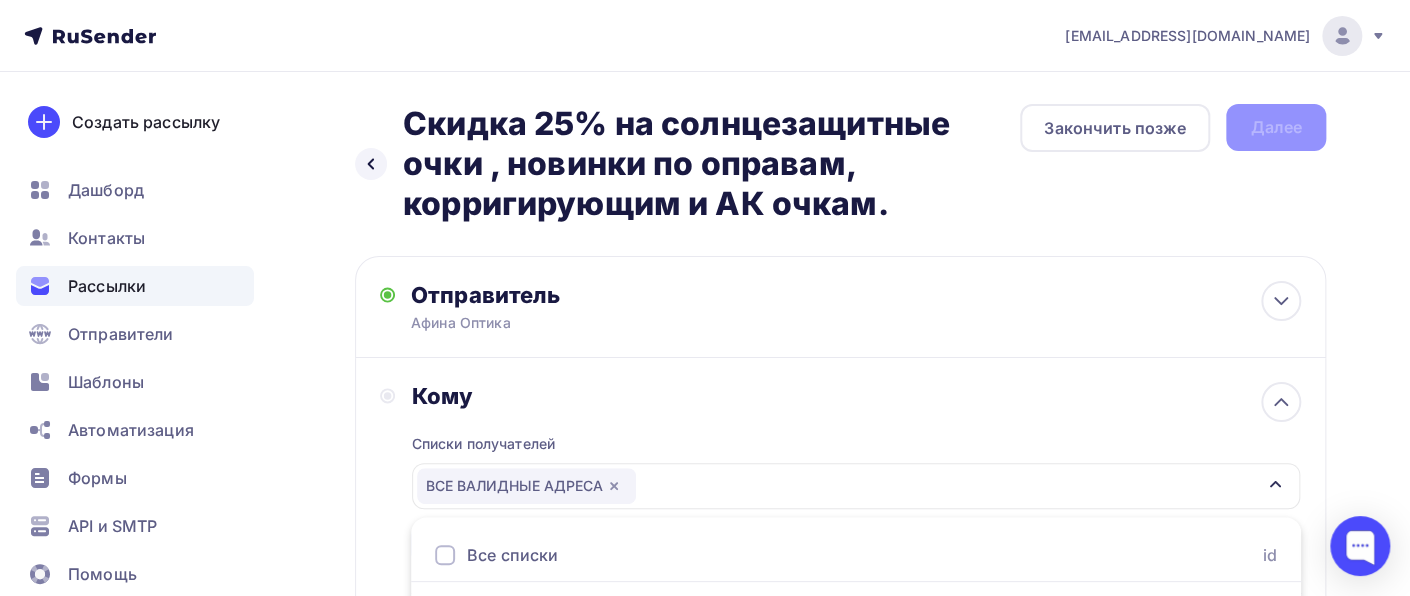 scroll, scrollTop: 200, scrollLeft: 0, axis: vertical 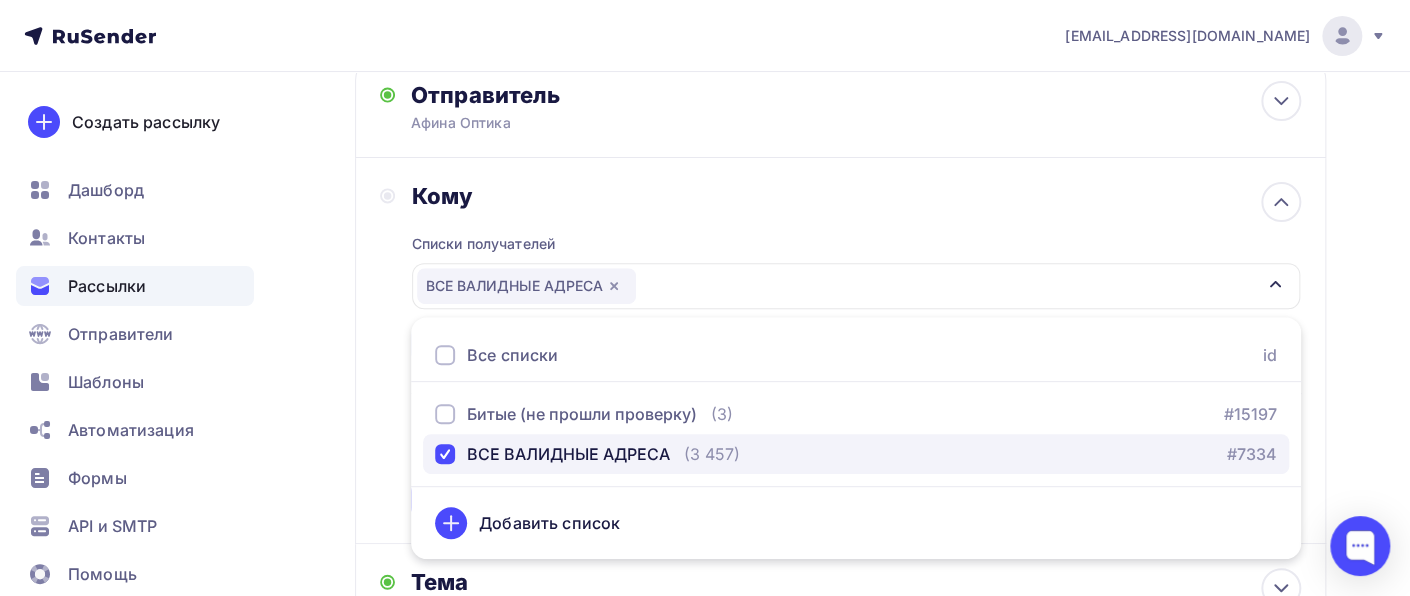 click on "ВСЕ ВАЛИДНЫЕ АДРЕСА" at bounding box center (568, 454) 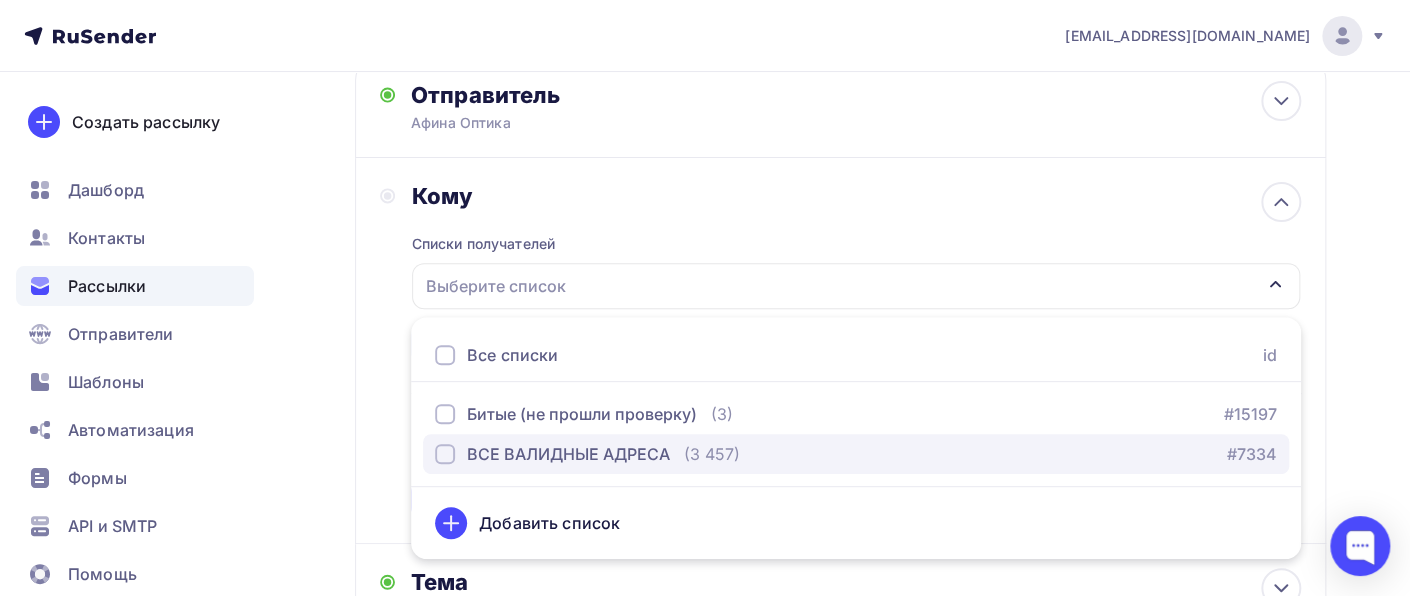 click on "ВСЕ ВАЛИДНЫЕ АДРЕСА" at bounding box center (568, 454) 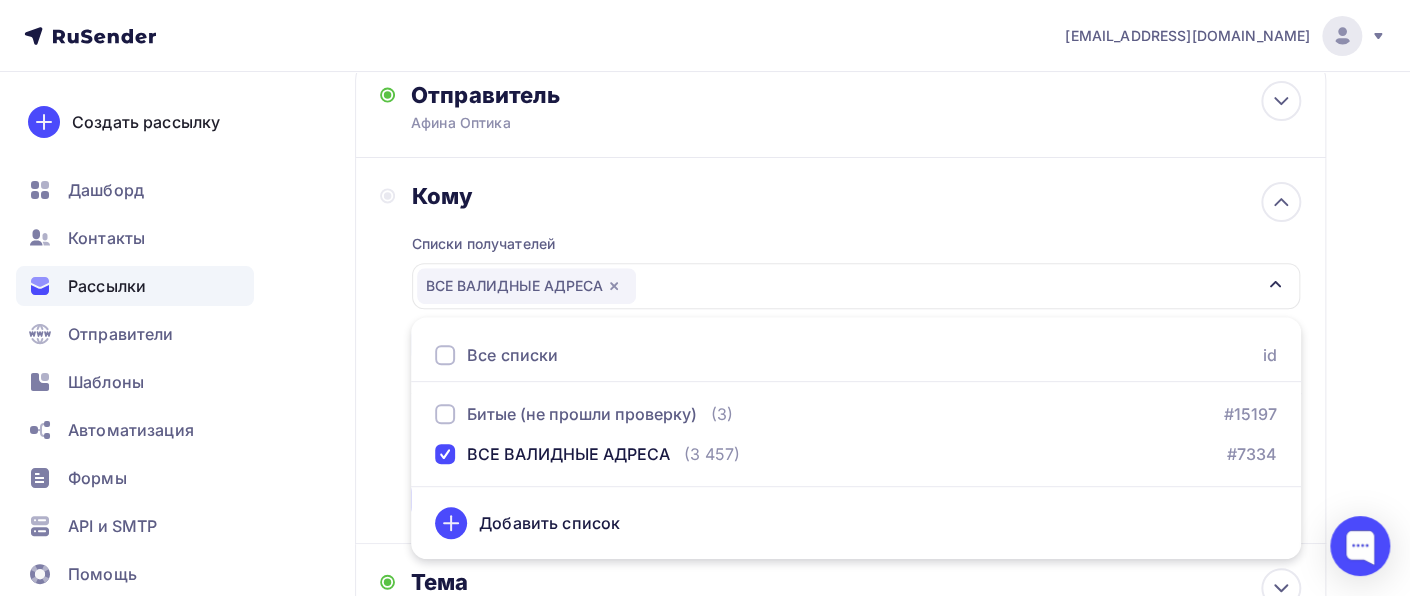 click on "Списки получателей
ВСЕ ВАЛИДНЫЕ АДРЕСА
Все списки
id
Битые (не прошли проверку)
(3)
#15197
ВСЕ ВАЛИДНЫЕ АДРЕСА
(3 457)
#7334
Добавить список
Добавить сегментацию
Получателей:
3 457
Сохранить" at bounding box center [856, 364] 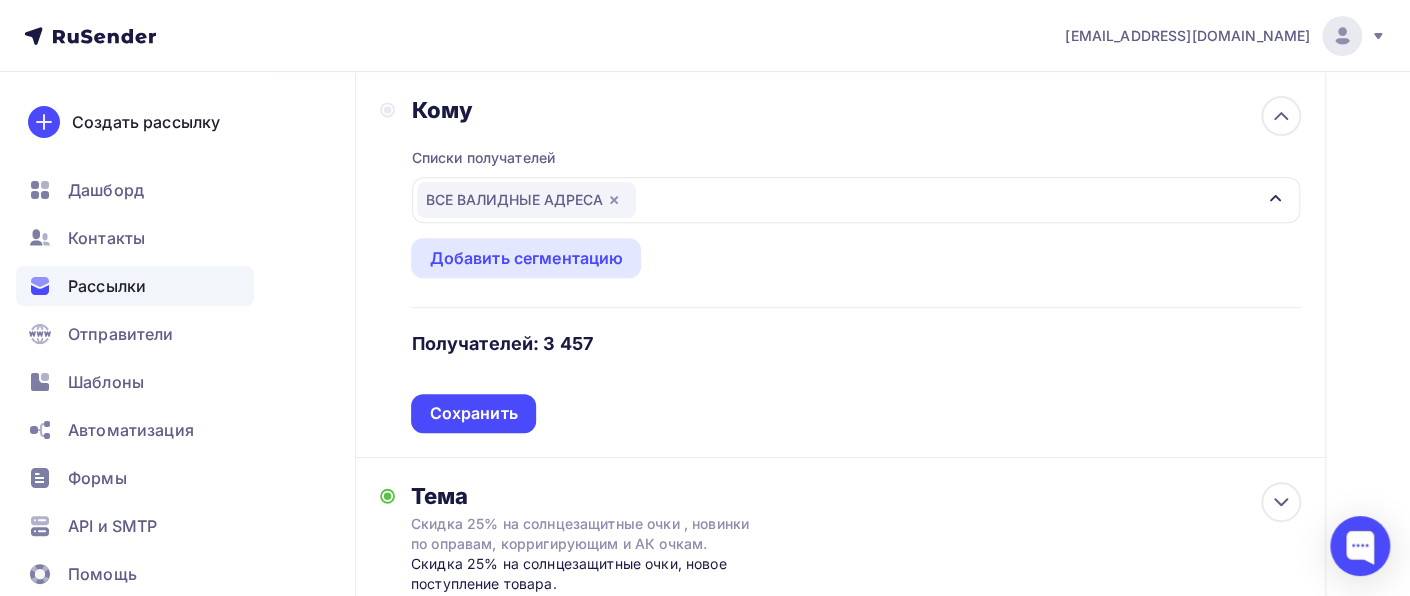 scroll, scrollTop: 400, scrollLeft: 0, axis: vertical 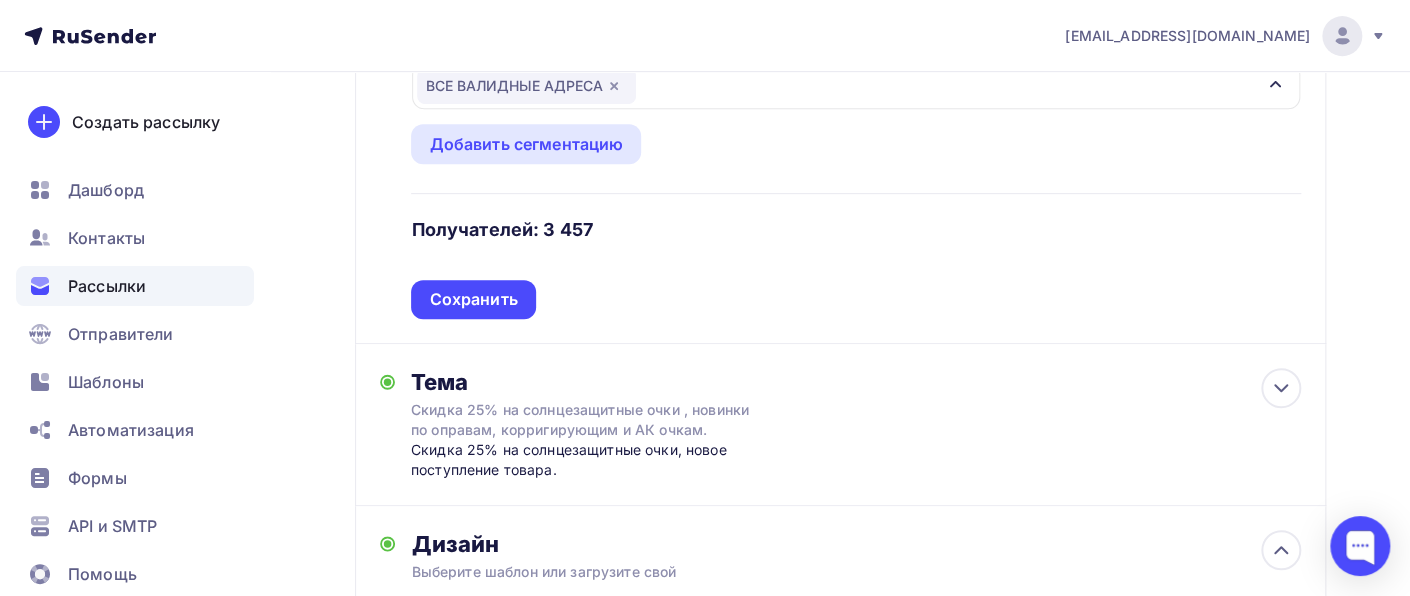 click on "Сохранить" at bounding box center (473, 299) 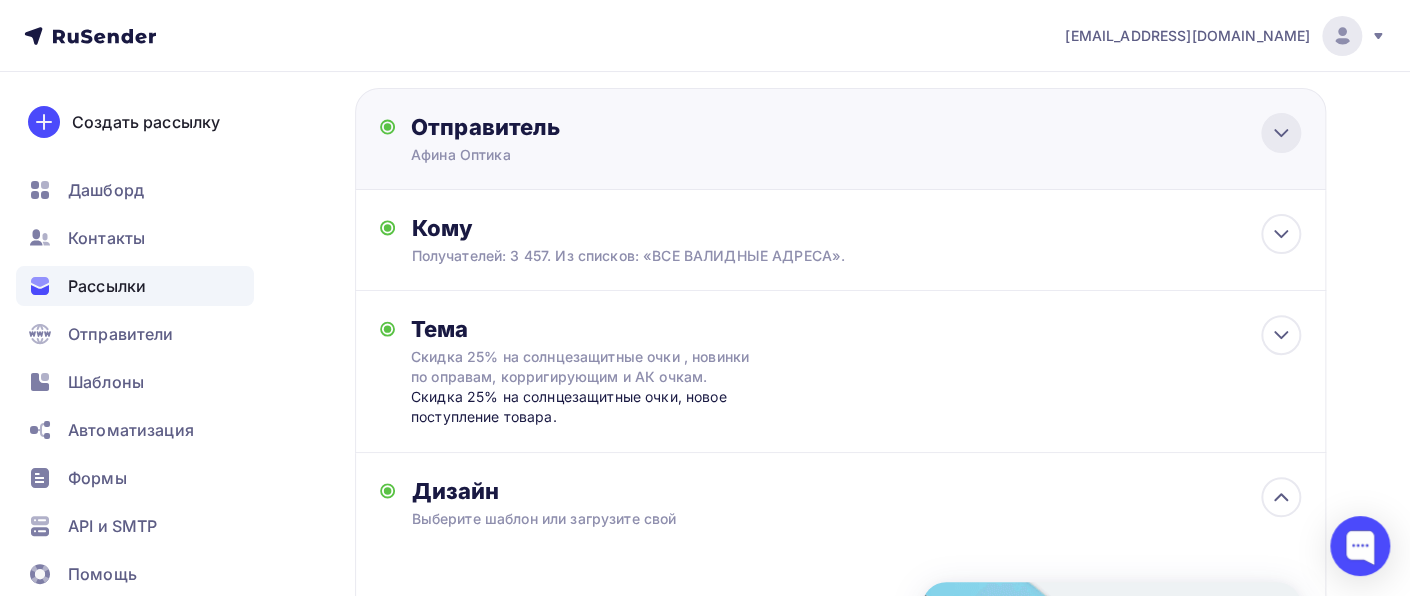 scroll, scrollTop: 0, scrollLeft: 0, axis: both 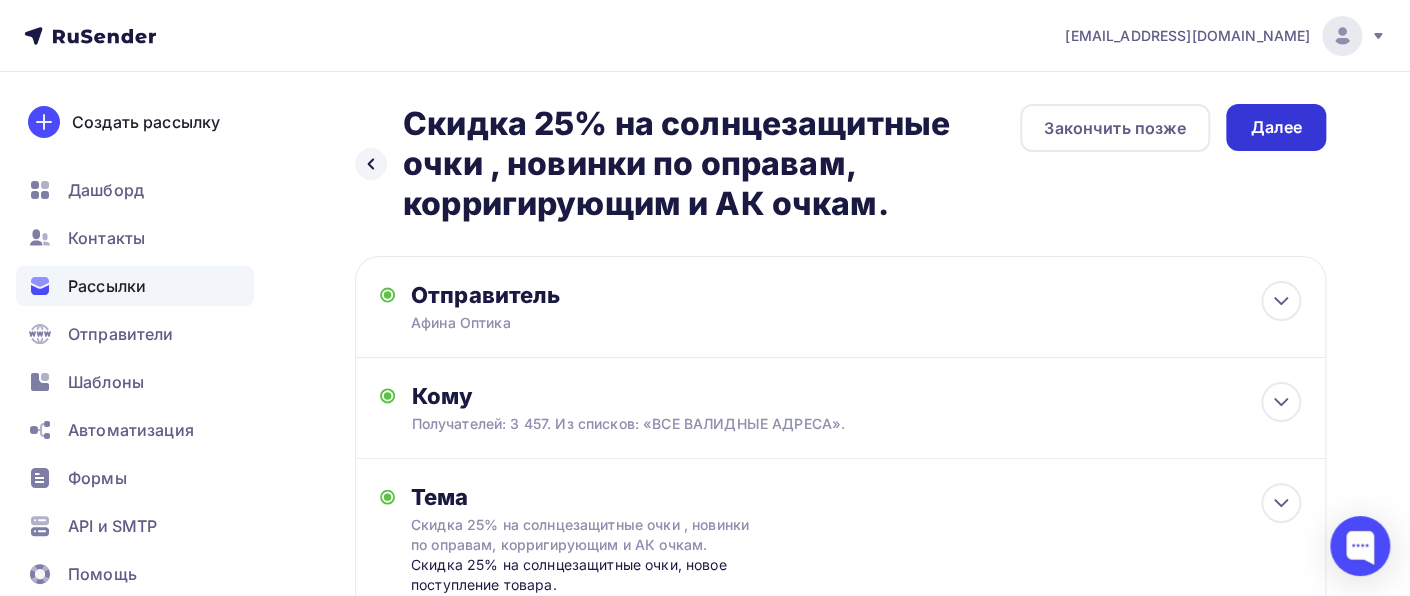 click on "Далее" at bounding box center [1276, 127] 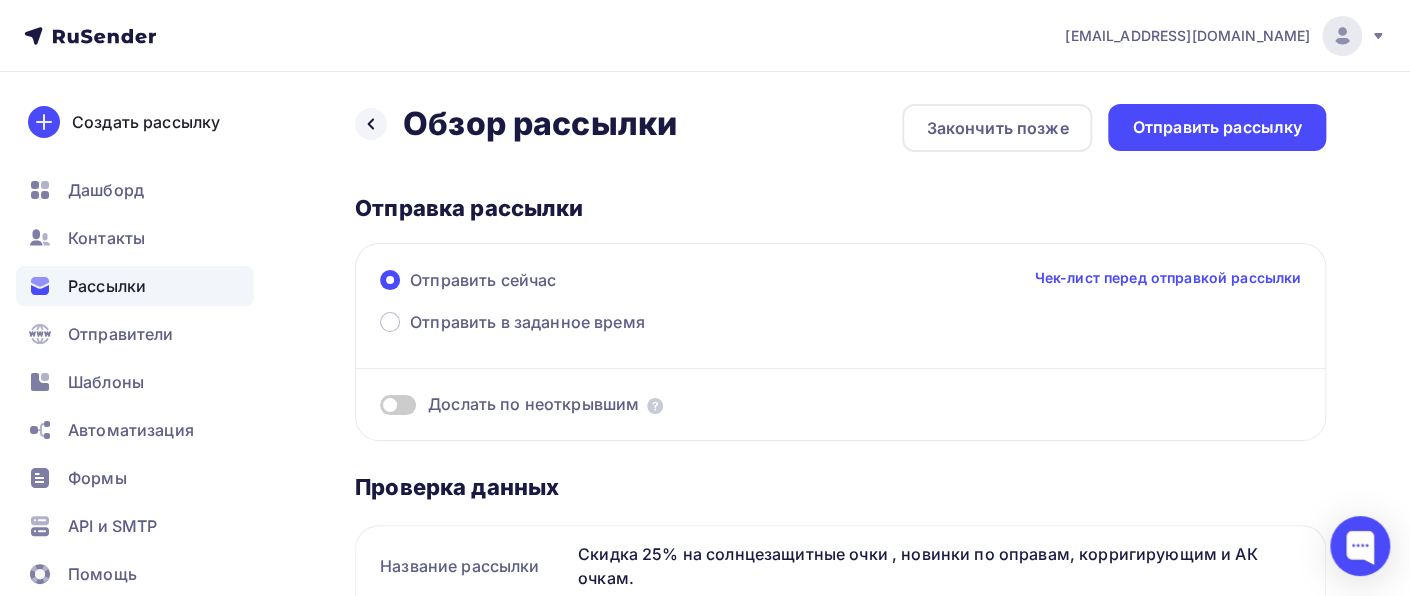 scroll, scrollTop: 0, scrollLeft: 0, axis: both 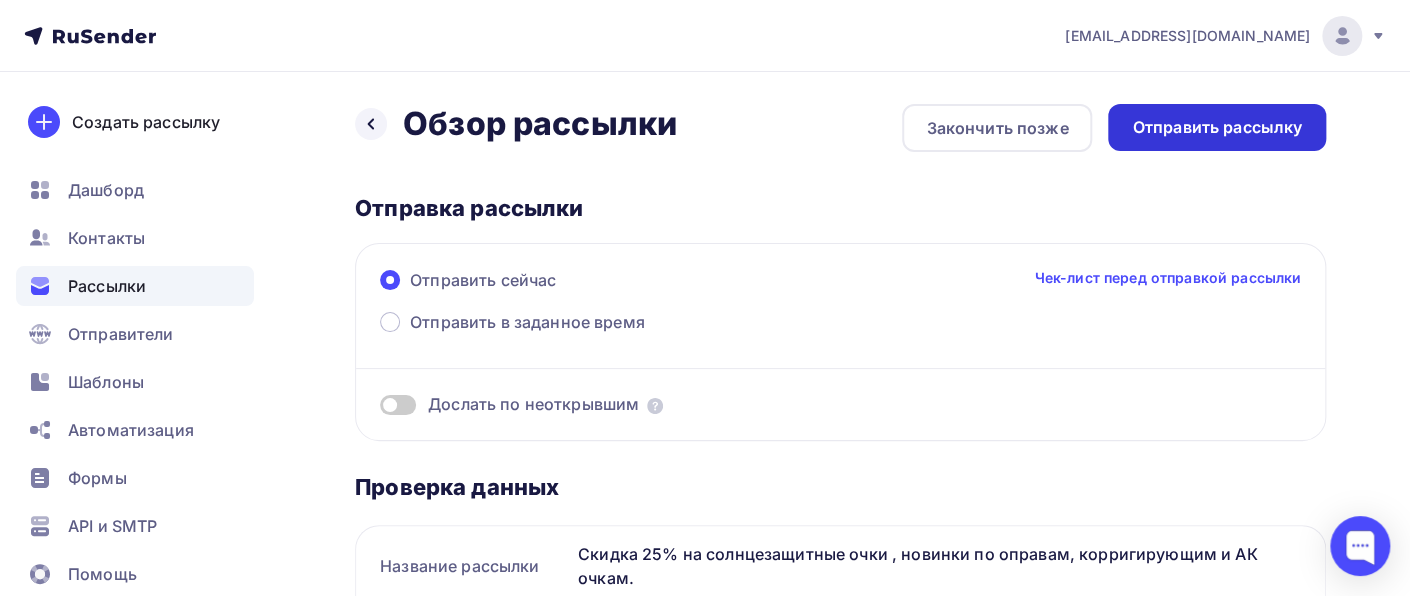 click on "Отправить рассылку" at bounding box center [1217, 127] 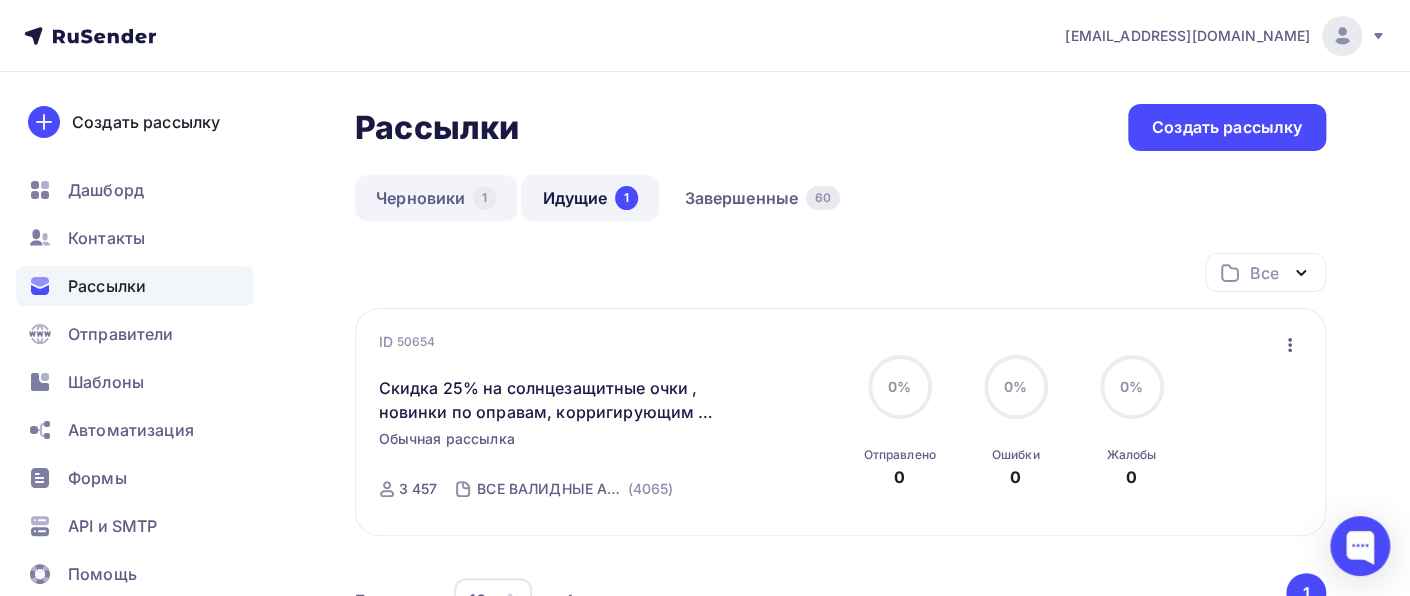 click on "Черновики
1" at bounding box center [436, 198] 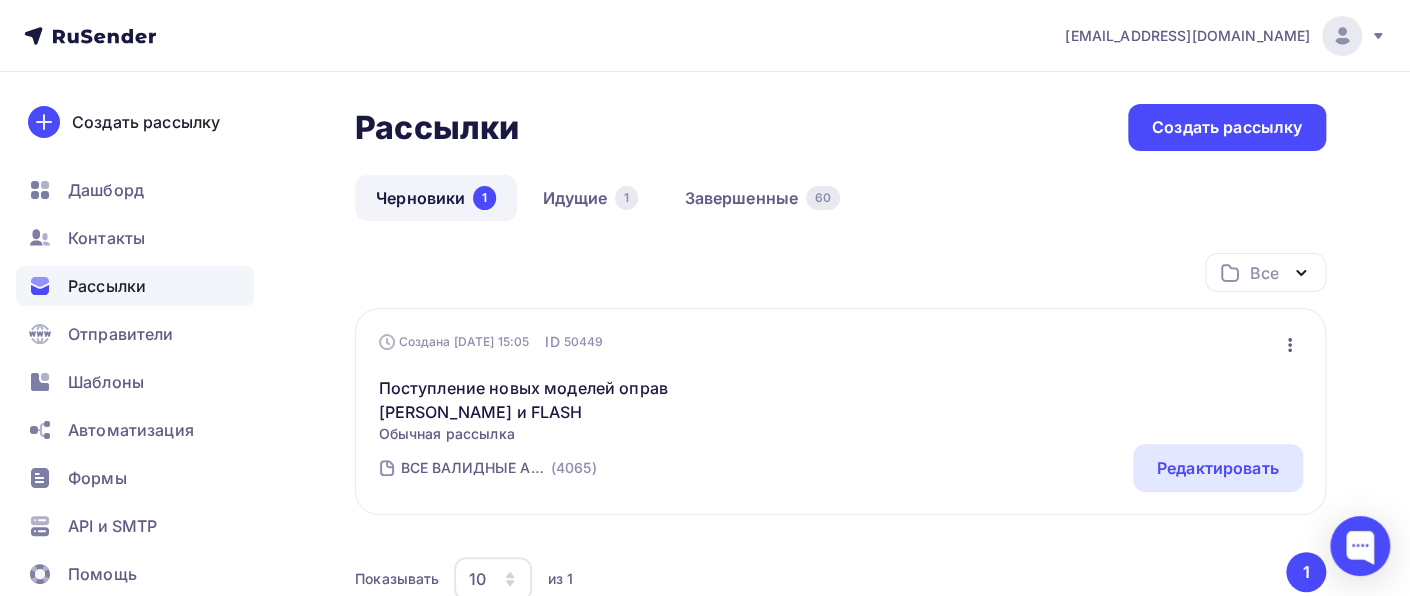 click 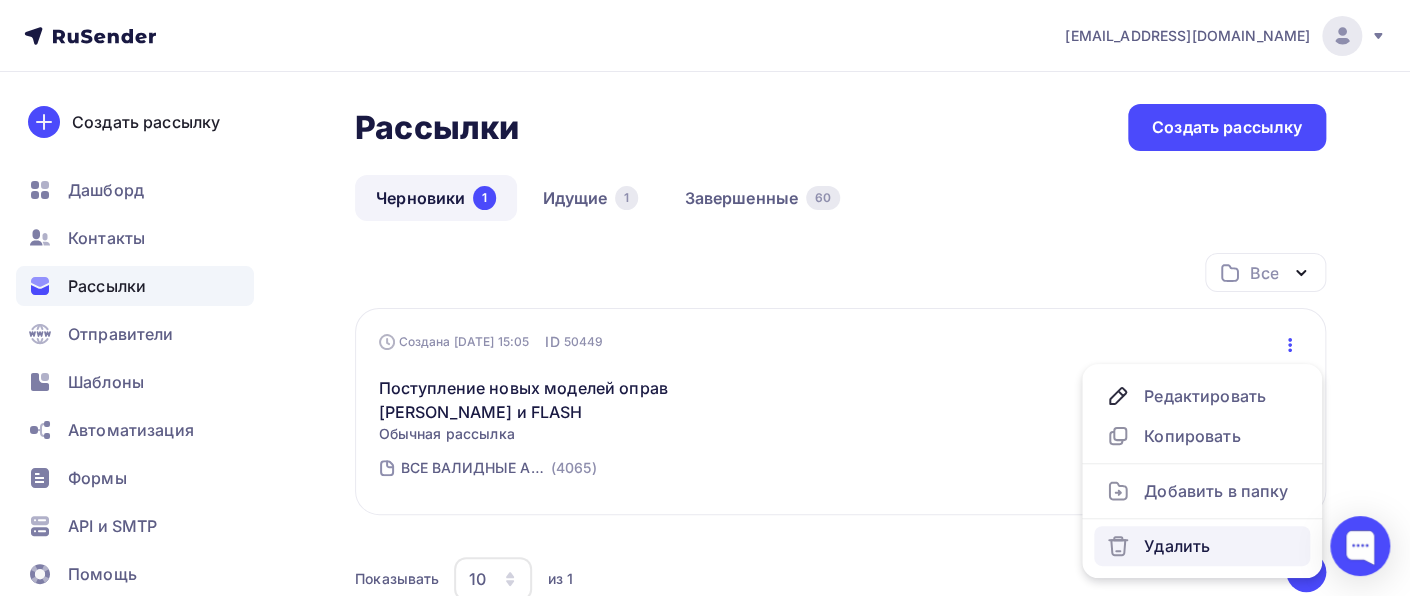 click on "Удалить" at bounding box center (1202, 546) 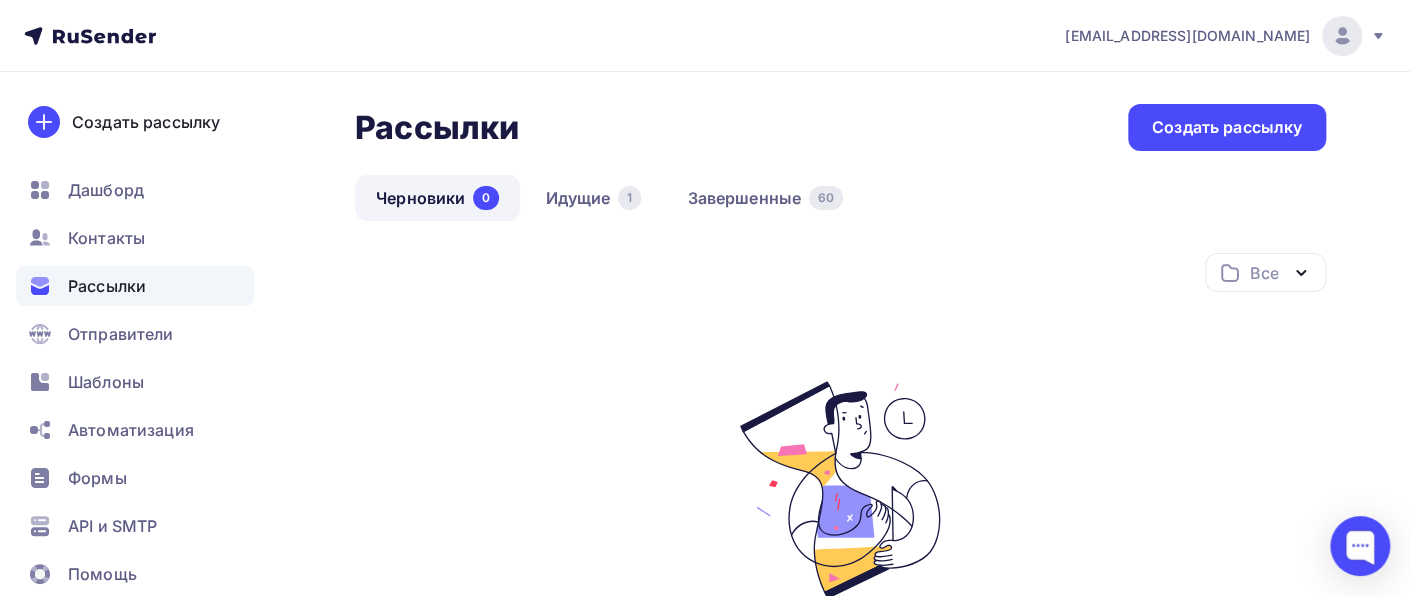 click on "Рассылки" at bounding box center (107, 286) 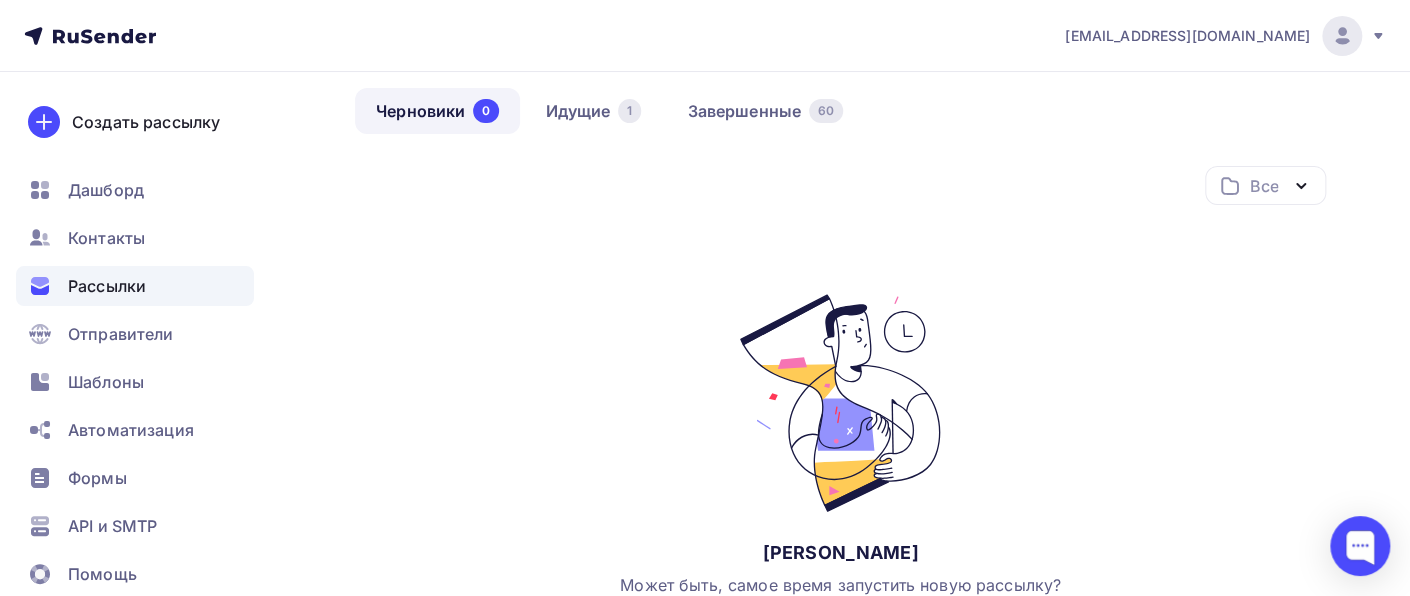 scroll, scrollTop: 0, scrollLeft: 0, axis: both 